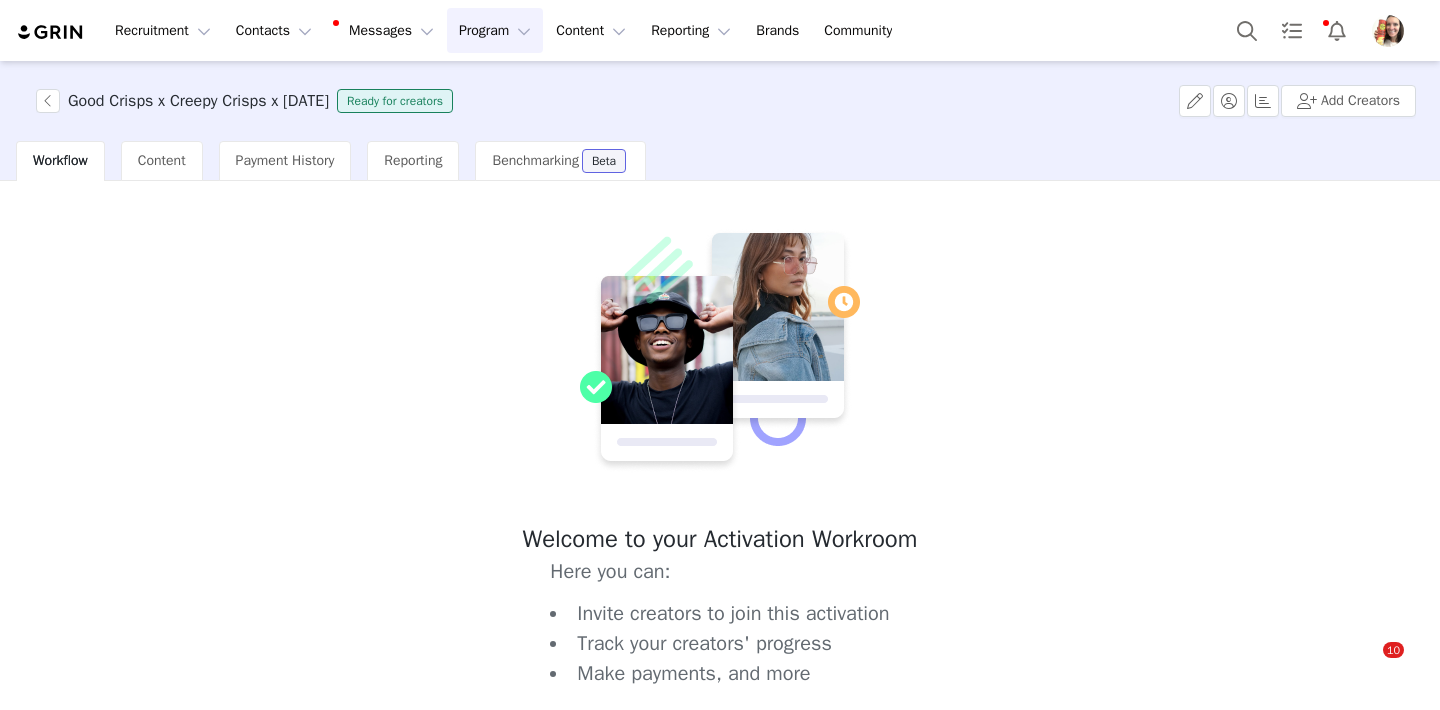 scroll, scrollTop: 0, scrollLeft: 0, axis: both 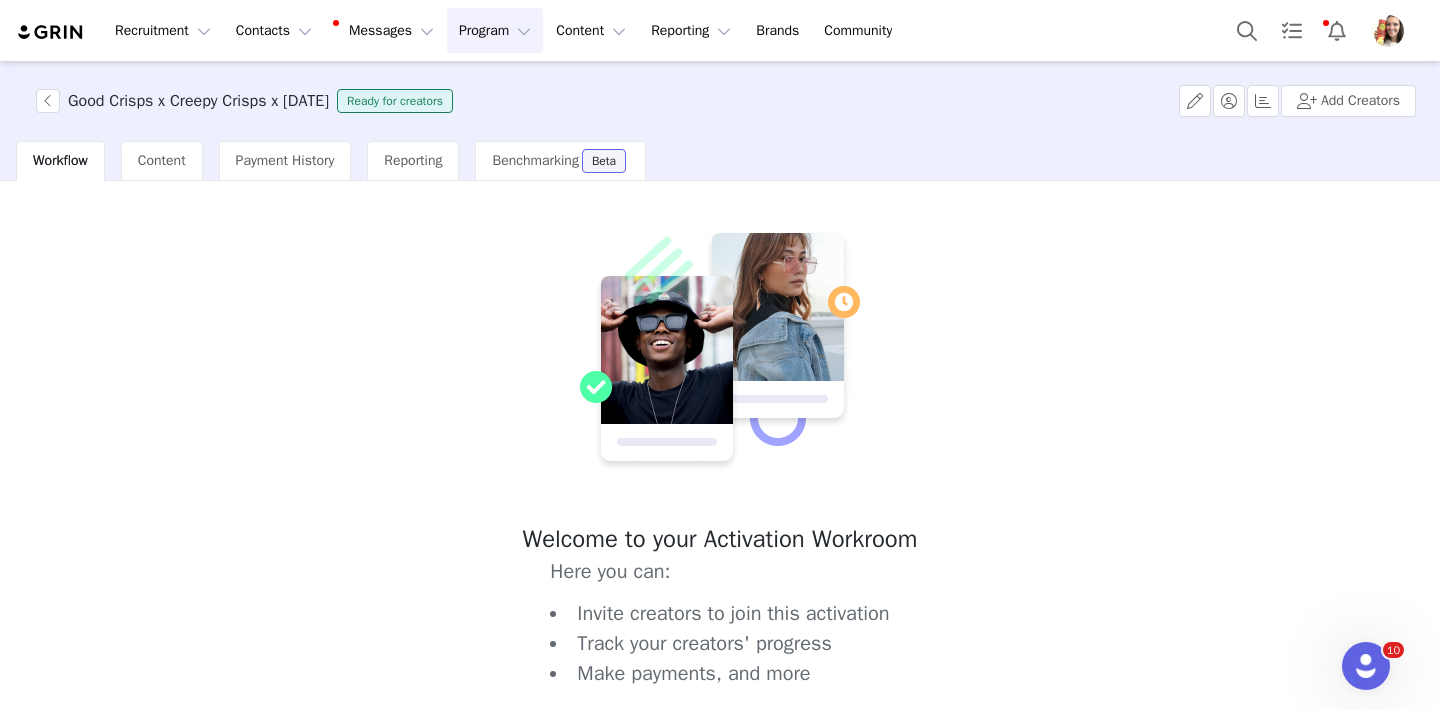 click on "Program Program" at bounding box center (495, 30) 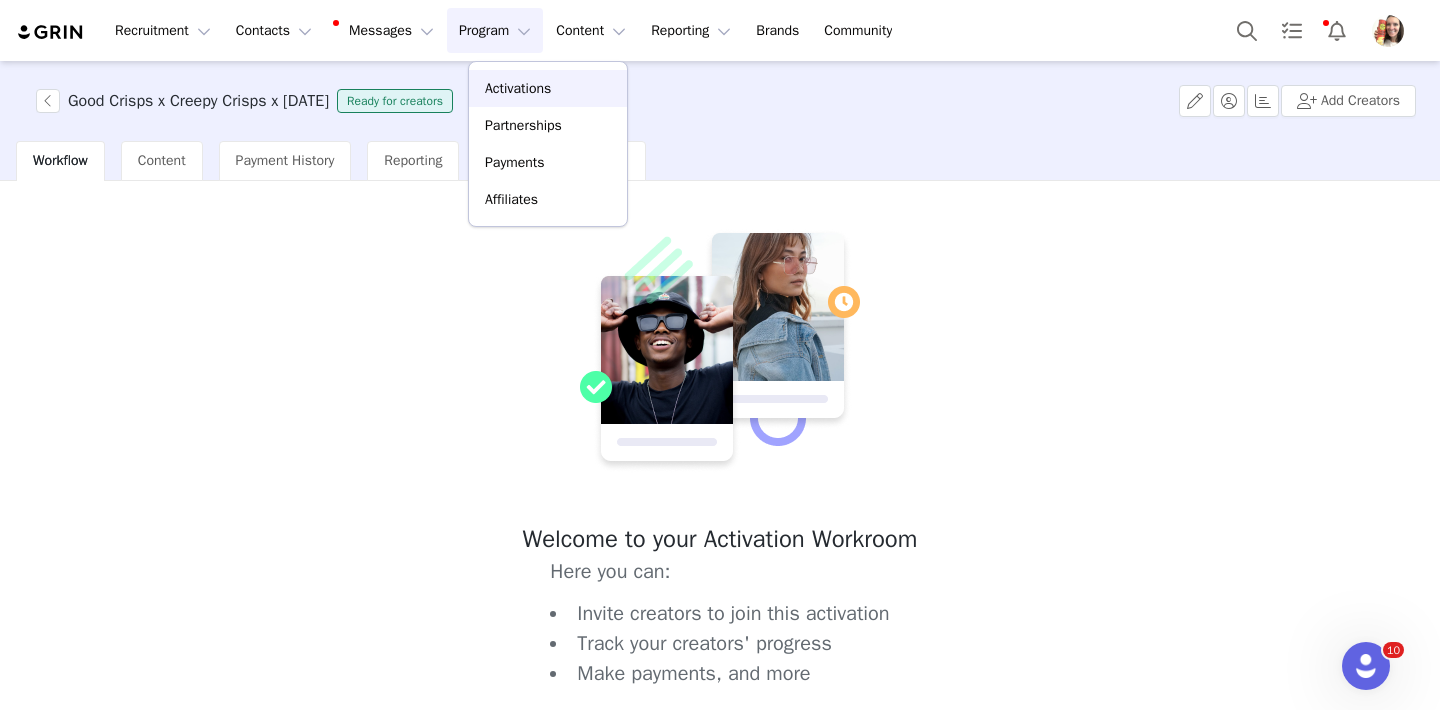 click on "Activations" at bounding box center [518, 88] 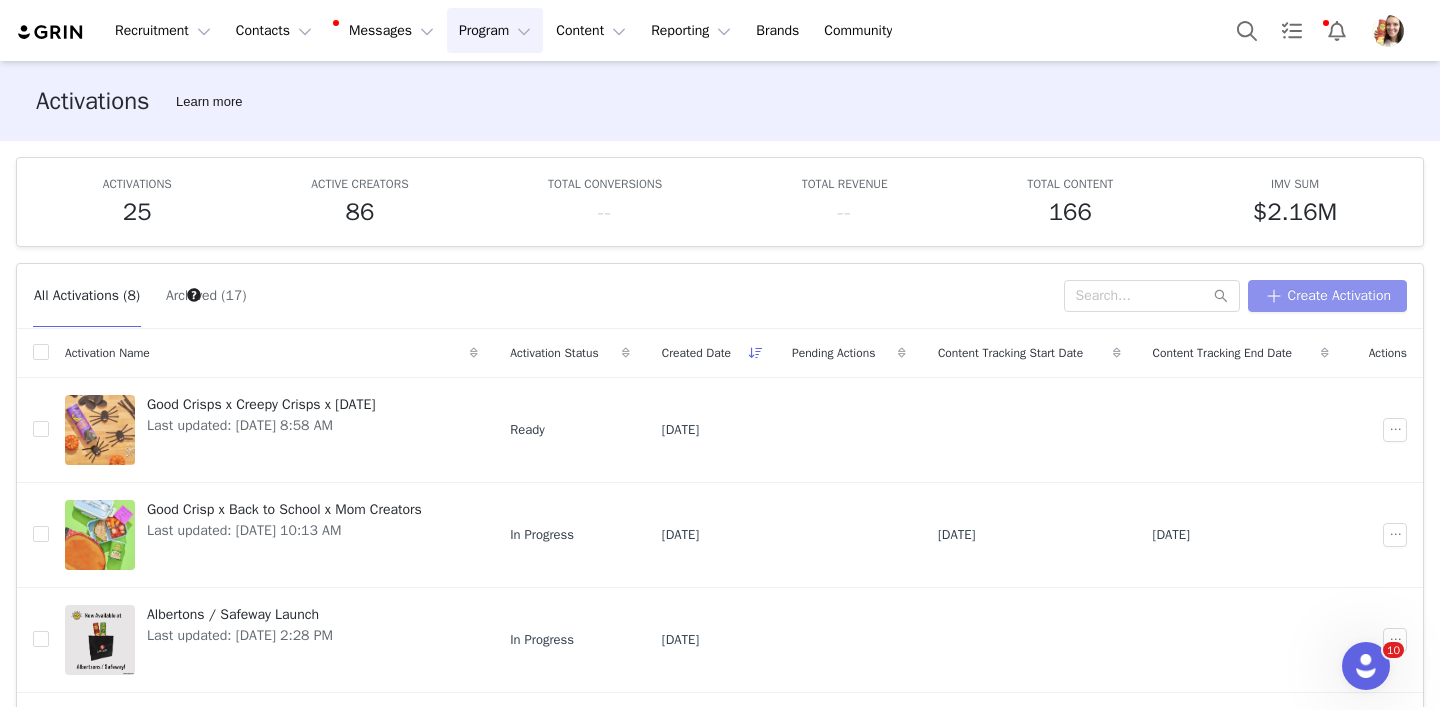 click on "Create Activation" at bounding box center [1327, 296] 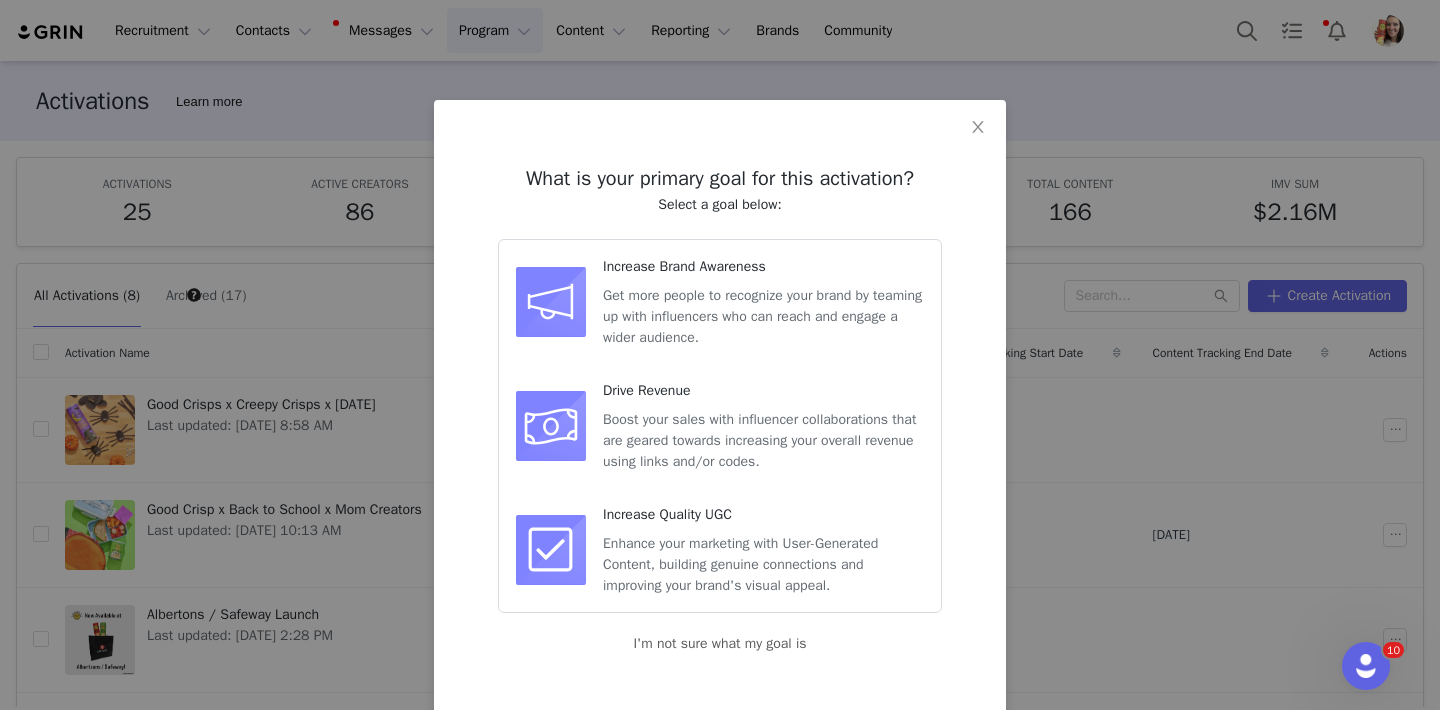 click on "Get more people to recognize your brand by teaming up with influencers who can reach and engage a wider audience." at bounding box center [764, 316] 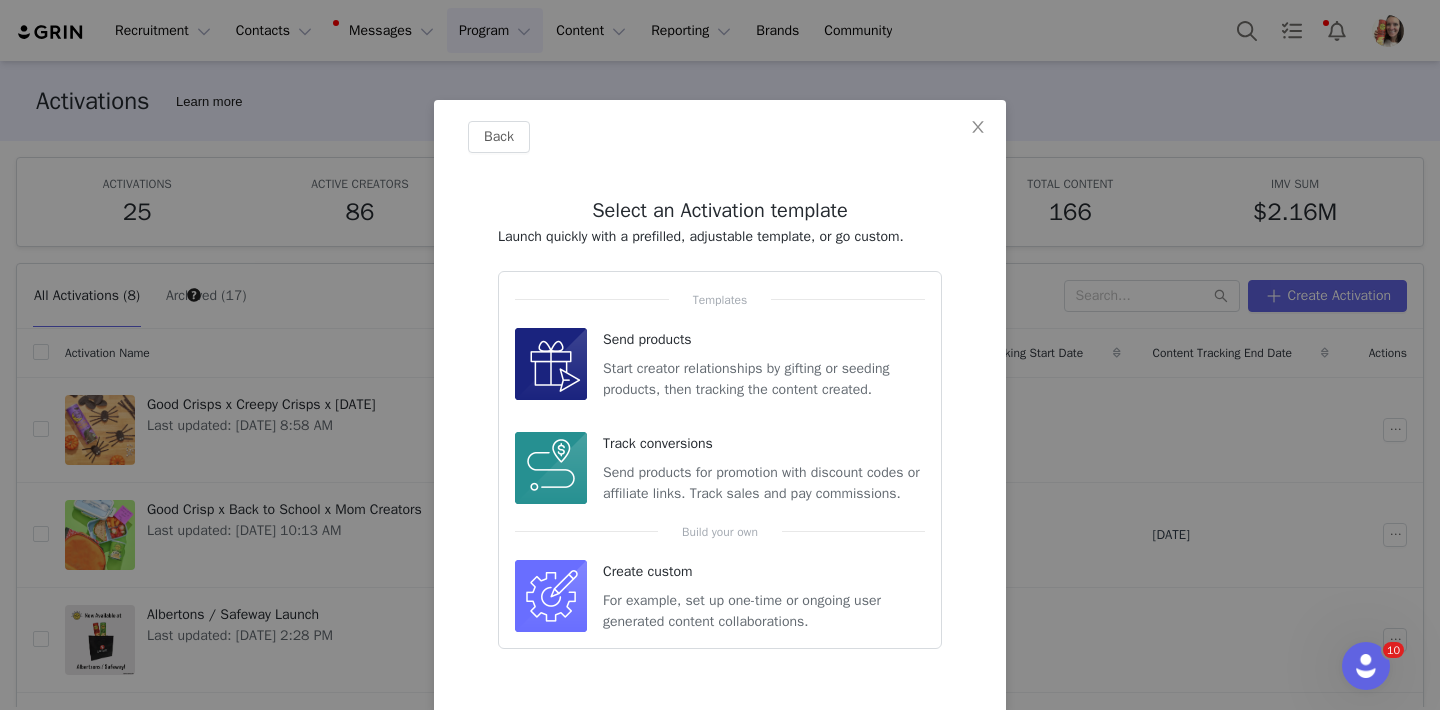 click on "For example, set up one-time or ongoing user generated content collaborations." at bounding box center (742, 611) 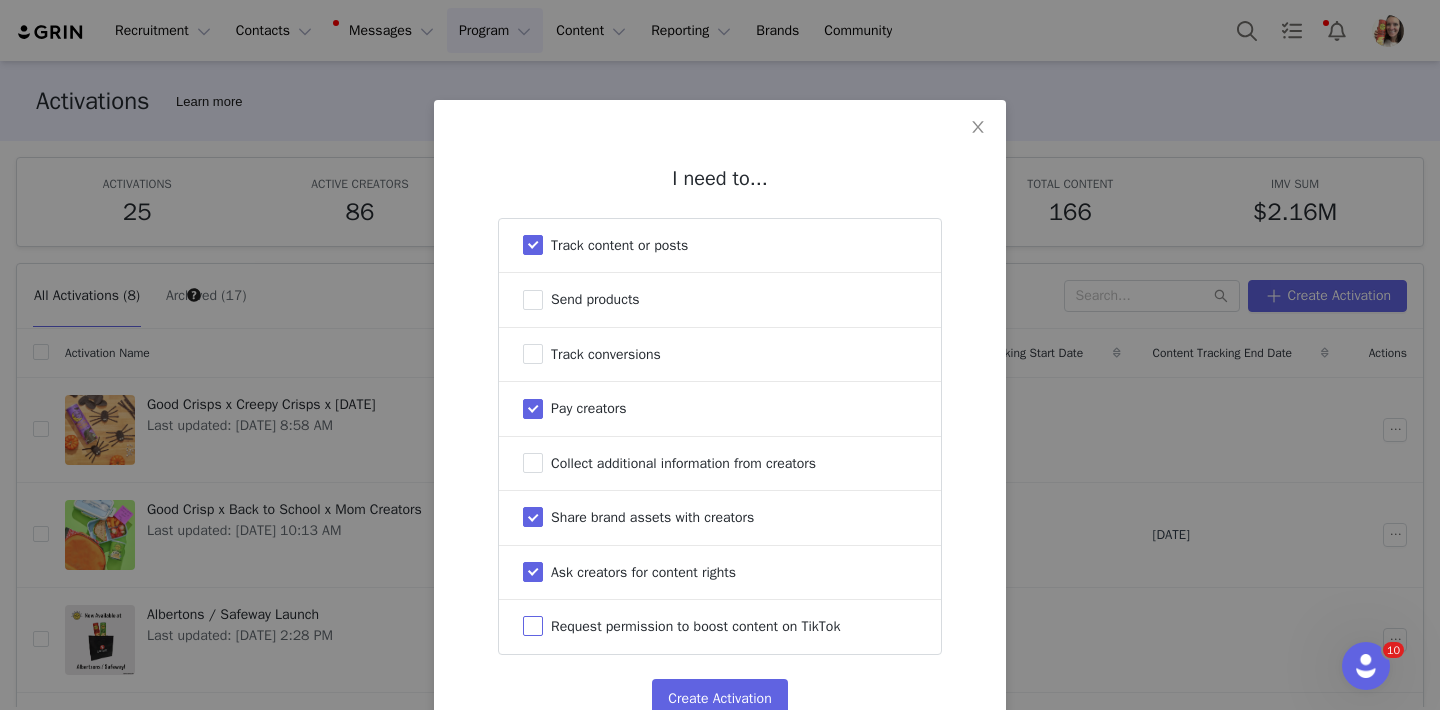 scroll, scrollTop: 73, scrollLeft: 0, axis: vertical 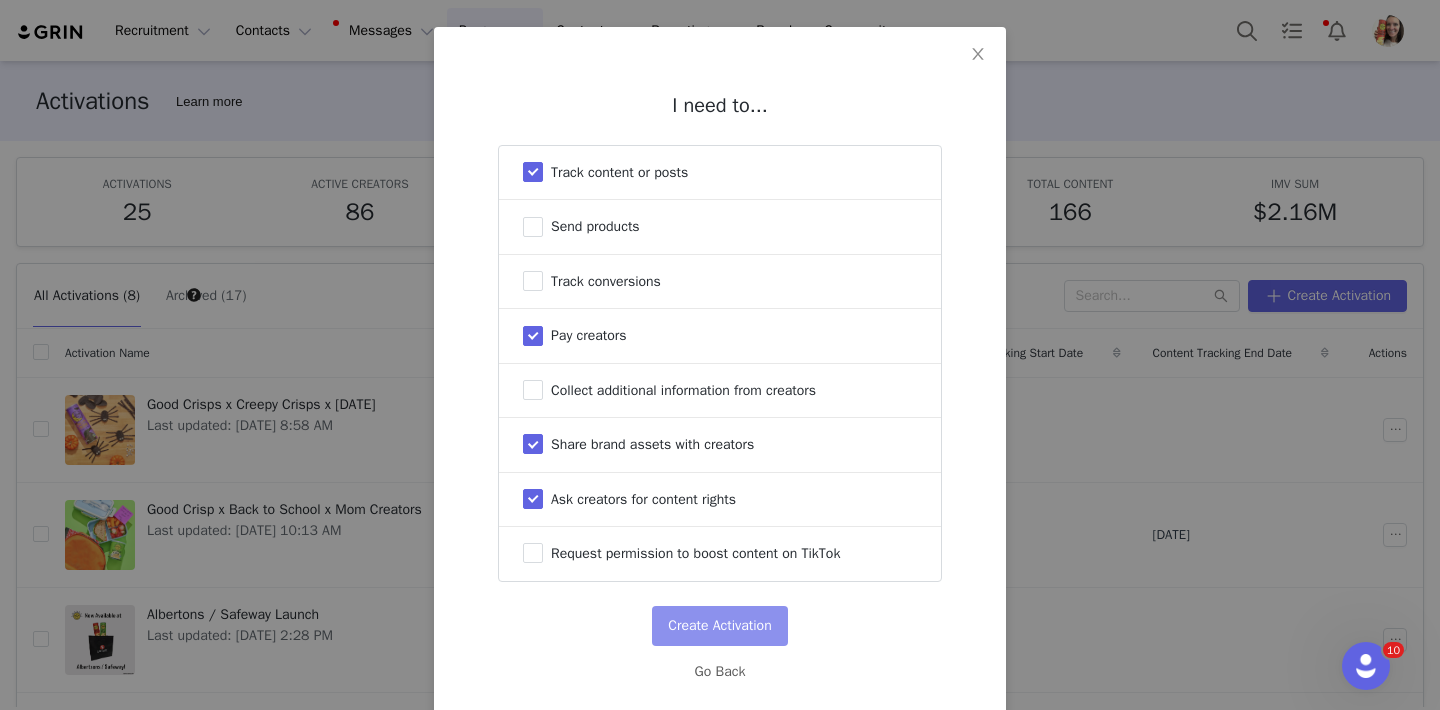 click on "Create Activation" at bounding box center [719, 626] 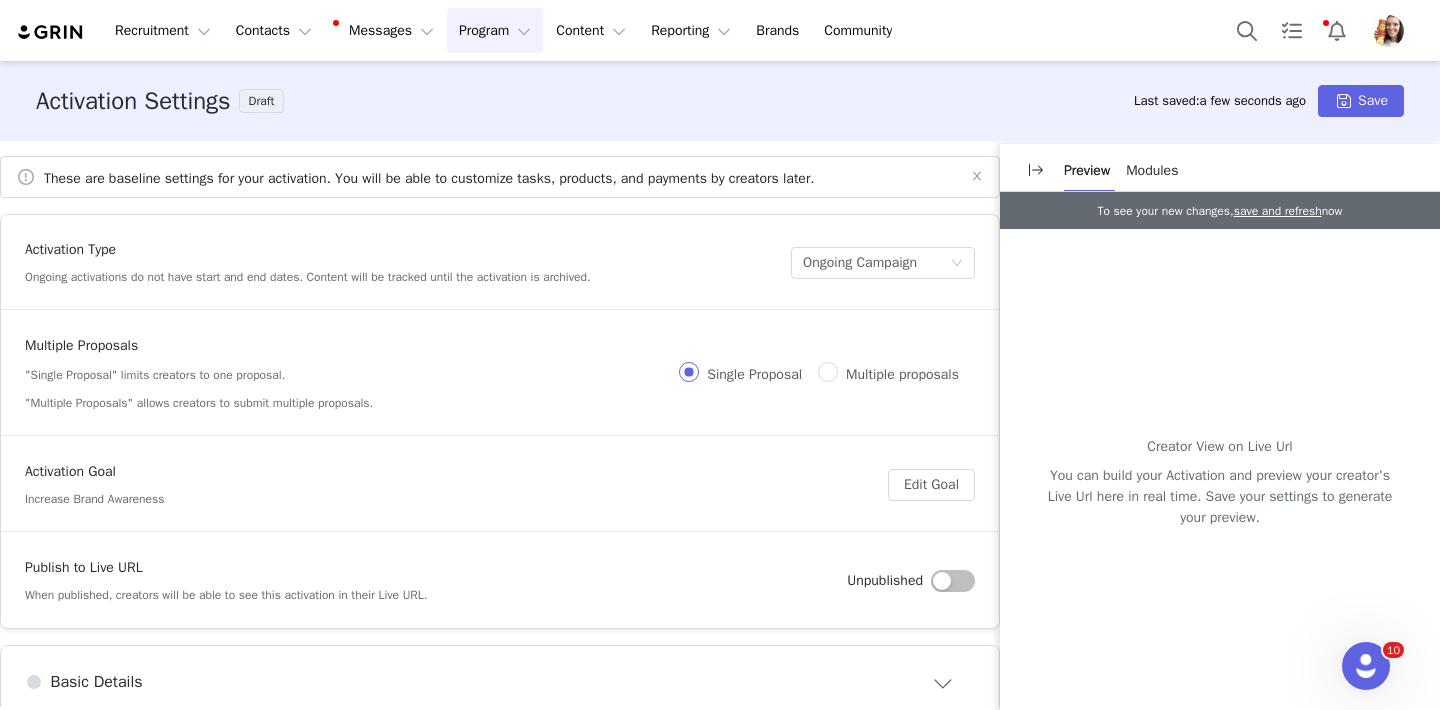 scroll, scrollTop: 0, scrollLeft: 0, axis: both 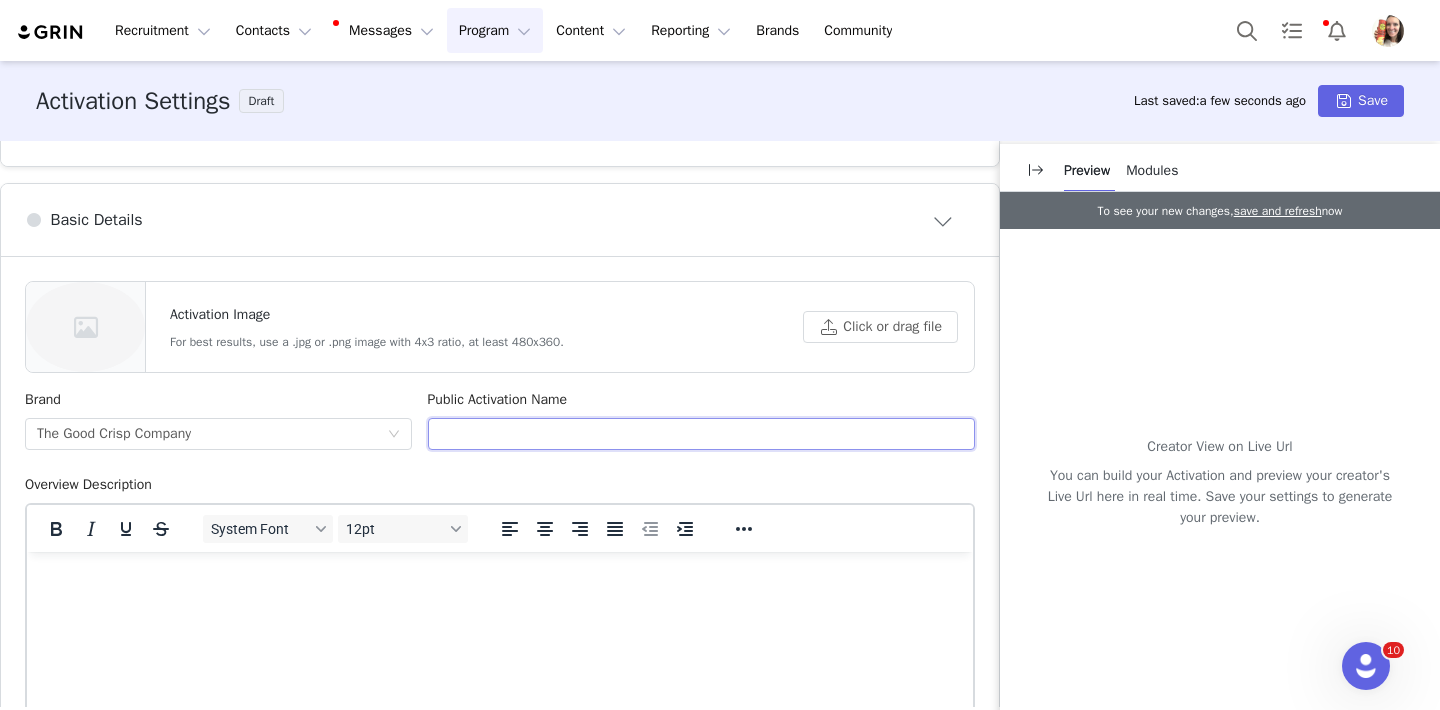 click at bounding box center (702, 434) 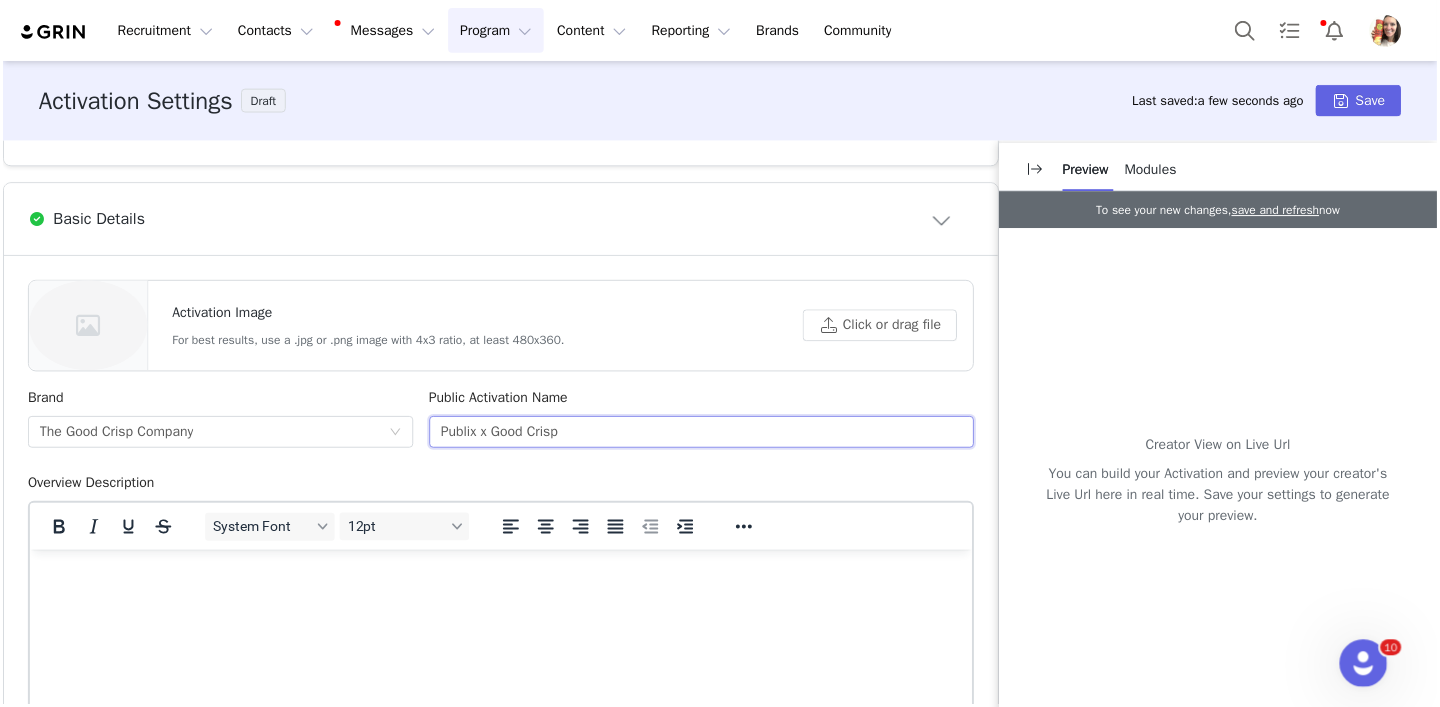 scroll, scrollTop: 519, scrollLeft: 0, axis: vertical 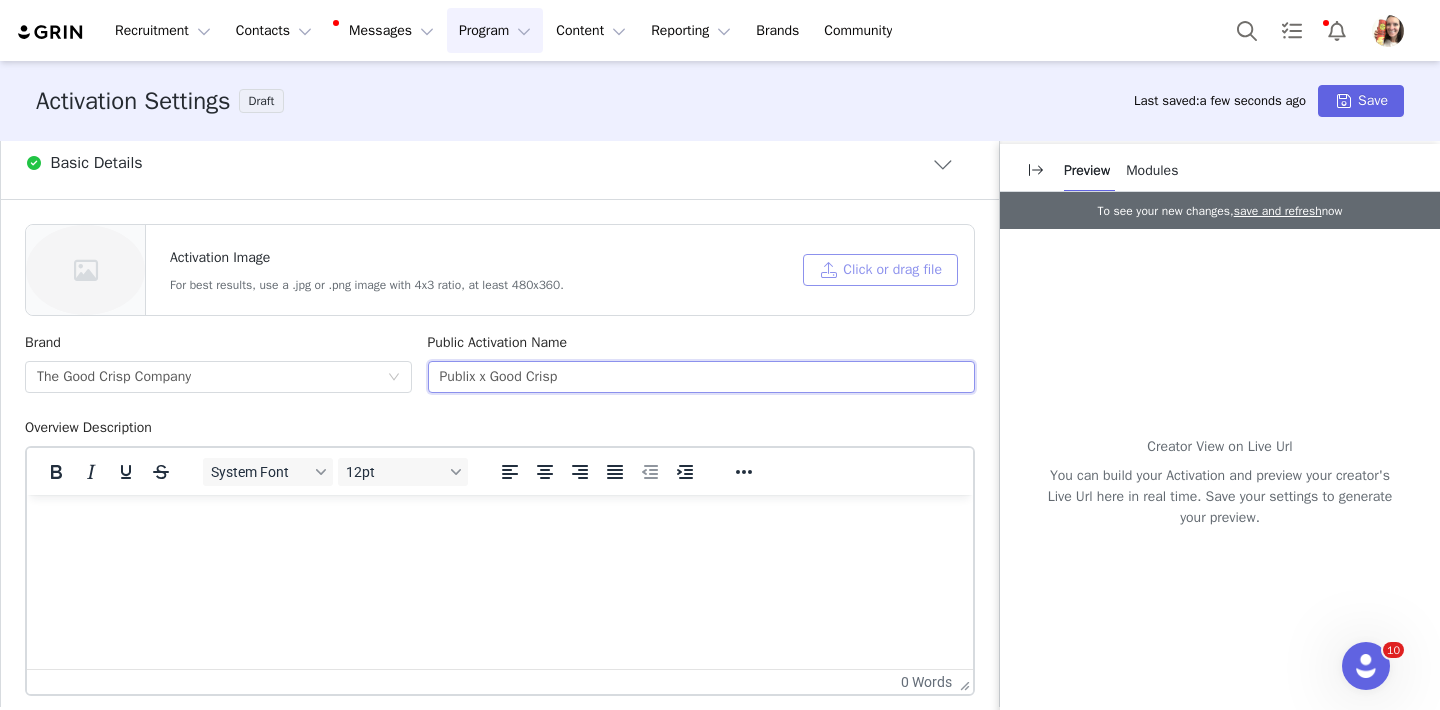 type on "Publix x Good Crisp" 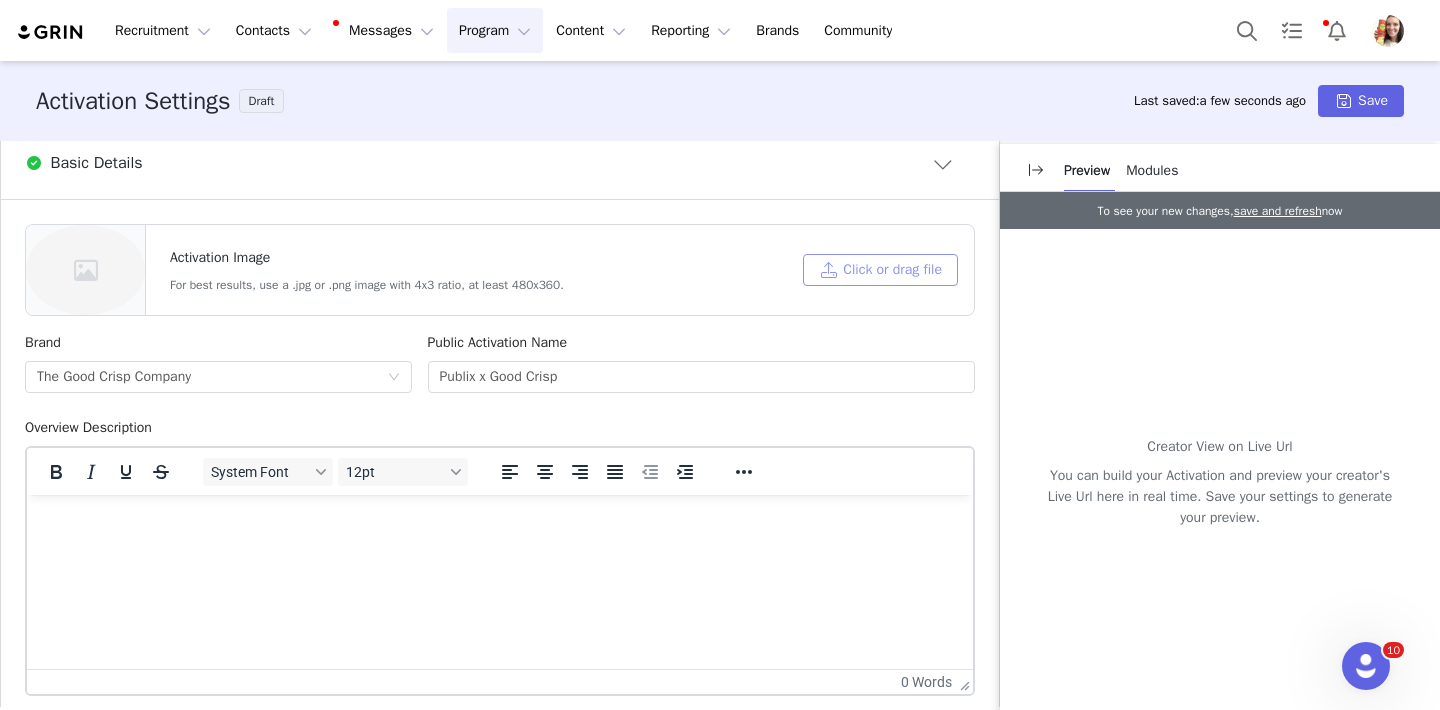 click on "Click or drag file" at bounding box center (880, 270) 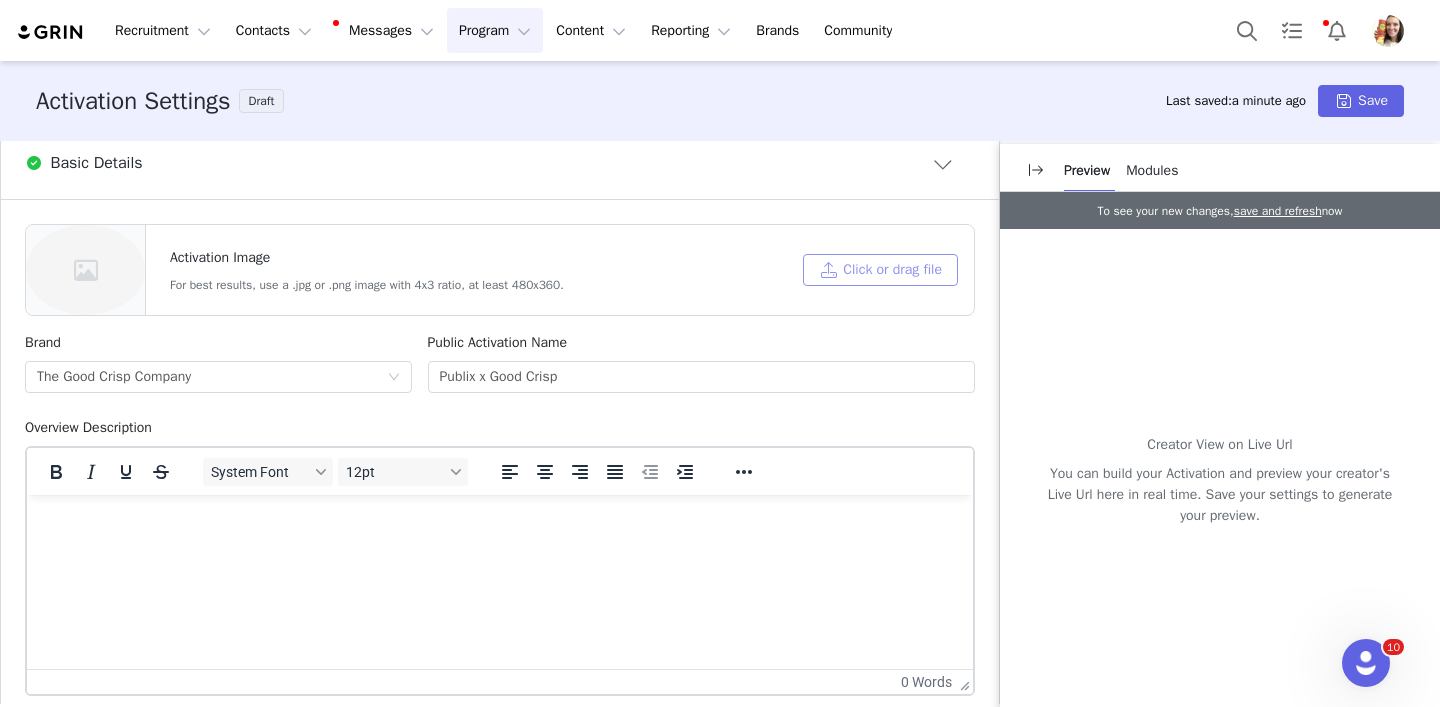 click on "Click or drag file" at bounding box center [880, 270] 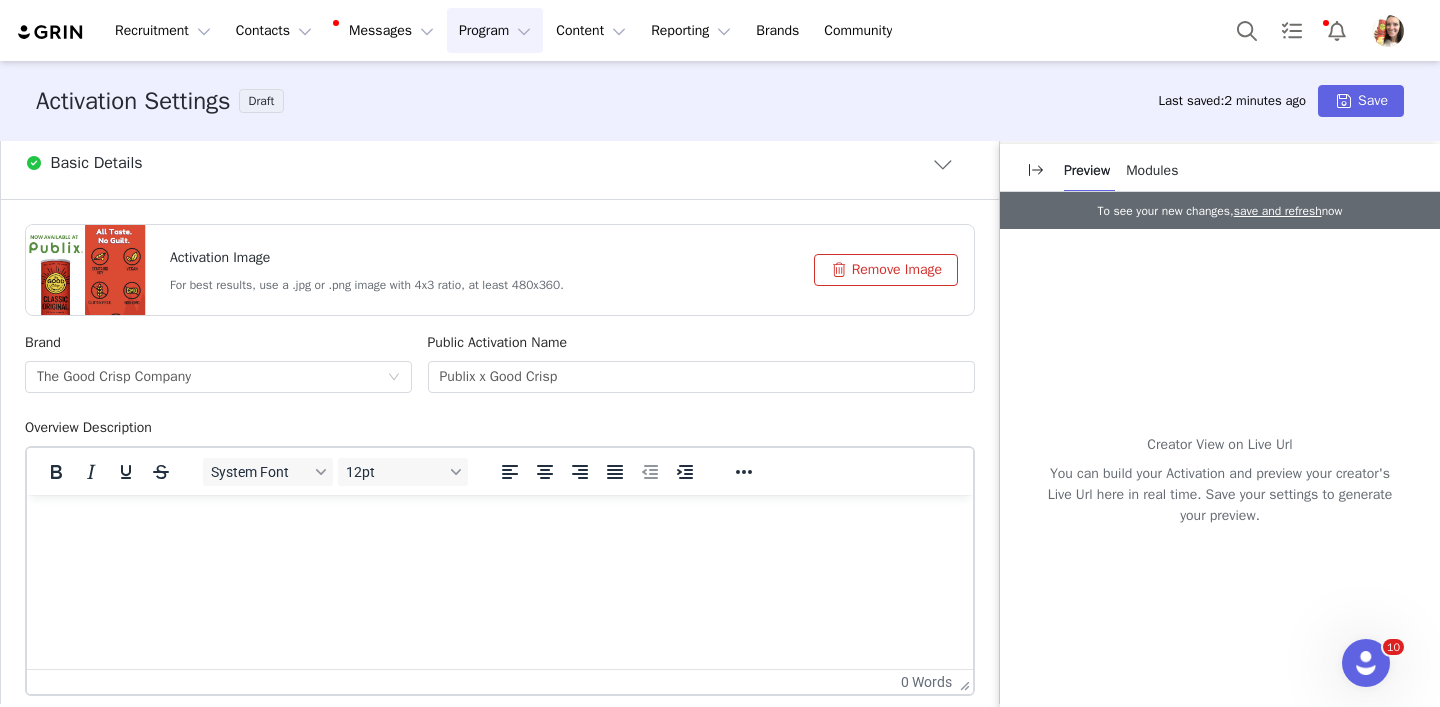 click at bounding box center [500, 522] 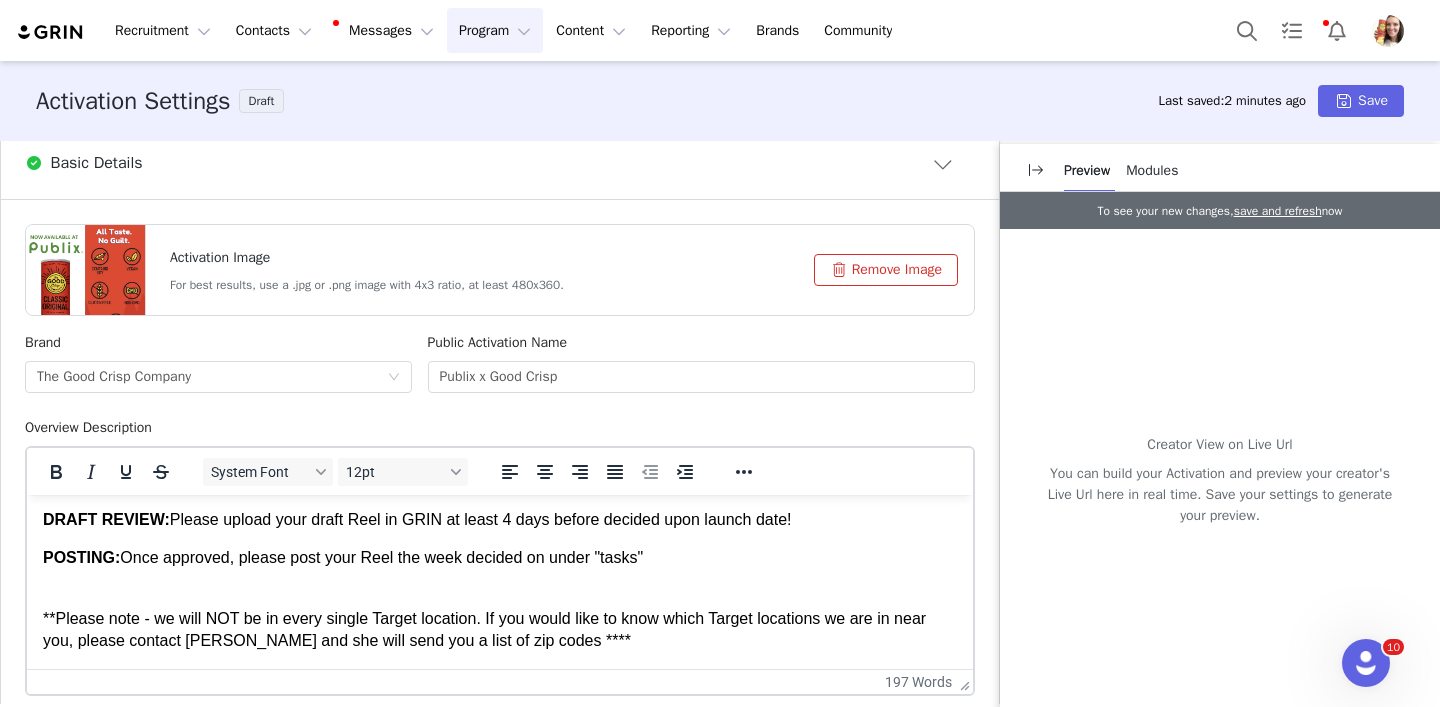 scroll, scrollTop: 0, scrollLeft: 0, axis: both 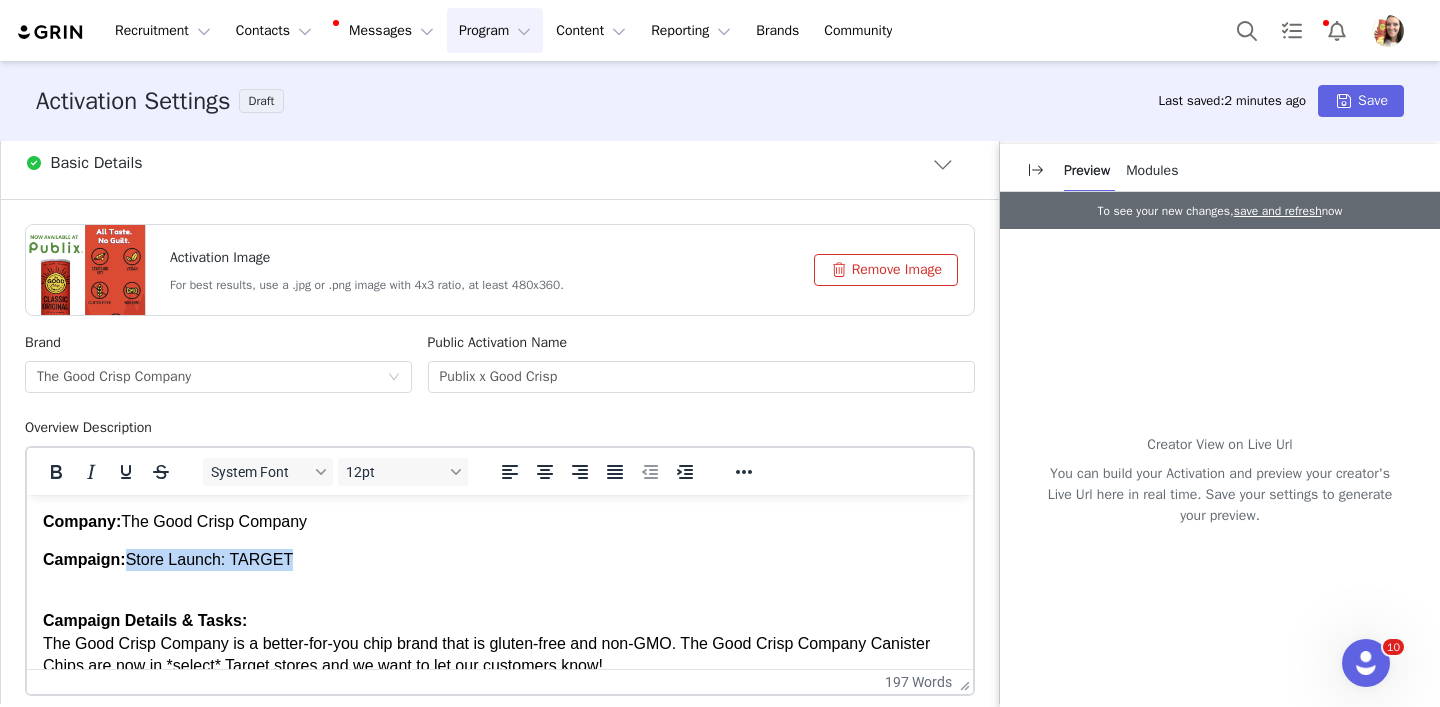 drag, startPoint x: 298, startPoint y: 558, endPoint x: 131, endPoint y: 558, distance: 167 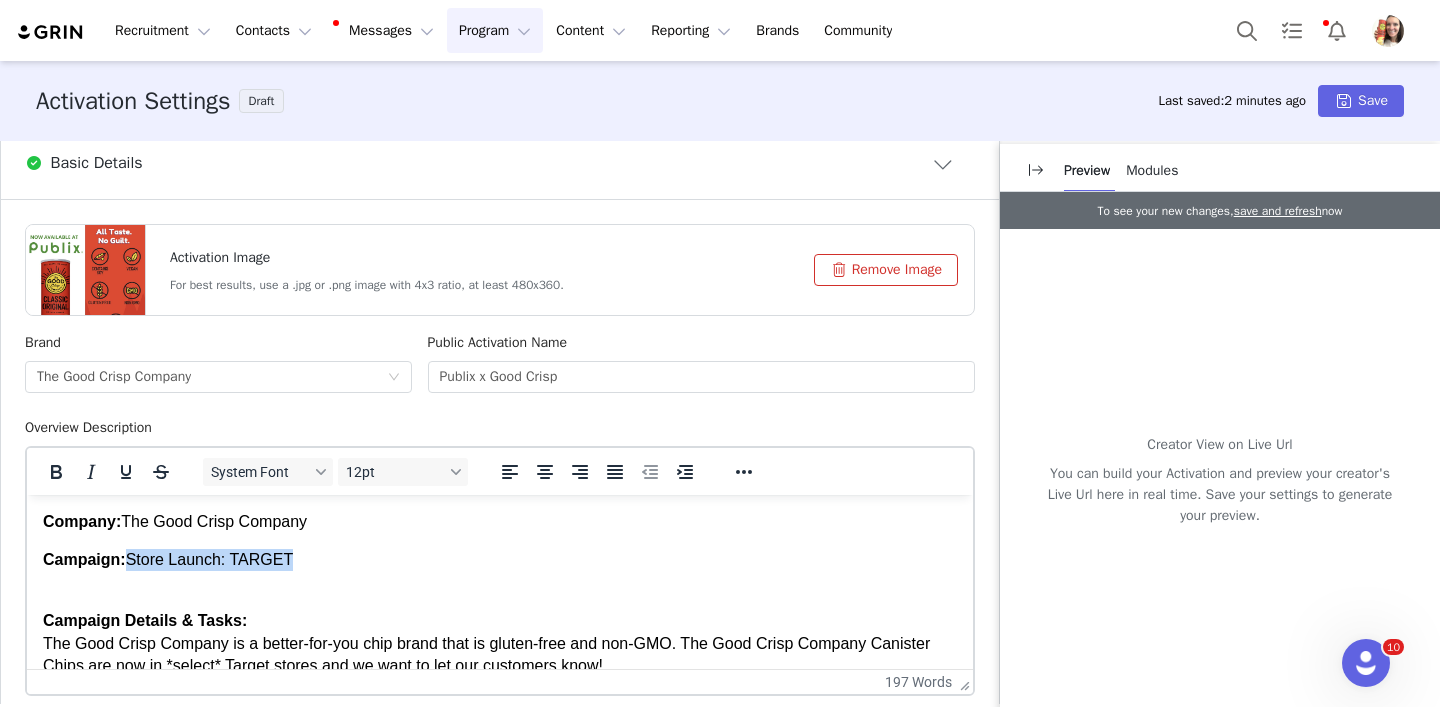 type 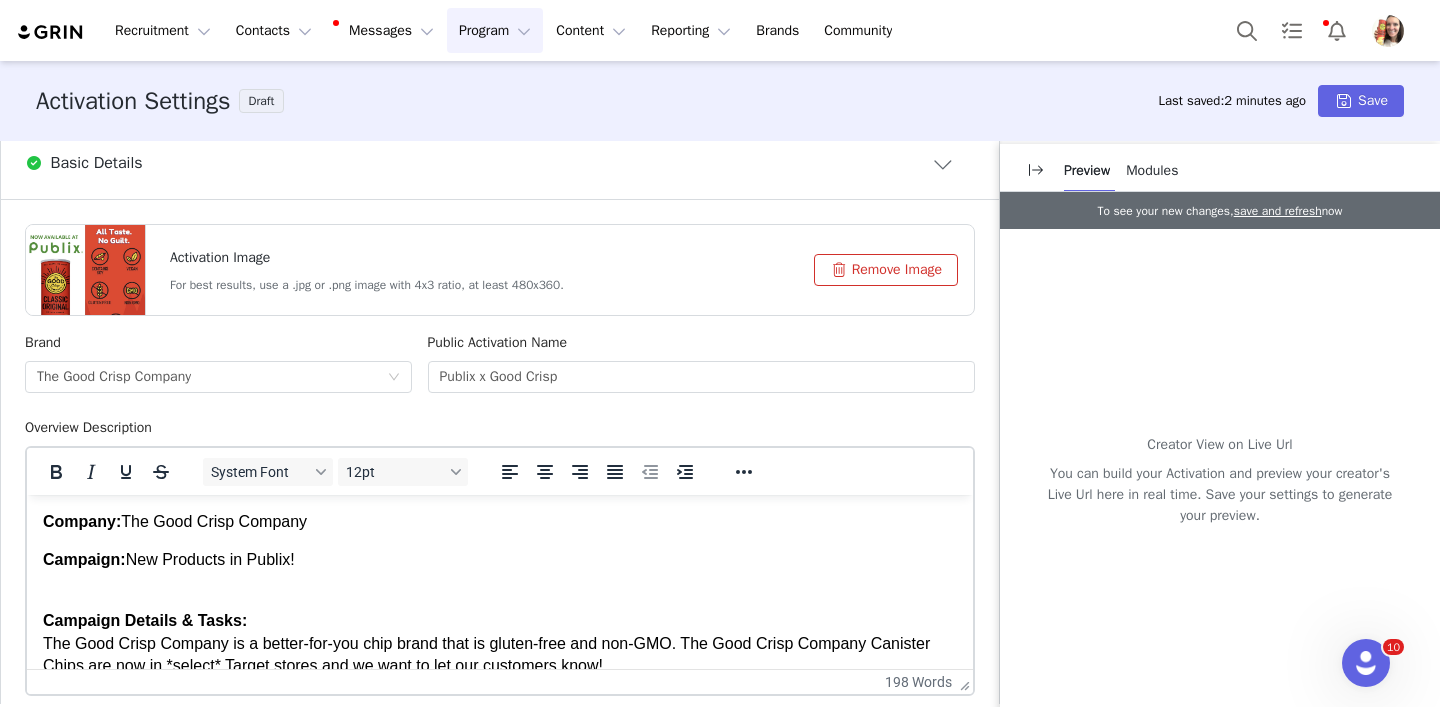 click on "Campaign:  New Products in Publix!" at bounding box center (500, 560) 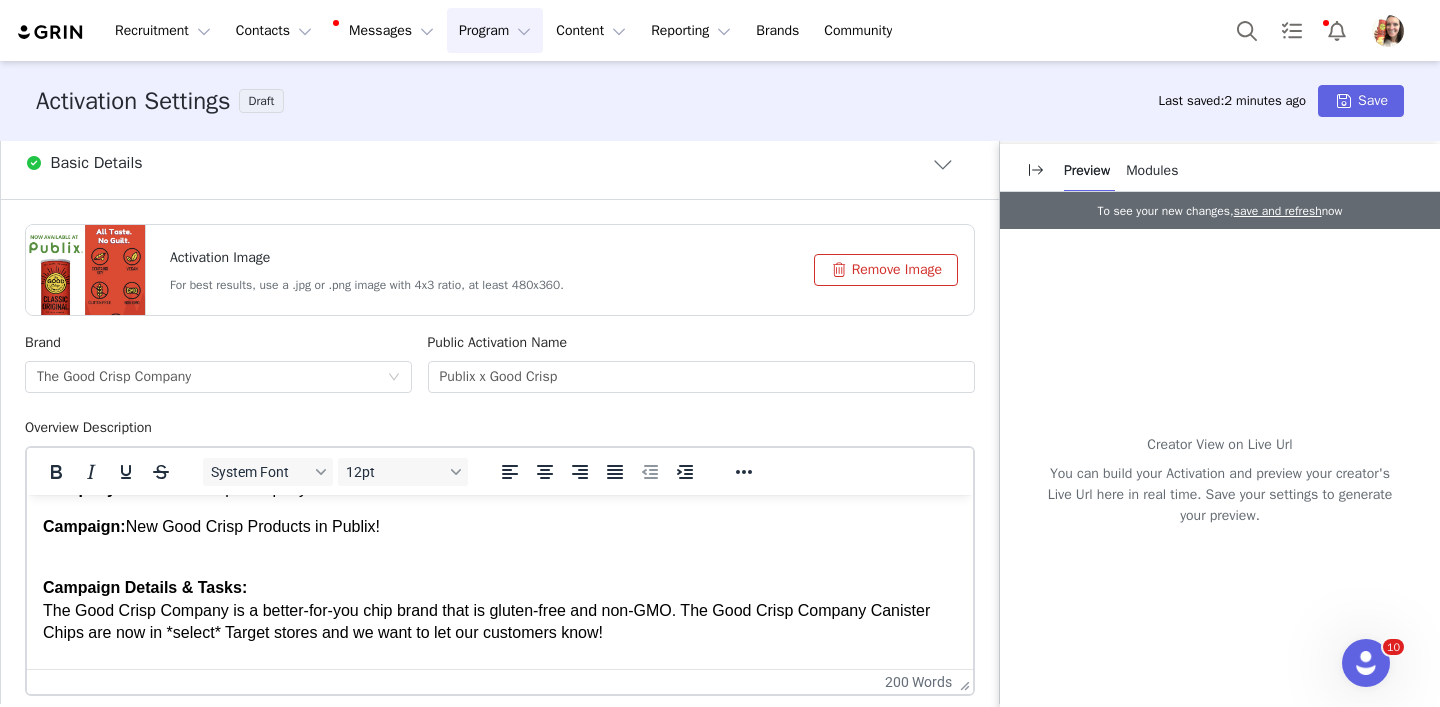 scroll, scrollTop: 51, scrollLeft: 0, axis: vertical 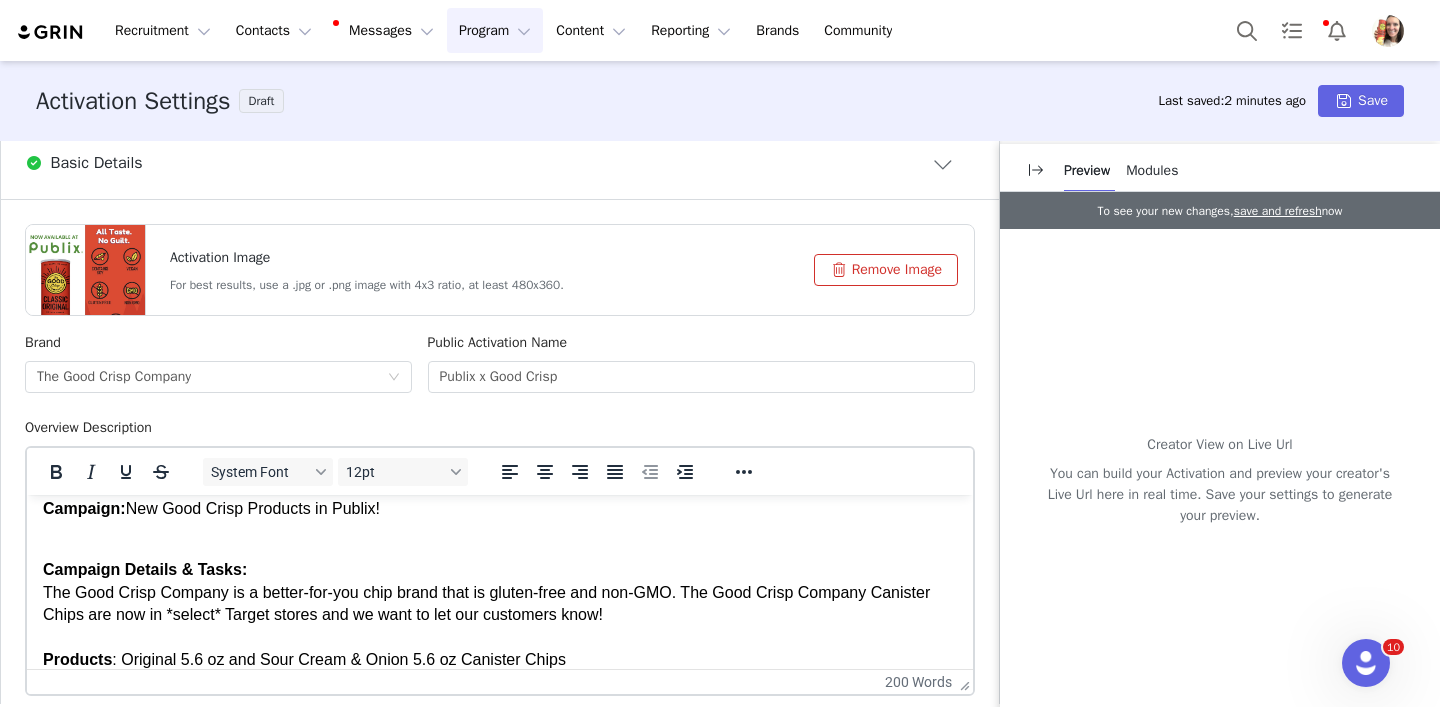 click on "Campaign Details & Tasks: The Good Crisp Company is a better-for-you chip brand that is gluten-free and non-GMO. The Good Crisp Company Canister Chips are now in *select* Target stores and we want to let our customers know!  Products : Original 5.6 oz and Sour Cream & Onion 5.6 oz Canister Chips Creator Tasks:  - 15-20 second Reel of you walking into Target, finding our chips in the chip aisle and then using our chips in a real life scenario  (or you can do a Reel about "awesome finds at Target") Creativity welcome here!! - Re-share this Reel to your story and tag @thegoodcrispcompany" at bounding box center (500, 660) 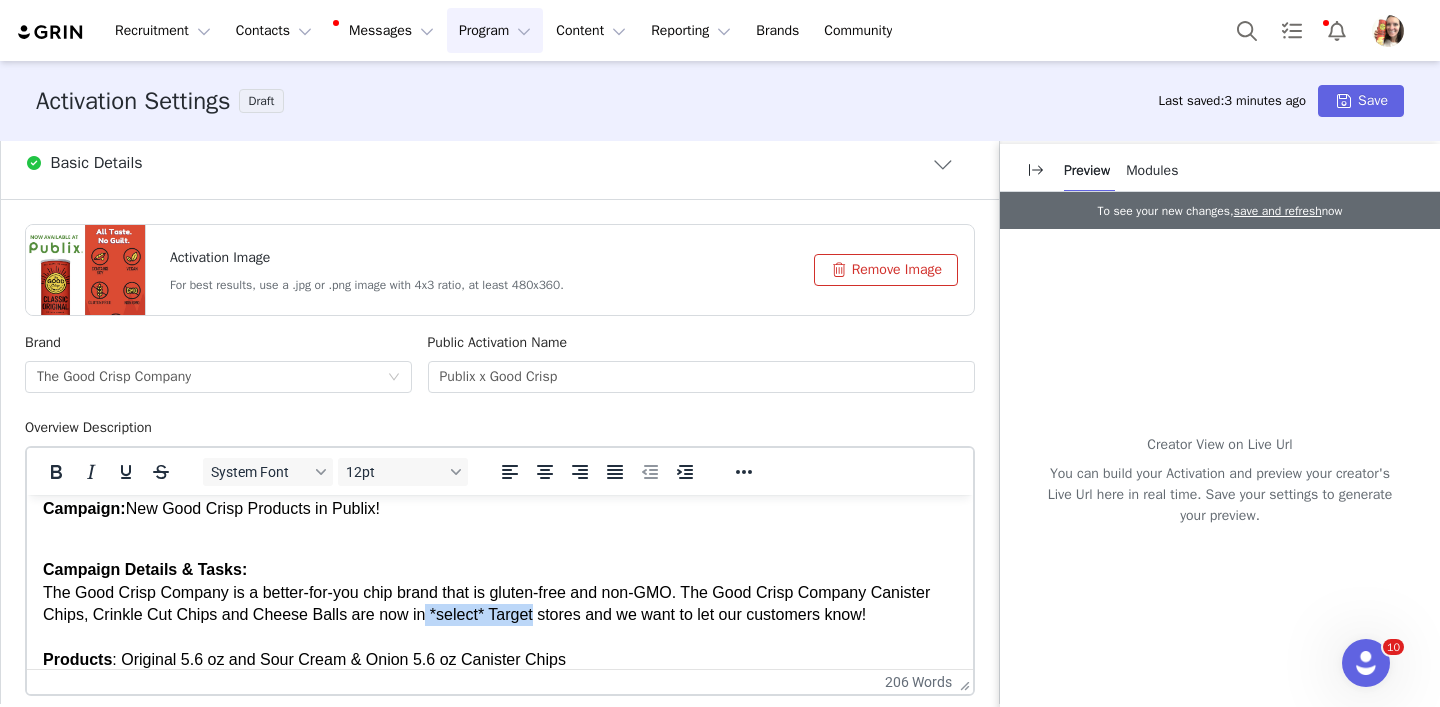 drag, startPoint x: 539, startPoint y: 617, endPoint x: 427, endPoint y: 615, distance: 112.01785 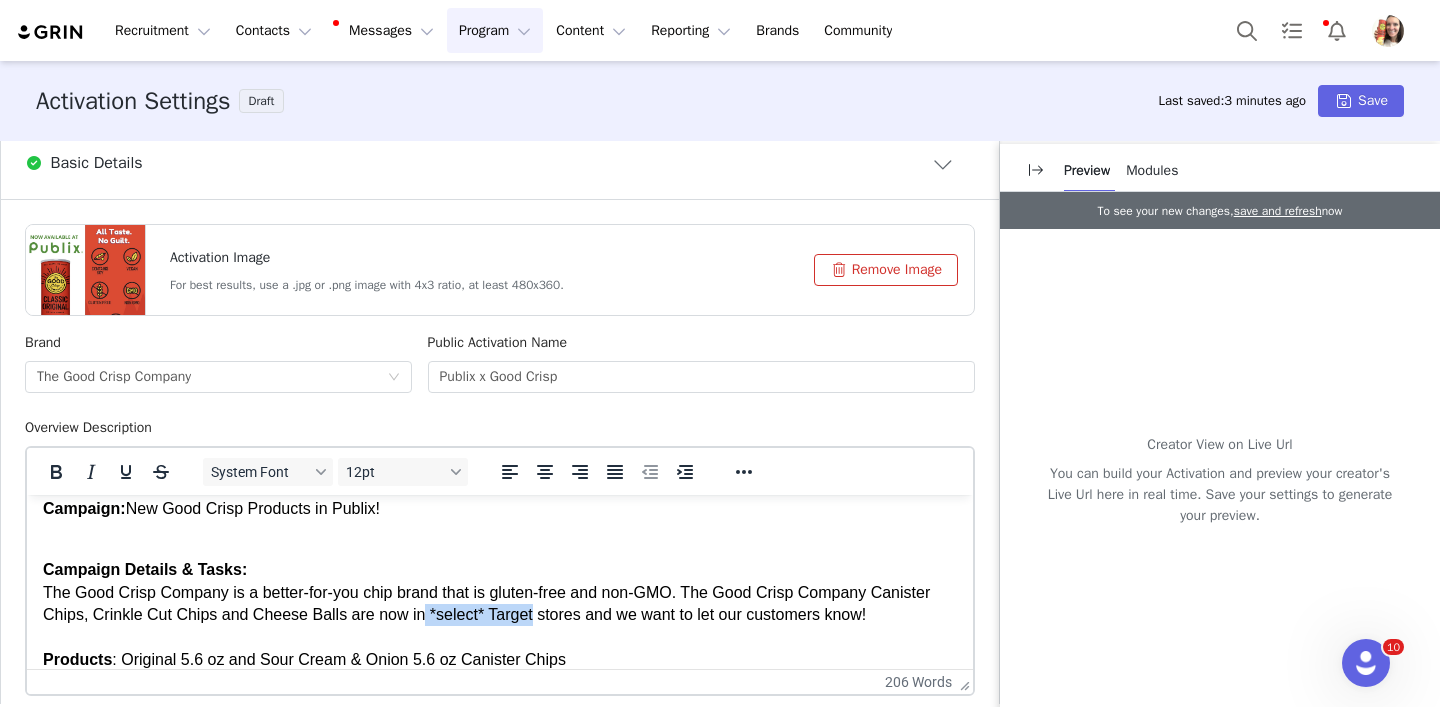 click on "Campaign Details & Tasks: The Good Crisp Company is a better-for-you chip brand that is gluten-free and non-GMO. The Good Crisp Company Canister Chips, Crinkle Cut Chips and Cheese Balls are now in *select* Target stores and we want to let our customers know!  Products : Original 5.6 oz and Sour Cream & Onion 5.6 oz Canister Chips Creator Tasks:  - 15-20 second Reel of you walking into Target, finding our chips in the chip aisle and then using our chips in a real life scenario  (or you can do a Reel about "awesome finds at Target") Creativity welcome here!! - Re-share this Reel to your story and tag @thegoodcrispcompany" at bounding box center [500, 660] 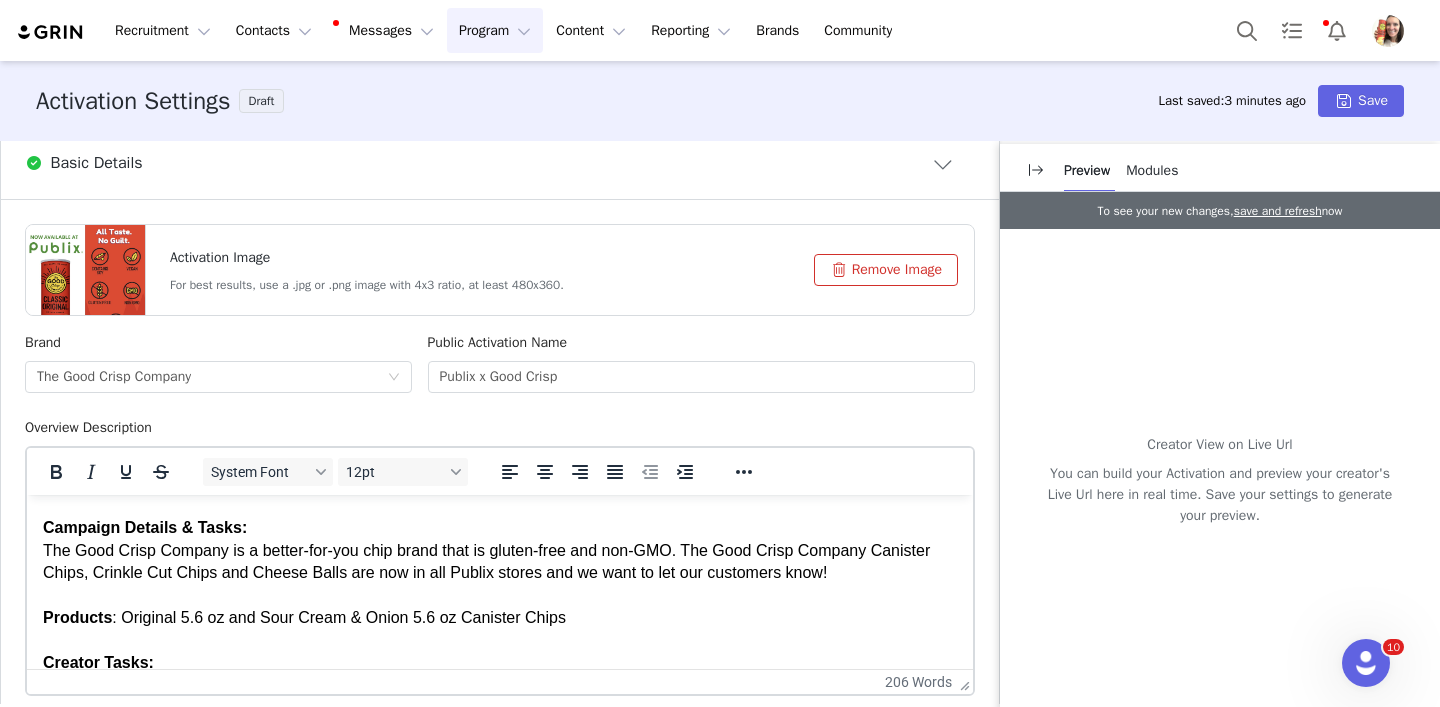 scroll, scrollTop: 101, scrollLeft: 0, axis: vertical 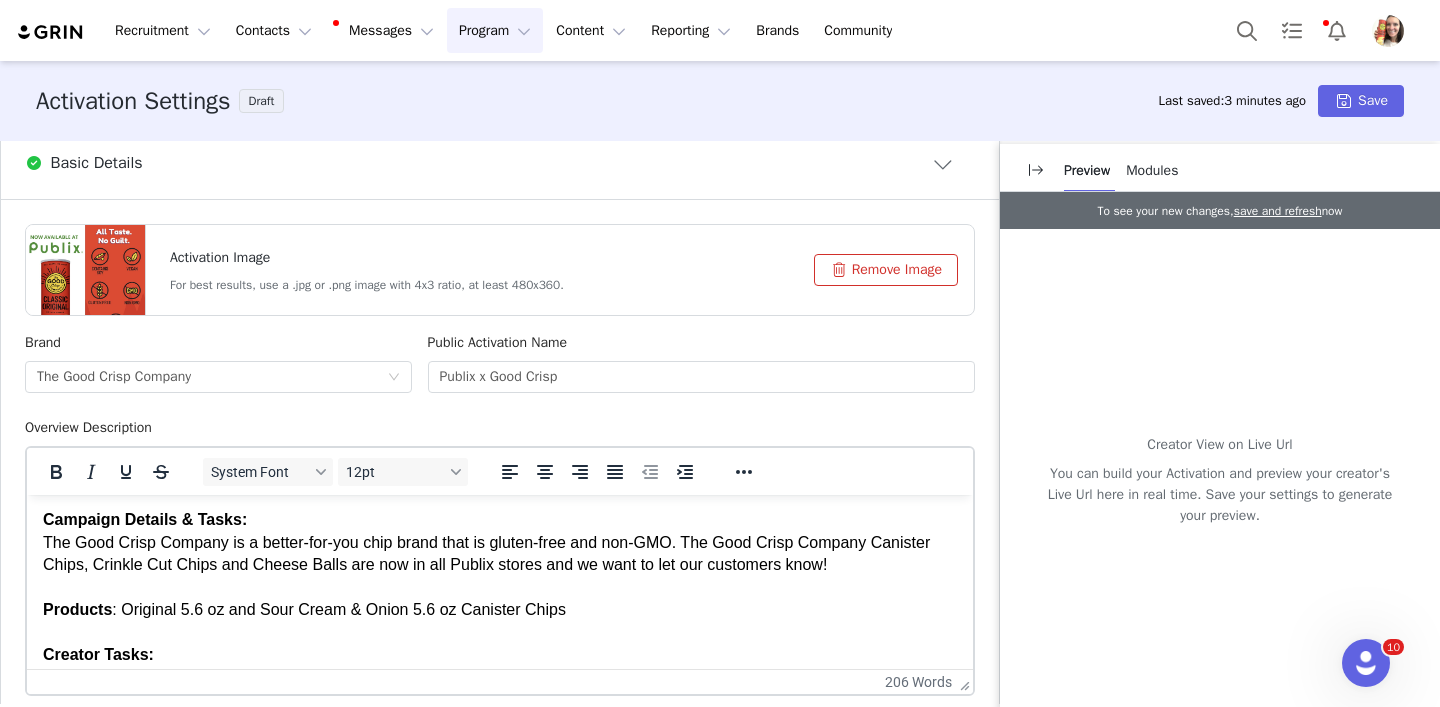 click on "Campaign Details & Tasks: The Good Crisp Company is a better-for-you chip brand that is gluten-free and non-GMO. The Good Crisp Company Canister Chips, Crinkle Cut Chips and Cheese Balls are now in all Publix stores and we want to let our customers know!  Products : Original 5.6 oz and Sour Cream & Onion 5.6 oz Canister Chips Creator Tasks:  - 15-20 second Reel of you walking into Target, finding our chips in the chip aisle and then using our chips in a real life scenario  (or you can do a Reel about "awesome finds at Target") Creativity welcome here!! - Re-share this Reel to your story and tag @thegoodcrispcompany" at bounding box center (500, 610) 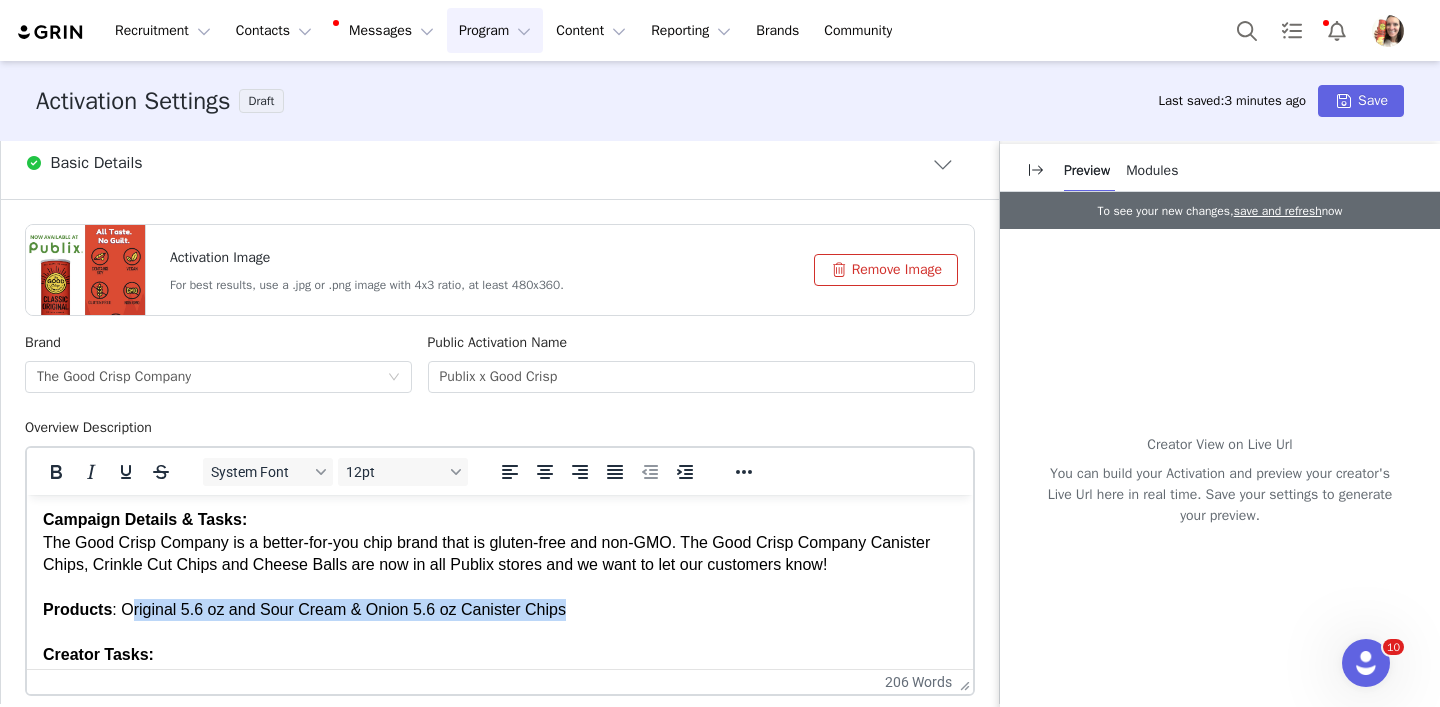 drag, startPoint x: 585, startPoint y: 612, endPoint x: 133, endPoint y: 617, distance: 452.02765 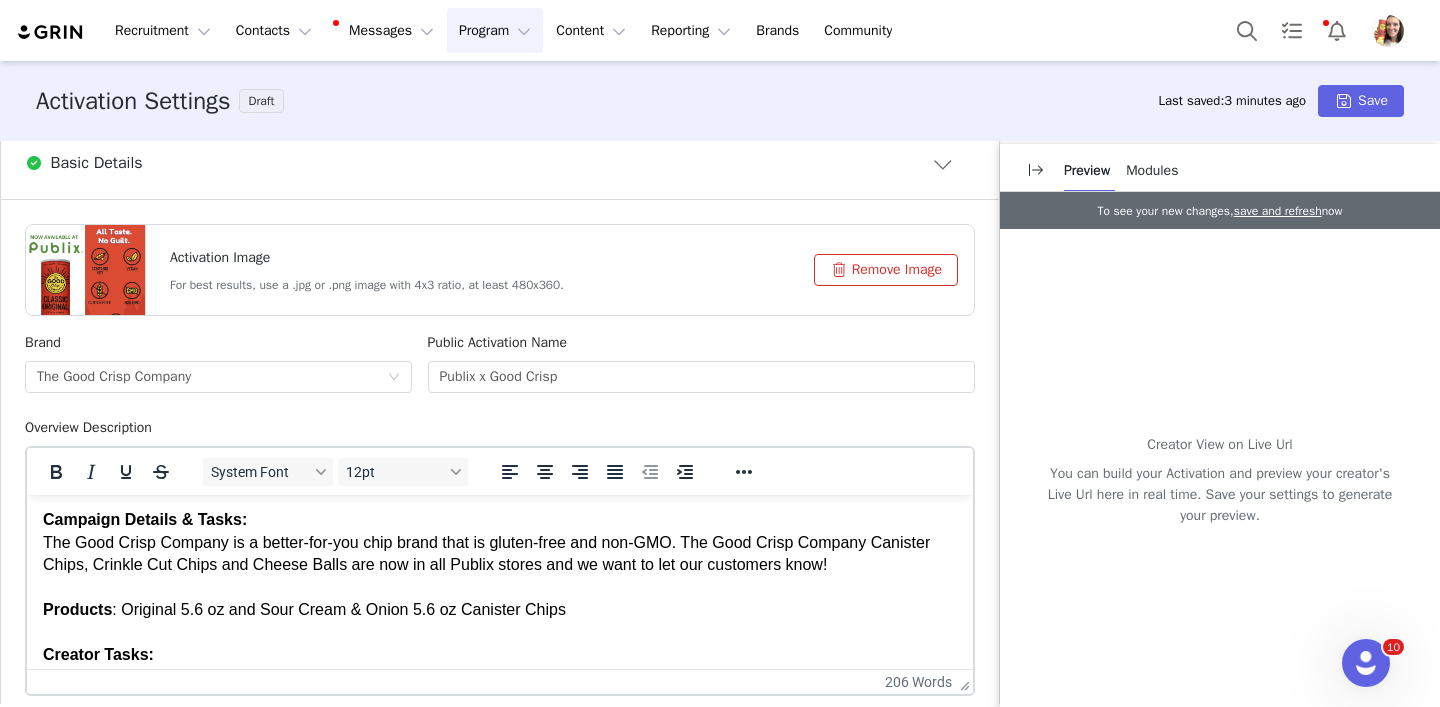 click on "Products" at bounding box center (77, 609) 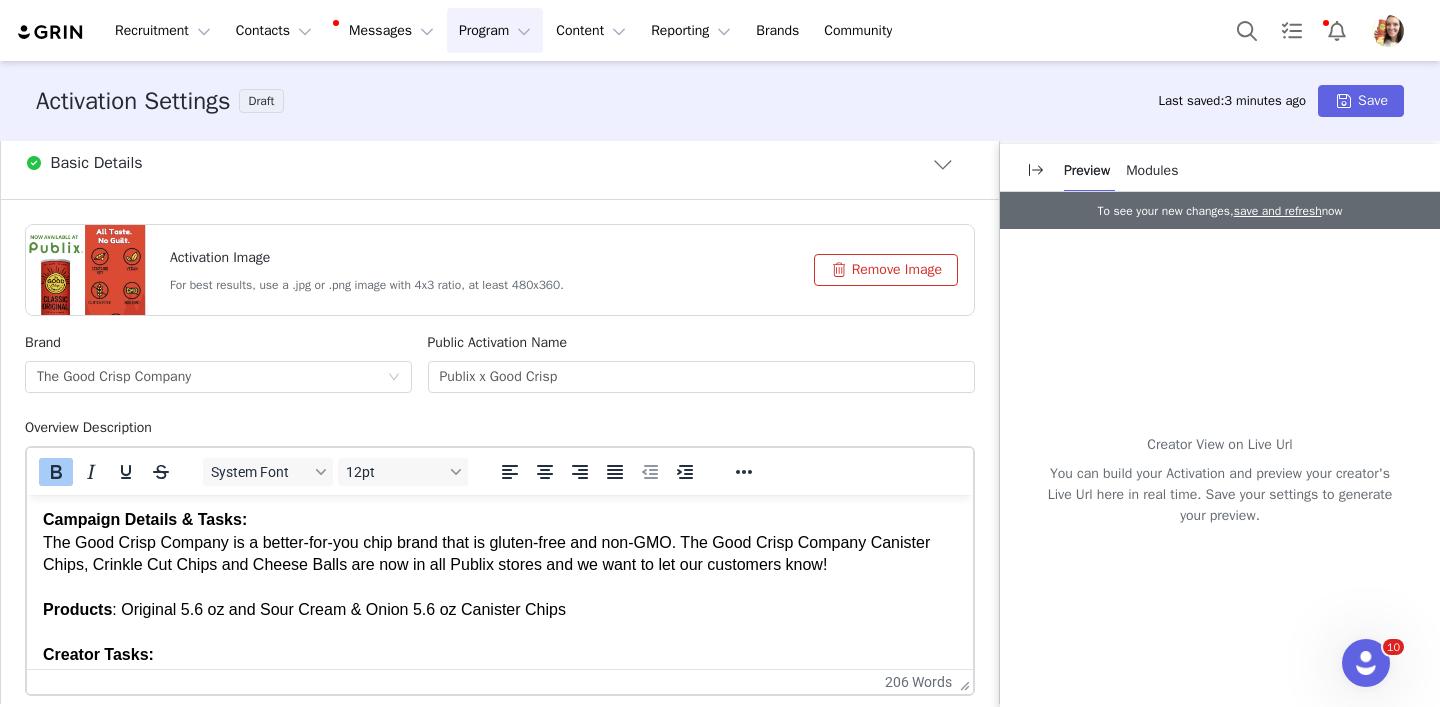 click on "Products" at bounding box center [77, 609] 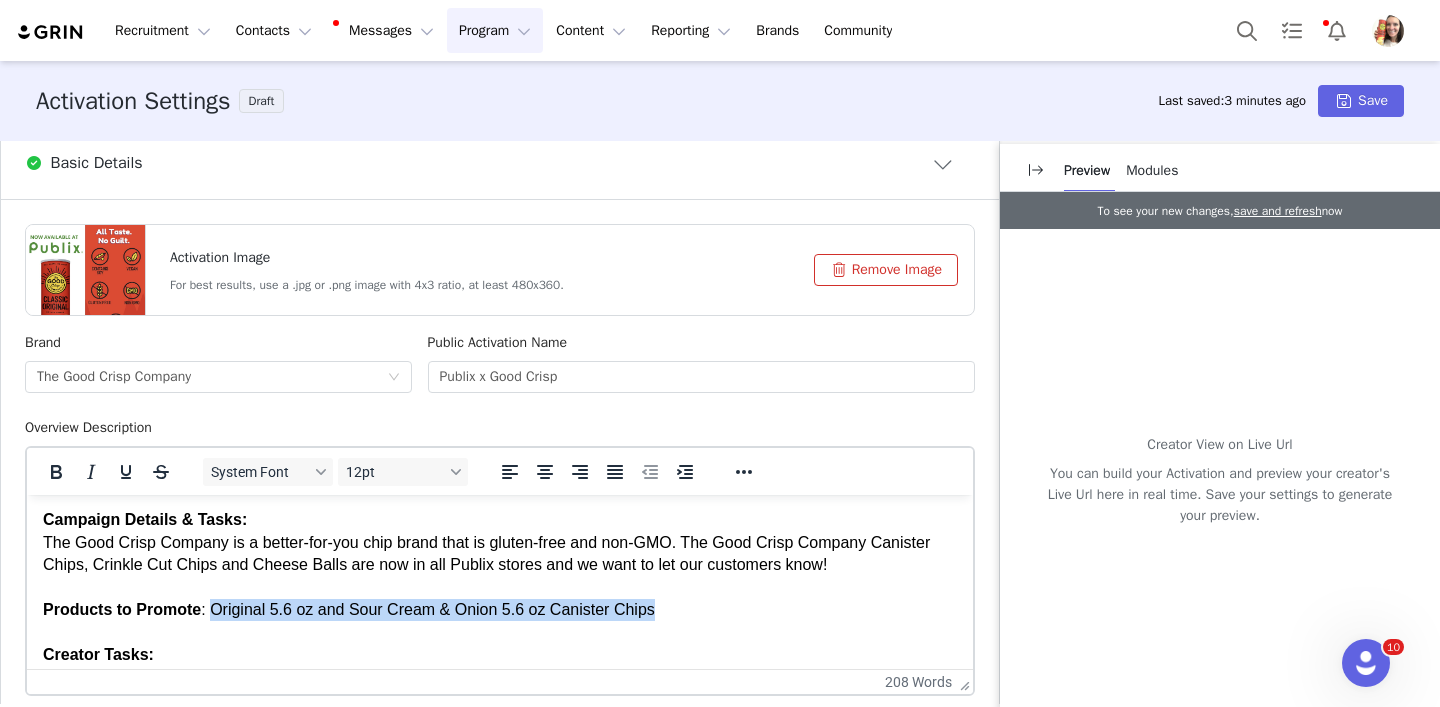 drag, startPoint x: 673, startPoint y: 608, endPoint x: 216, endPoint y: 606, distance: 457.00436 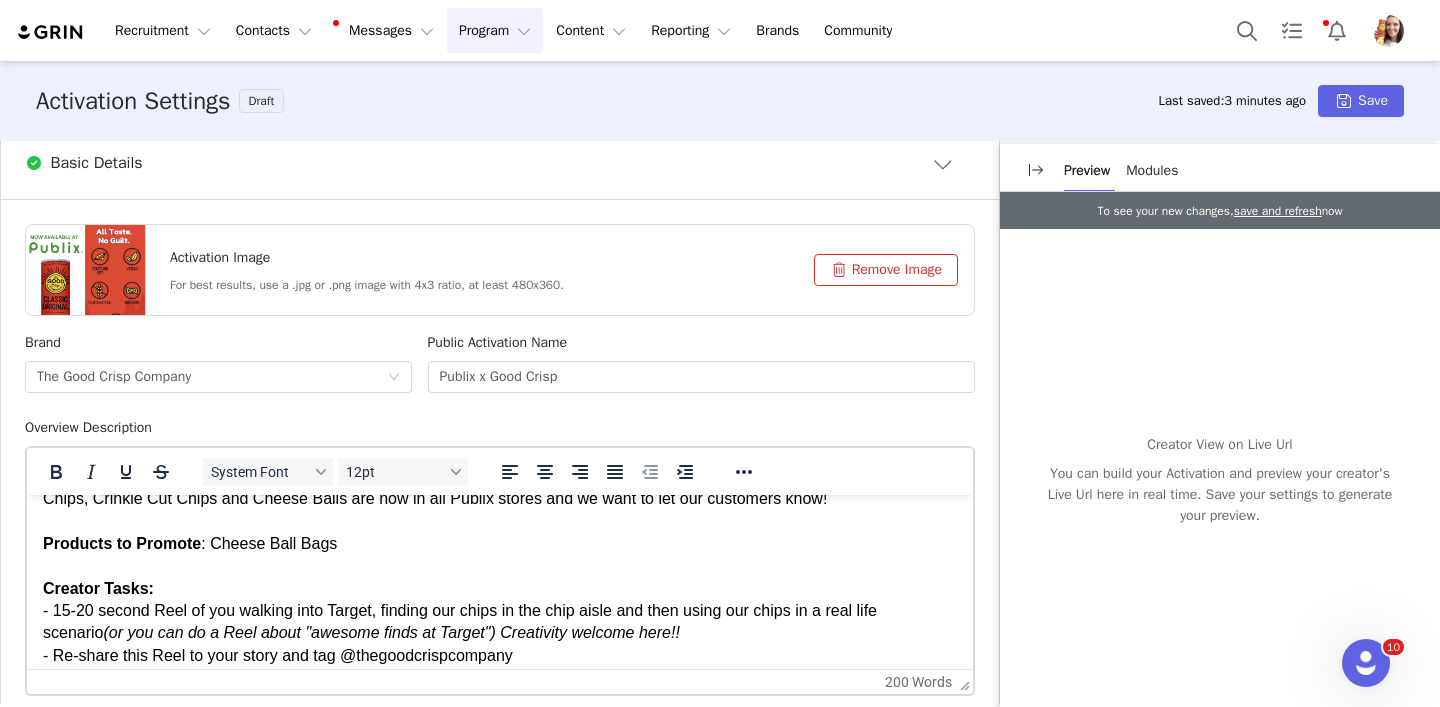 scroll, scrollTop: 211, scrollLeft: 0, axis: vertical 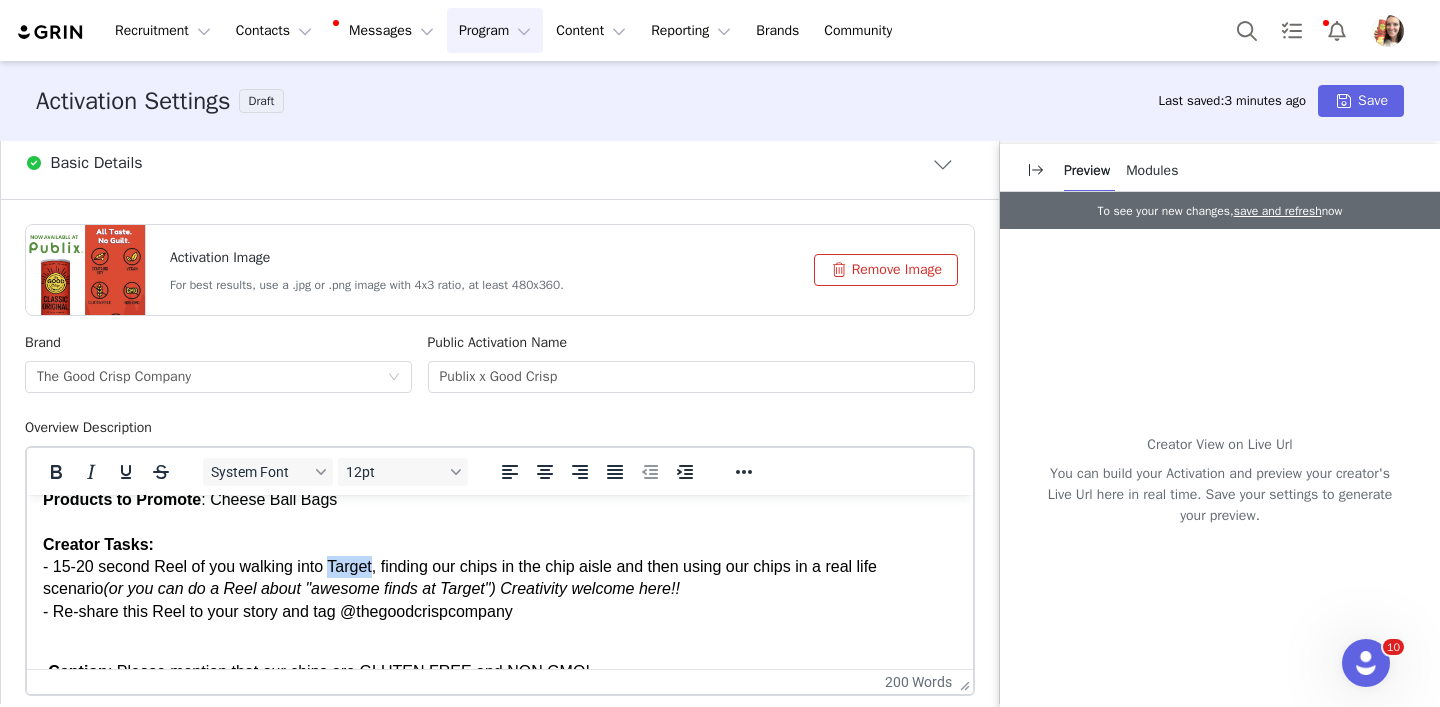 drag, startPoint x: 377, startPoint y: 565, endPoint x: 335, endPoint y: 566, distance: 42.0119 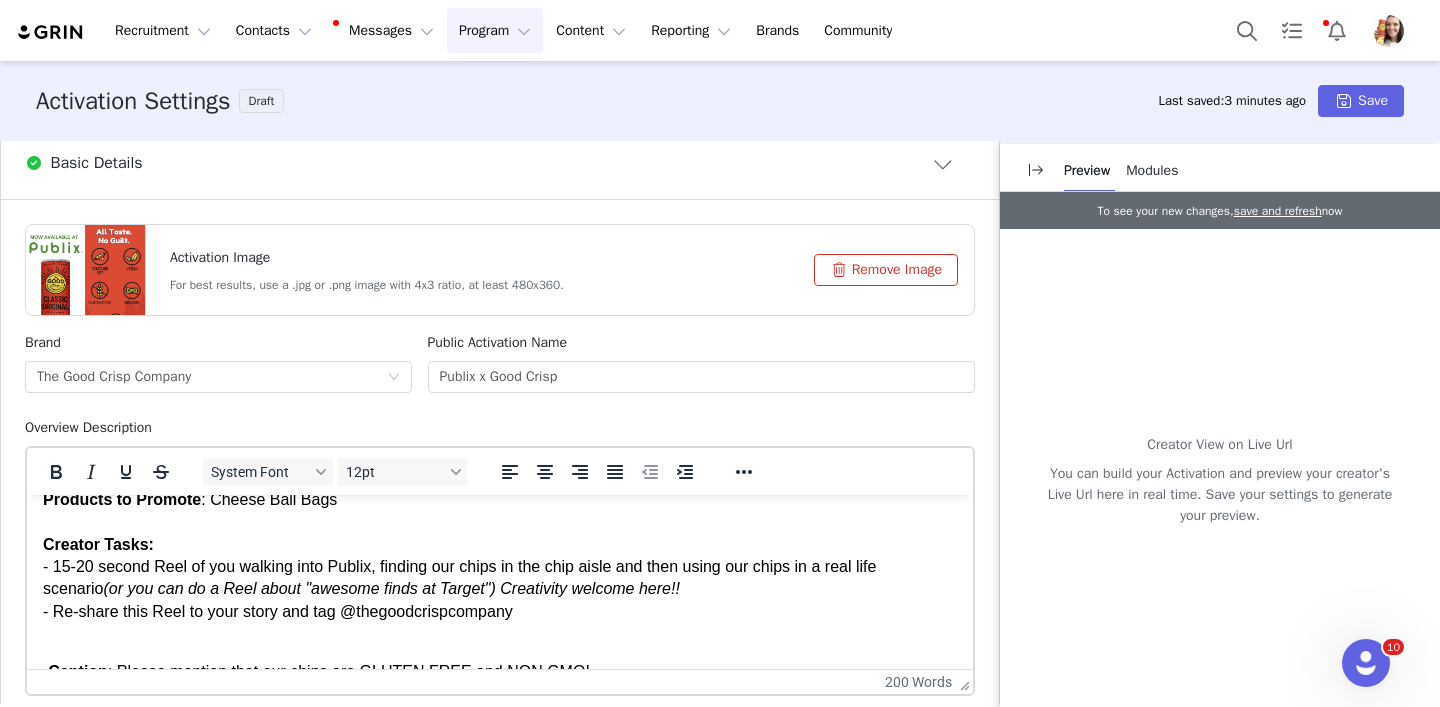 click on "Campaign Details & Tasks: The Good Crisp Company is a better-for-you chip brand that is gluten-free and non-GMO. The Good Crisp Company Canister Chips, Crinkle Cut Chips and Cheese Balls are now in all Publix stores and we want to let our customers know!  Products to Promote : Cheese Ball Bags Creator Tasks:  - 15-20 second Reel of you walking into Publix, finding our chips in the chip aisle and then using our chips in a real life scenario  (or you can do a Reel about "awesome finds at Target") Creativity welcome here!! - Re-share this Reel to your story and tag @thegoodcrispcompany" at bounding box center [500, 500] 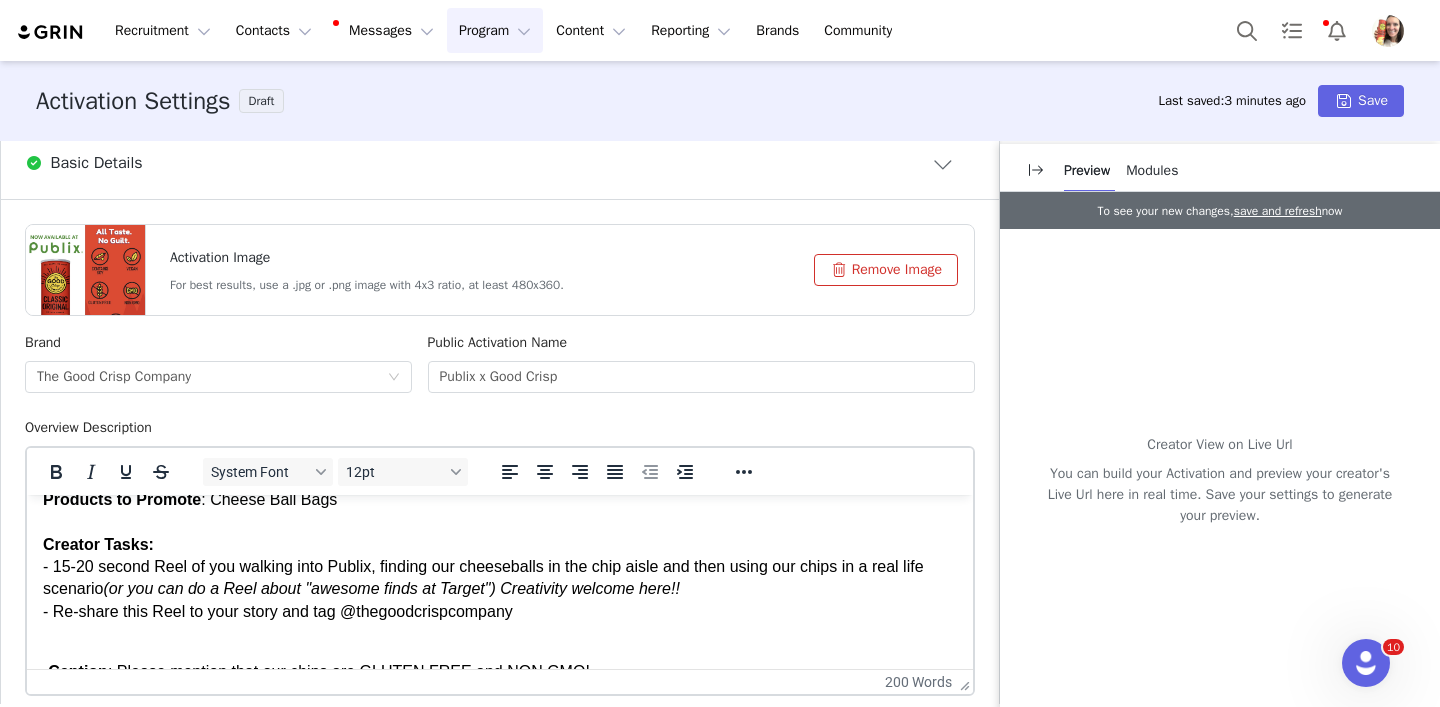 click on "Campaign Details & Tasks: The Good Crisp Company is a better-for-you chip brand that is gluten-free and non-GMO. The Good Crisp Company Canister Chips, Crinkle Cut Chips and Cheese Balls are now in all Publix stores and we want to let our customers know!  Products to Promote : Cheese Ball Bags Creator Tasks:  - 15-20 second Reel of you walking into Publix, finding our cheeseballs in the chip aisle and then using our chips in a real life scenario  (or you can do a Reel about "awesome finds at Target") Creativity welcome here!! - Re-share this Reel to your story and tag @thegoodcrispcompany" at bounding box center (500, 500) 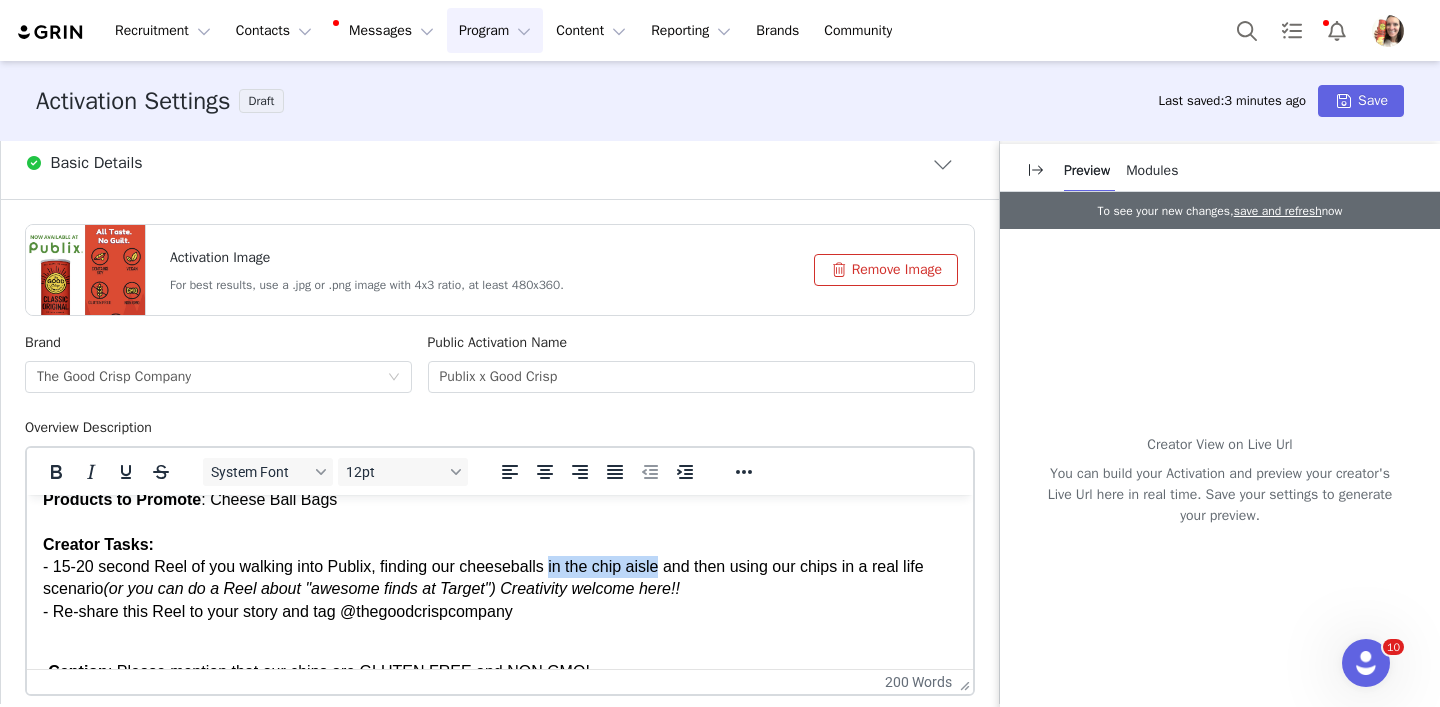 drag, startPoint x: 671, startPoint y: 568, endPoint x: 557, endPoint y: 568, distance: 114 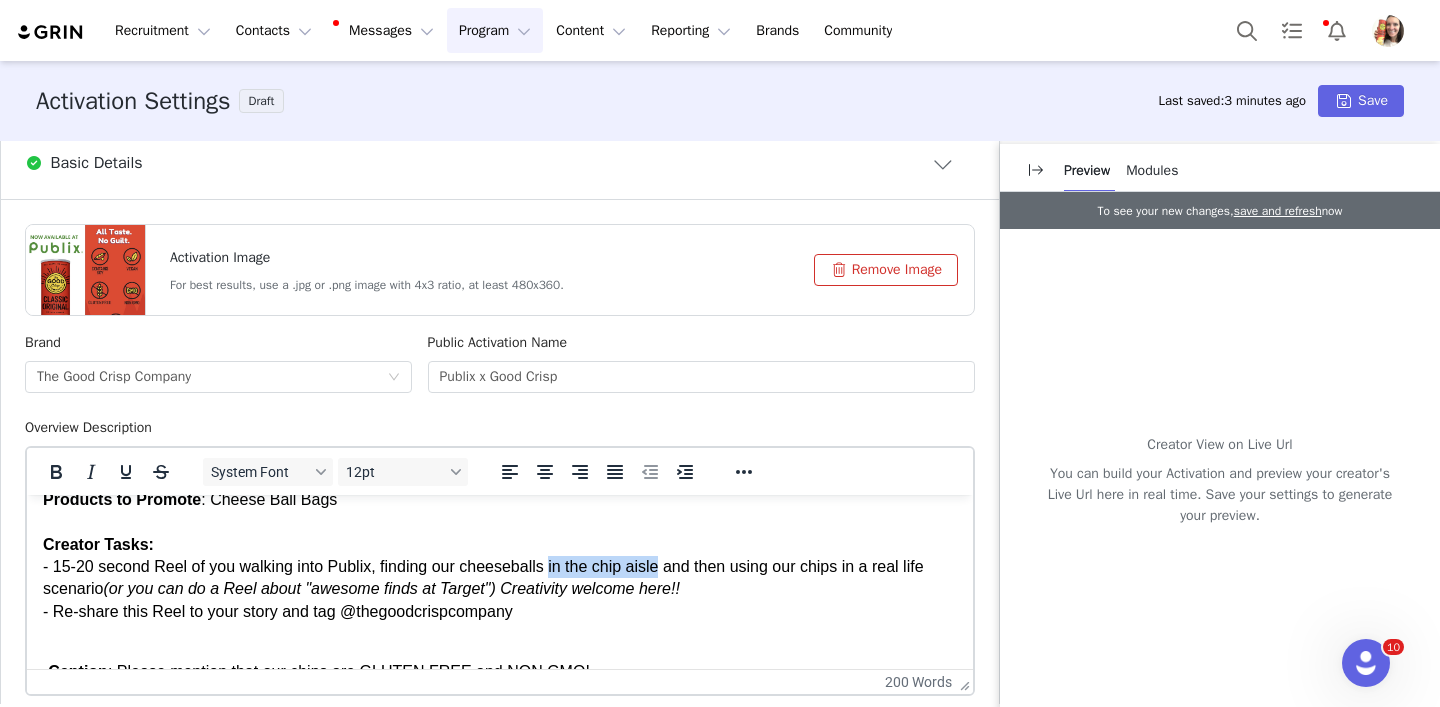 click on "Campaign Details & Tasks: The Good Crisp Company is a better-for-you chip brand that is gluten-free and non-GMO. The Good Crisp Company Canister Chips, Crinkle Cut Chips and Cheese Balls are now in all Publix stores and we want to let our customers know!  Products to Promote : Cheese Ball Bags Creator Tasks:  - 15-20 second Reel of you walking into Publix, finding our cheeseballs in the chip aisle and then using our chips in a real life scenario  (or you can do a Reel about "awesome finds at Target") Creativity welcome here!! - Re-share this Reel to your story and tag @thegoodcrispcompany" at bounding box center (500, 500) 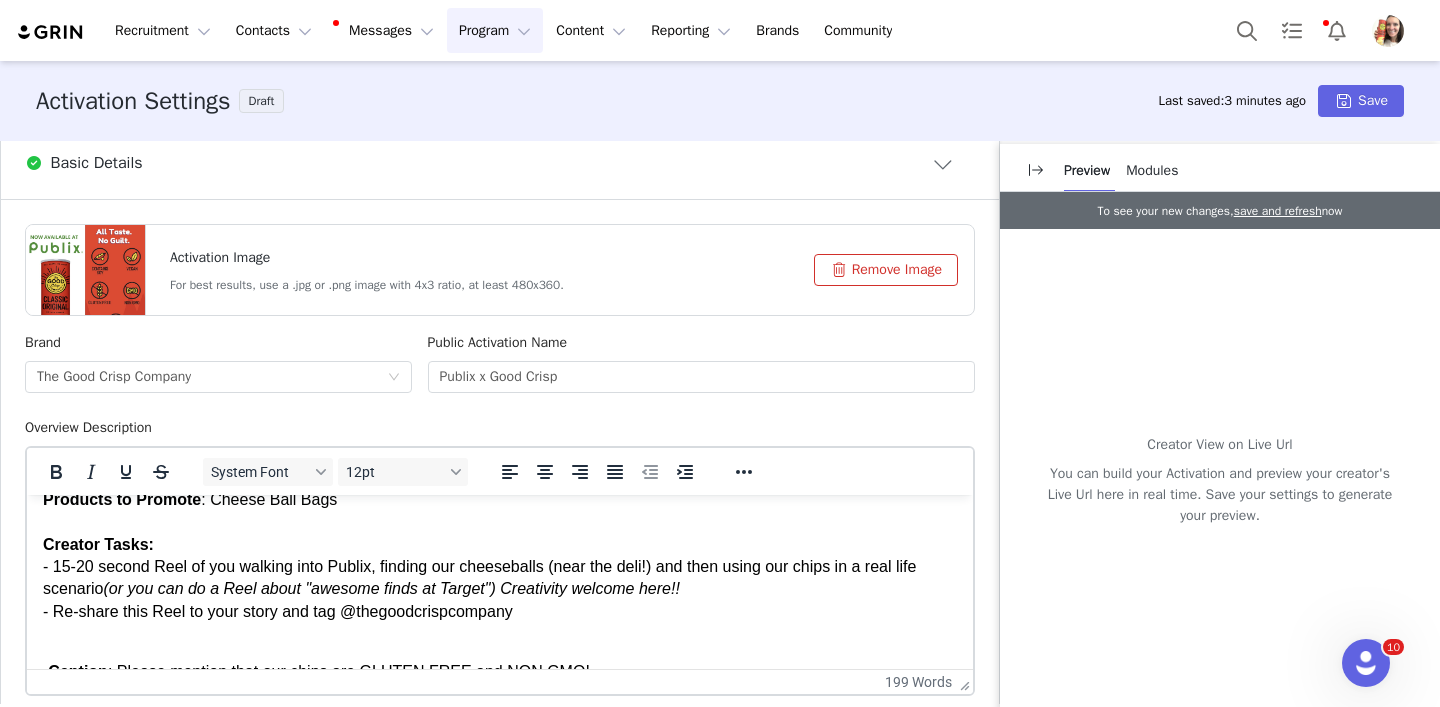 click on "Campaign Details & Tasks: The Good Crisp Company is a better-for-you chip brand that is gluten-free and non-GMO. The Good Crisp Company Canister Chips, Crinkle Cut Chips and Cheese Balls are now in all Publix stores and we want to let our customers know!  Products to Promote : Cheese Ball Bags Creator Tasks:  - 15-20 second Reel of you walking into Publix, finding our cheeseballs (near the deli!) and then using our chips in a real life scenario  (or you can do a Reel about "awesome finds at Target") Creativity welcome here!! - Re-share this Reel to your story and tag @thegoodcrispcompany" at bounding box center (500, 500) 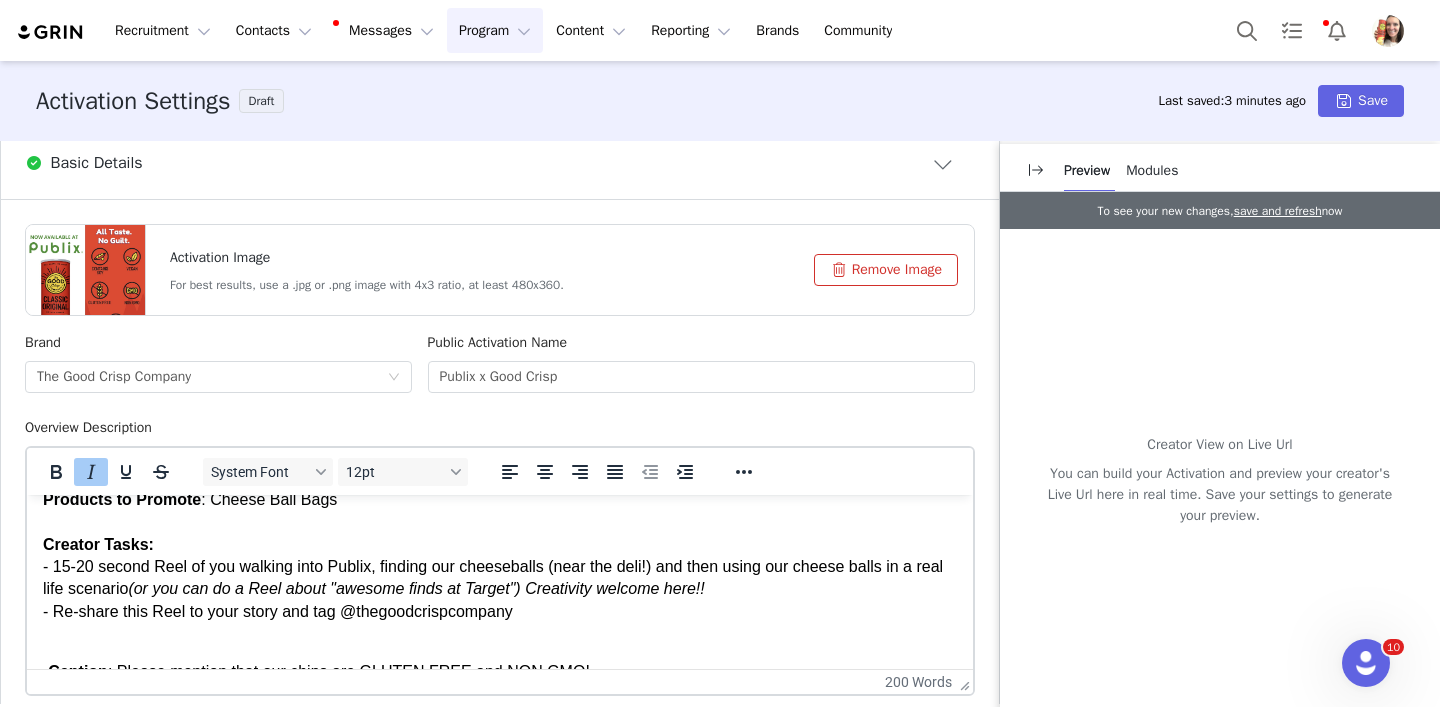click on "(or you can do a Reel about "awesome finds at Target") Creativity welcome here!!" at bounding box center [416, 588] 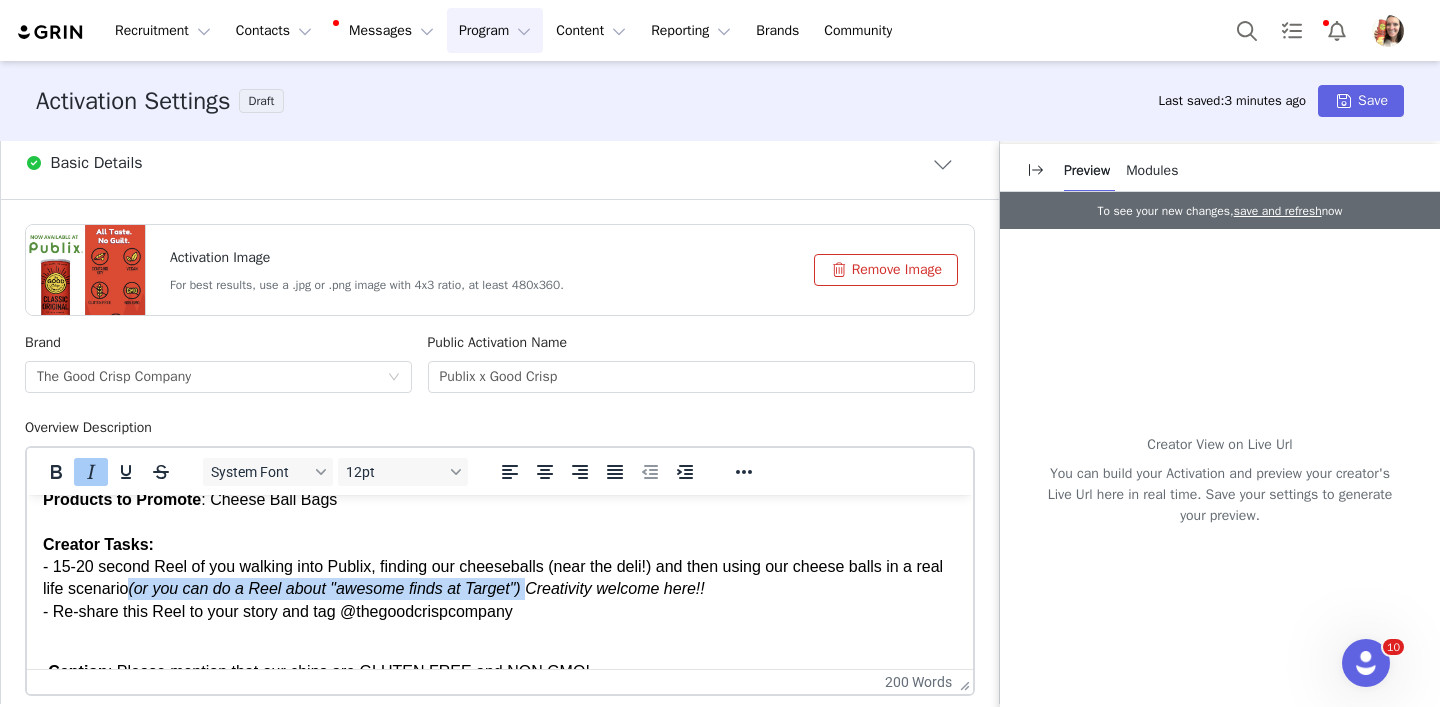 drag, startPoint x: 571, startPoint y: 589, endPoint x: 167, endPoint y: 595, distance: 404.04456 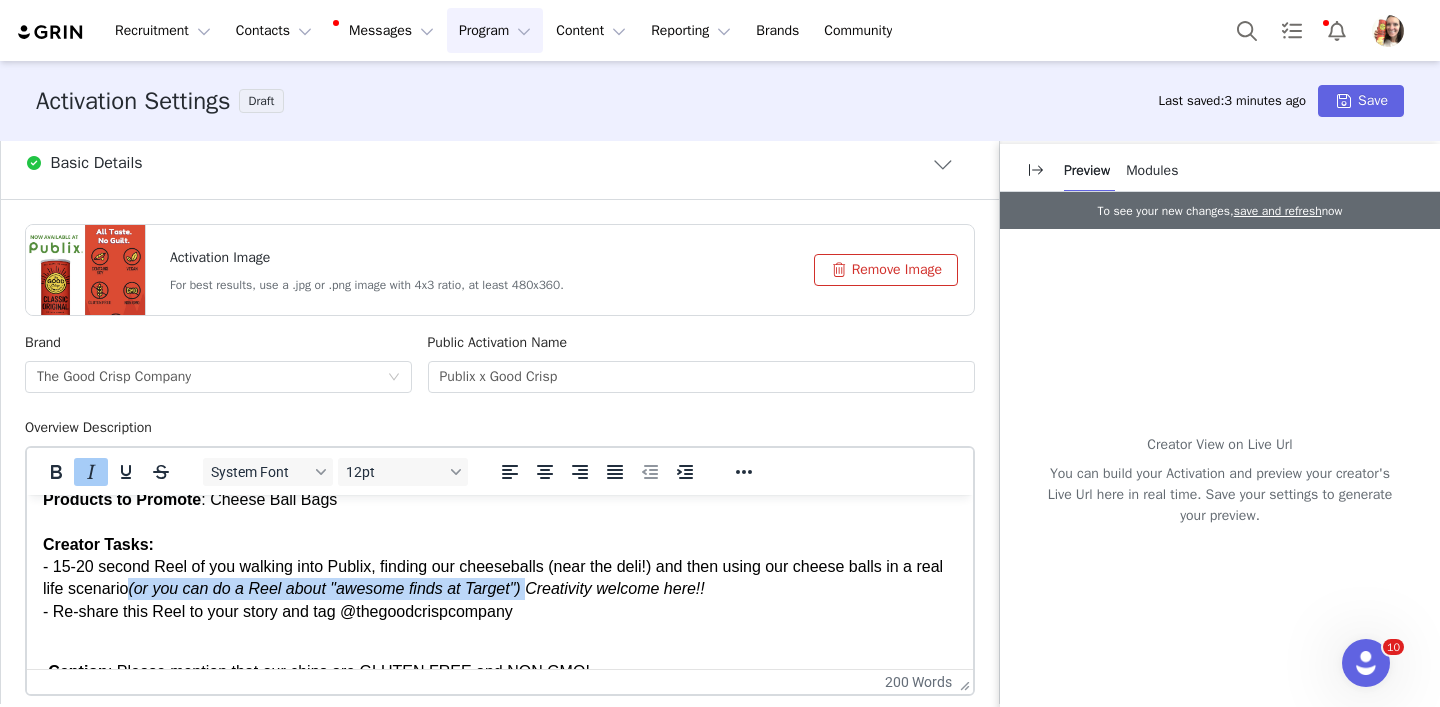 click on "(or you can do a Reel about "awesome finds at Target") Creativity welcome here!!" at bounding box center (416, 588) 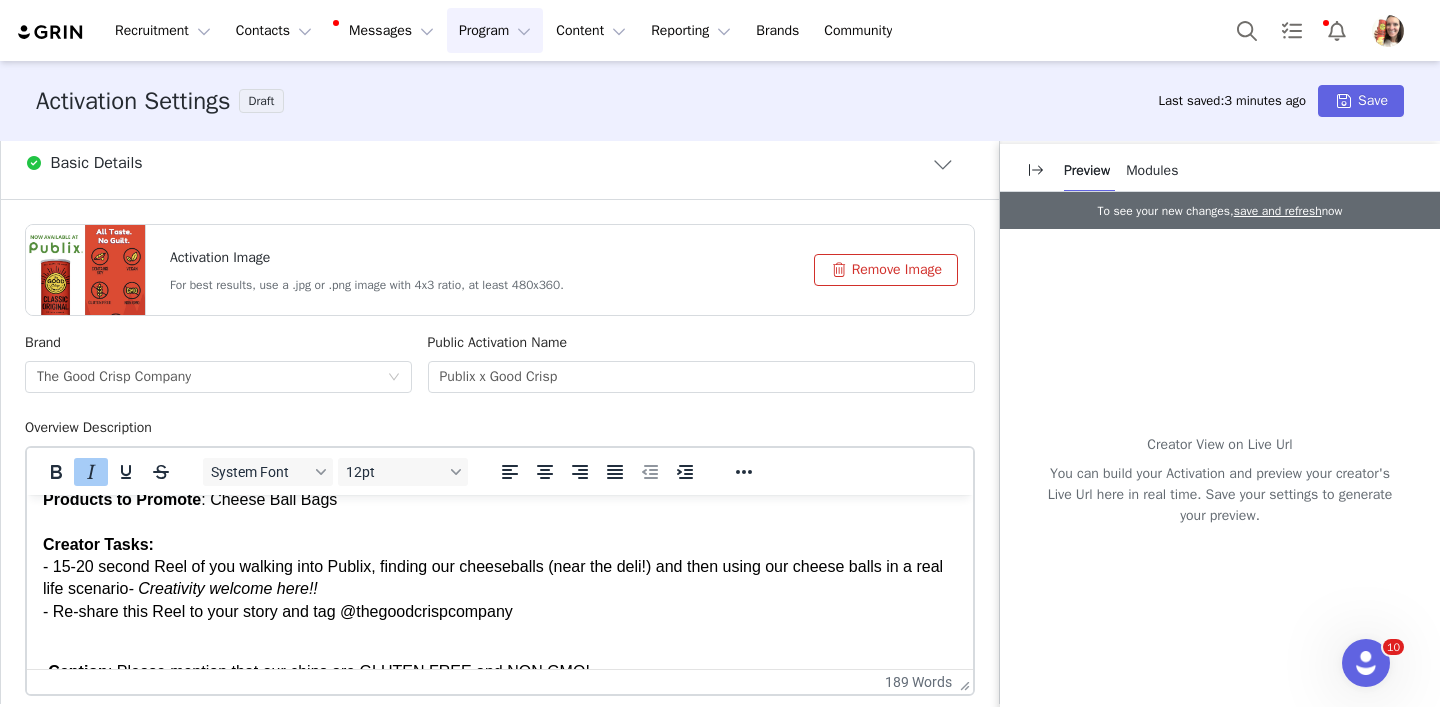 click on "- Creativity welcome here!!" at bounding box center [222, 588] 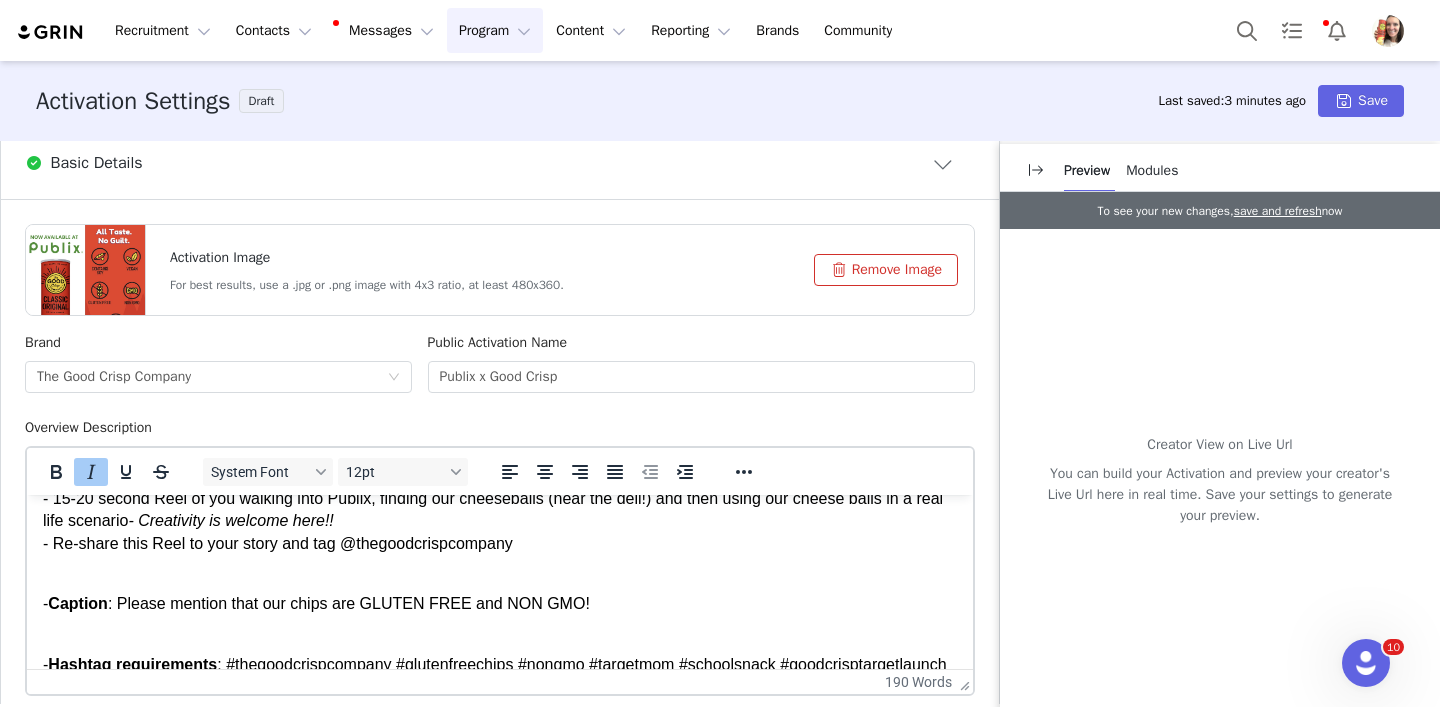 scroll, scrollTop: 278, scrollLeft: 0, axis: vertical 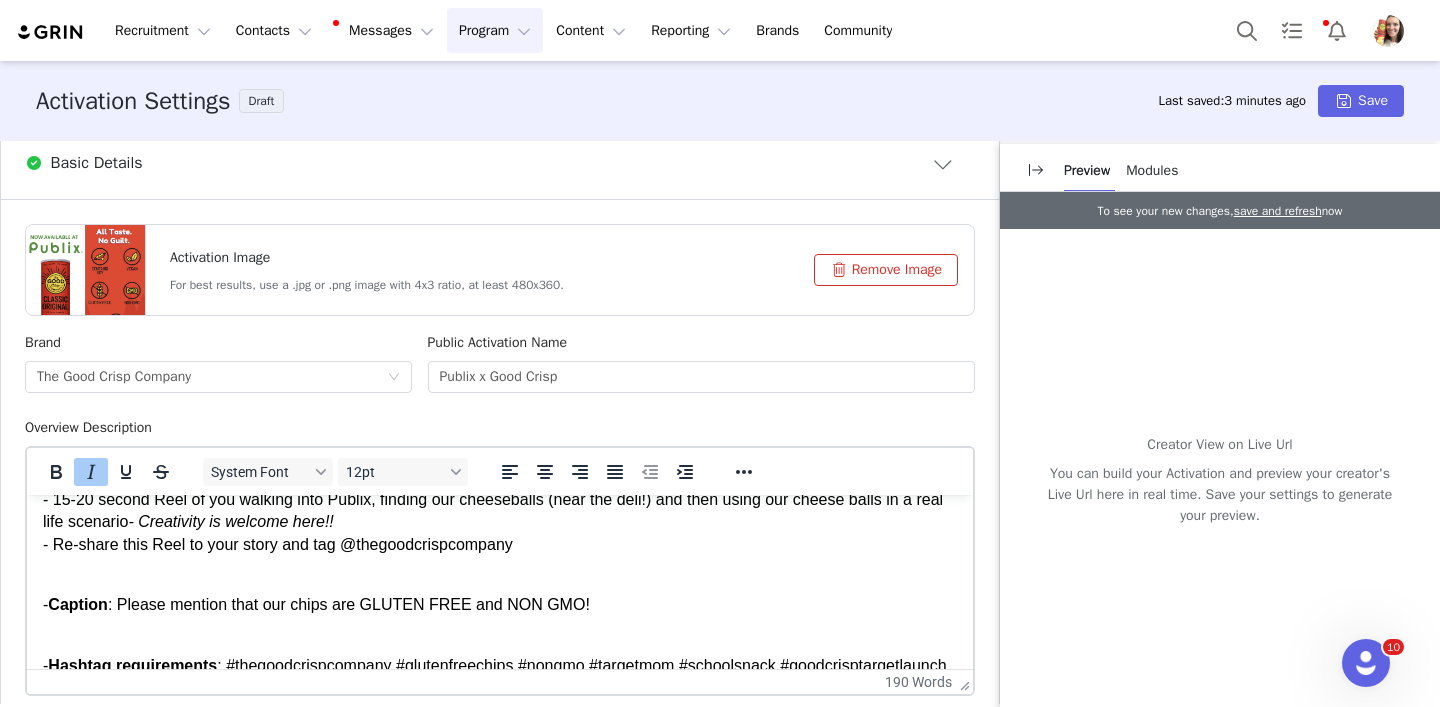 click on "Company:  The Good Crisp Company Campaign:  New Good Crisp Products in Publix! Campaign Details & Tasks: The Good Crisp Company is a better-for-you chip brand that is gluten-free and non-GMO. The Good Crisp Company Canister Chips, Crinkle Cut Chips and Cheese Balls are now in all Publix stores and we want to let our customers know!  Products to Promote : Cheese Ball Bags Creator Tasks:  - 15-20 second Reel of you walking into Publix, finding our cheeseballs (near the deli!) and then using our cheese balls in a real life scenario  - Creativity is welcome here!! - Re-share this Reel to your story and tag @thegoodcrispcompany -  Caption : Please mention that our chips are GLUTEN FREE and NON GMO!  -  Hashtag requirements : #thegoodcrispcompany #glutenfreechips #nongmo #targetmom #schoolsnack #goodcrisptargetlaunch DRAFT REVIEW:  Please upload your draft Reel in GRIN at least 4 days before decided upon launch date!  POSTING:  Once approved, please post your Reel the week decided on under "tasks"" at bounding box center [500, 535] 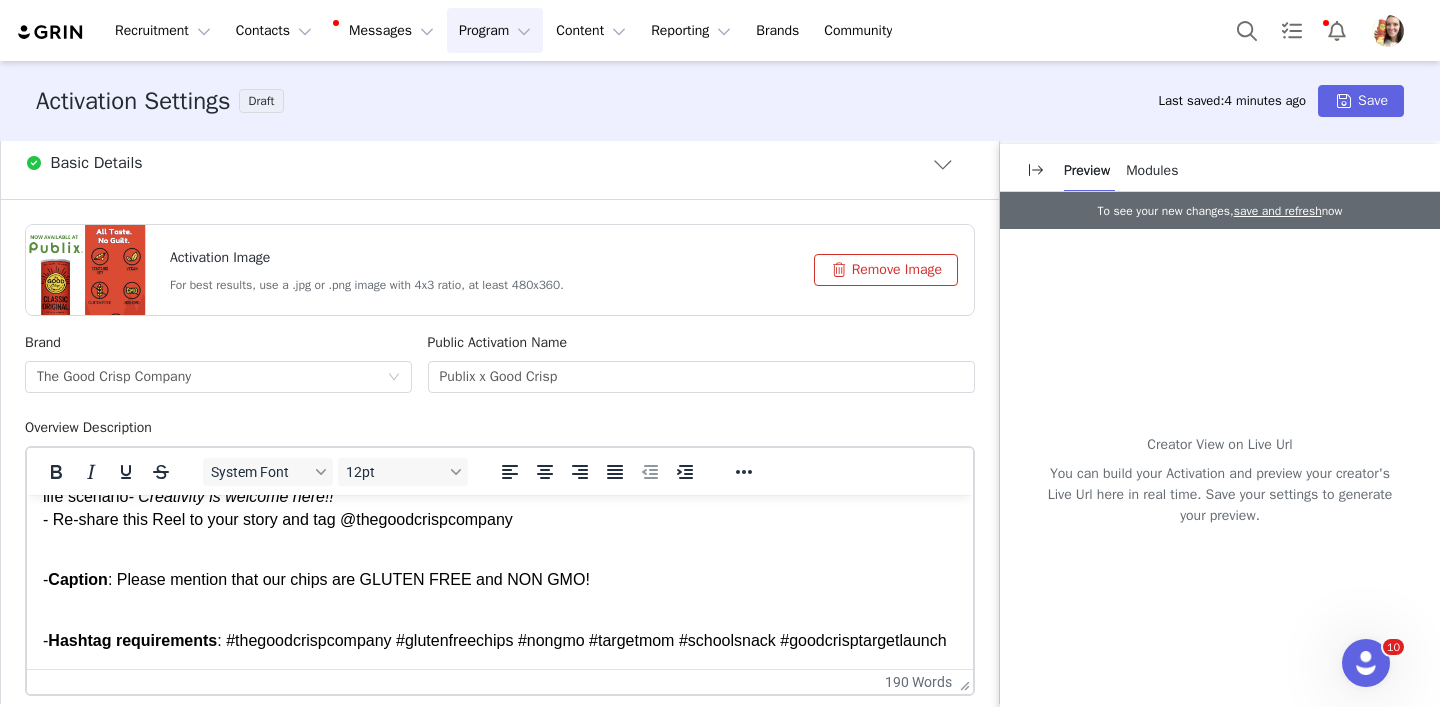 scroll, scrollTop: 308, scrollLeft: 0, axis: vertical 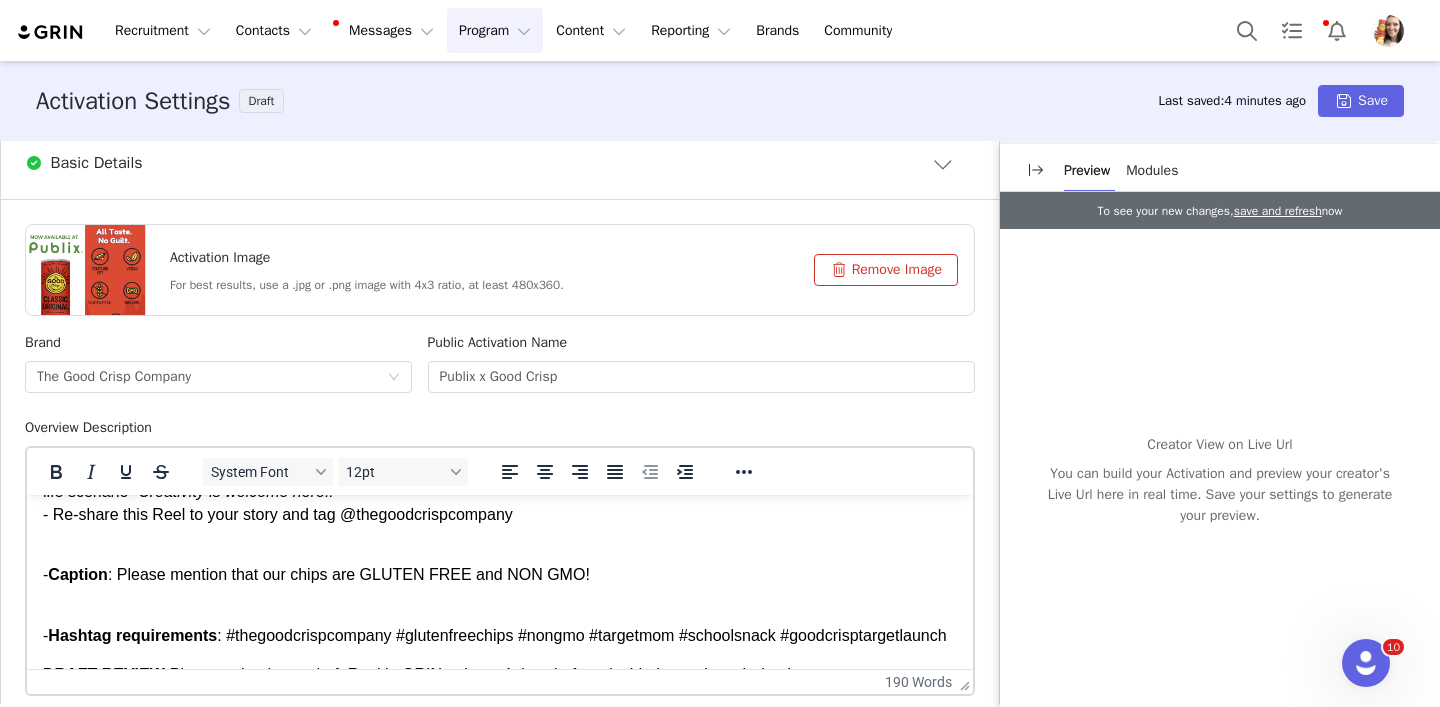 click on "-  Caption : Please mention that our chips are GLUTEN FREE and NON GMO!" at bounding box center (500, 564) 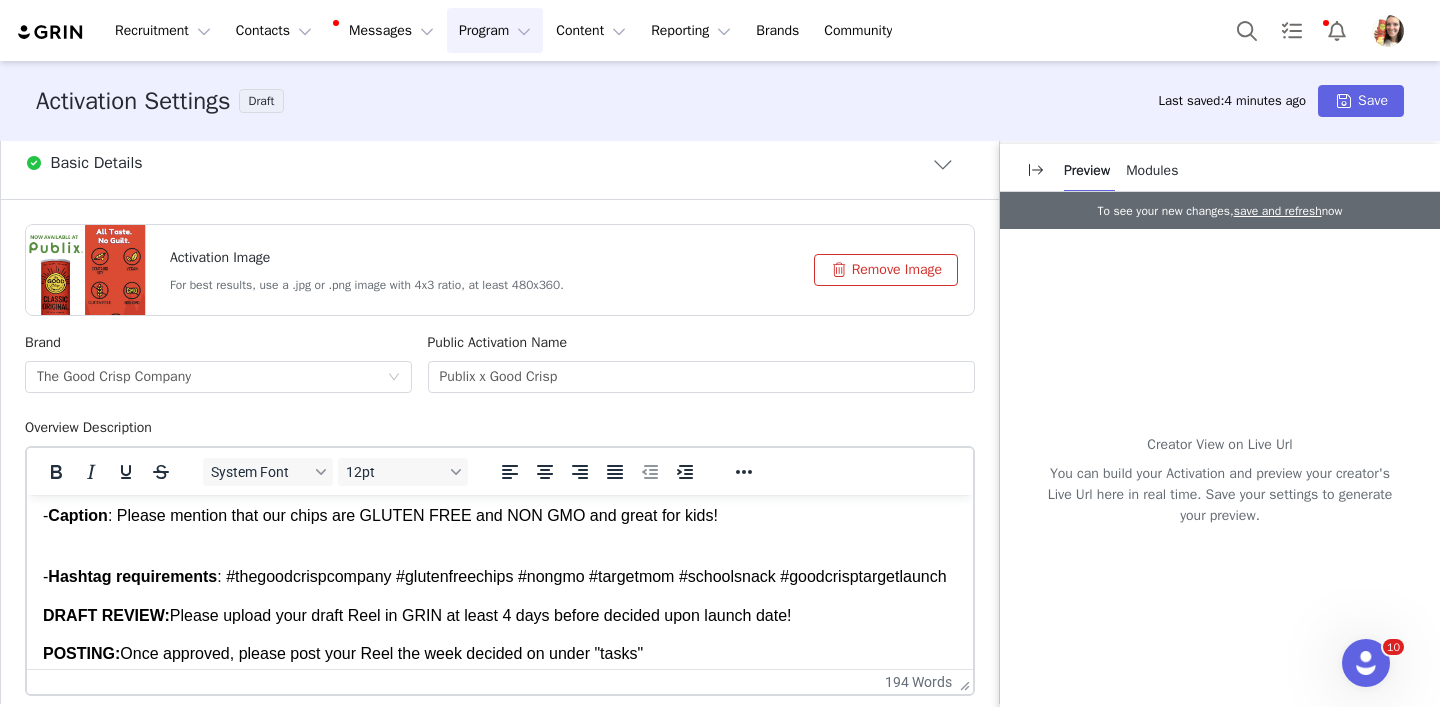scroll, scrollTop: 379, scrollLeft: 0, axis: vertical 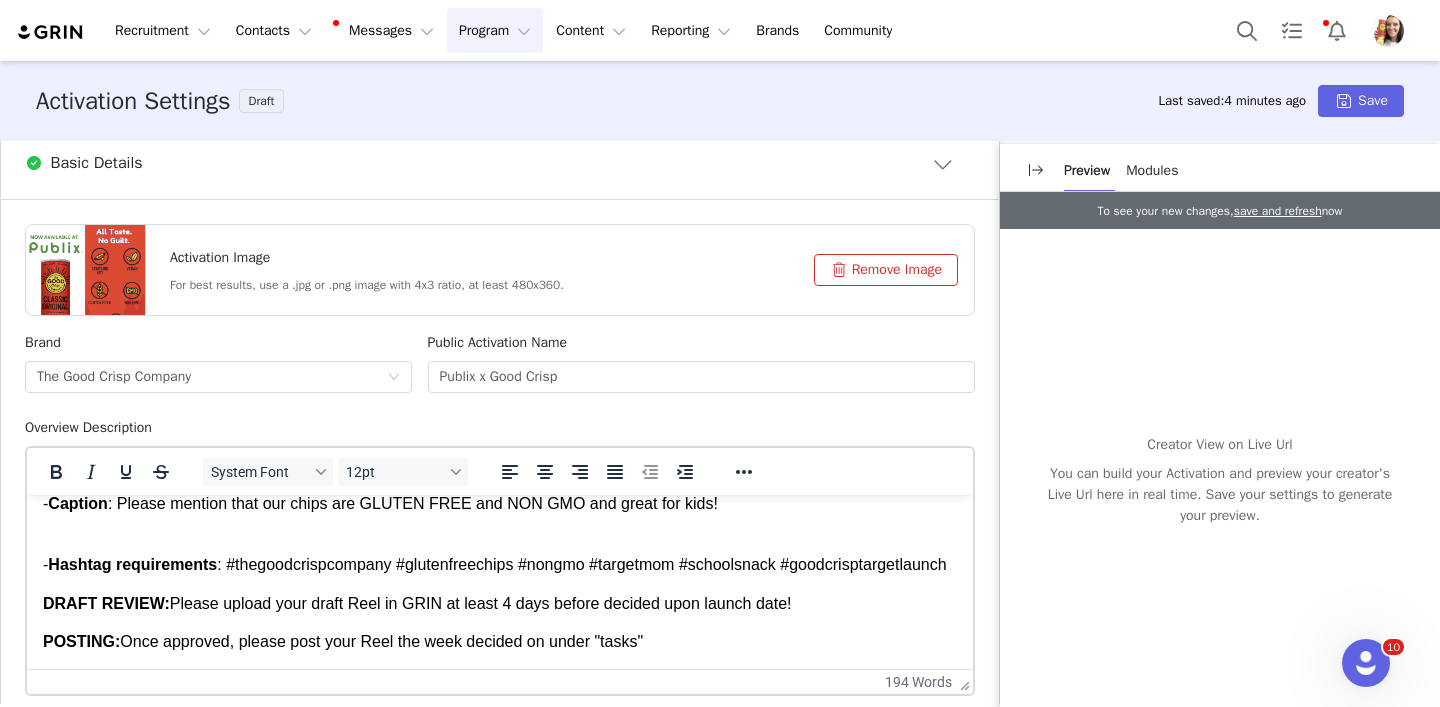 click on "-  Hashtag requirements : #thegoodcrispcompany #glutenfreechips #nongmo #targetmom #schoolsnack #goodcrisptargetlaunch" at bounding box center (500, 554) 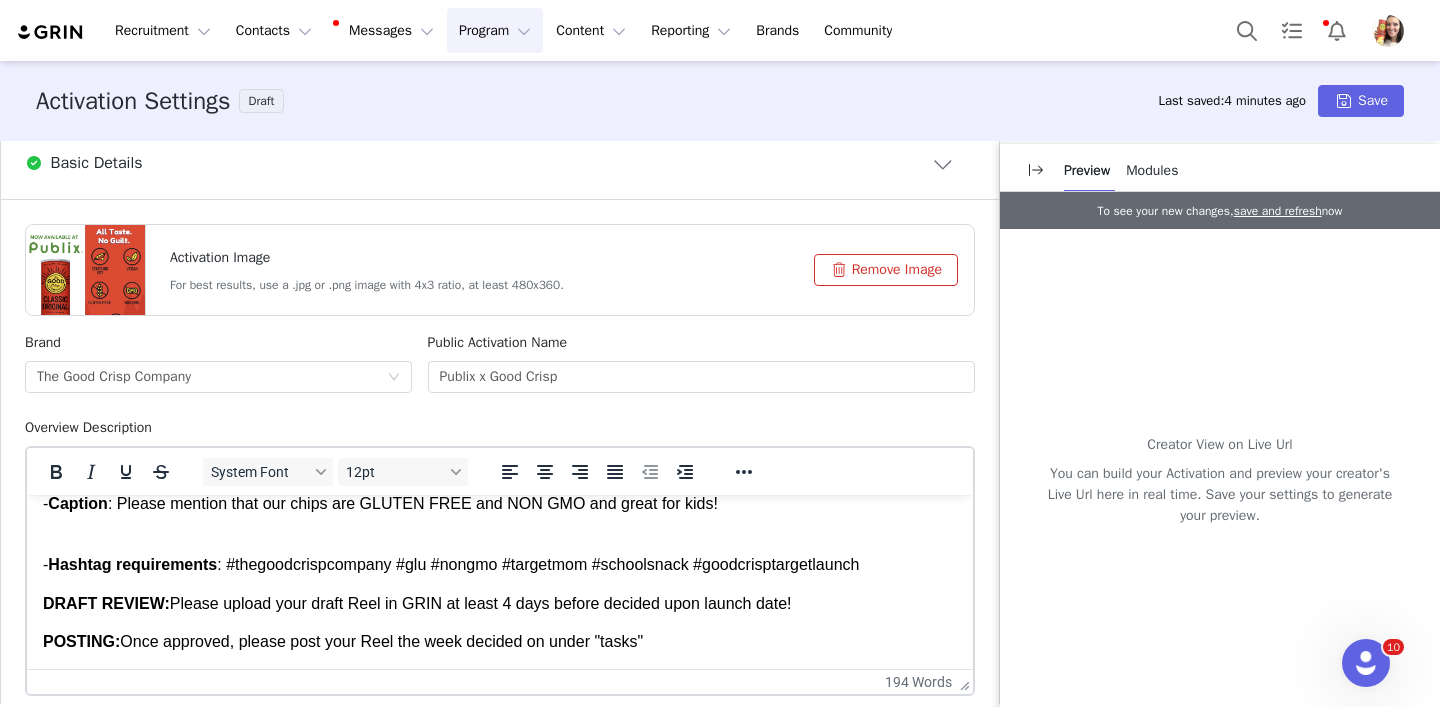 click on "Company:  The Good Crisp Company Campaign:  New Good Crisp Products in Publix! Campaign Details & Tasks: The Good Crisp Company is a better-for-you chip brand that is gluten-free and non-GMO. The Good Crisp Company Canister Chips, Crinkle Cut Chips and Cheese Balls are now in all Publix stores and we want to let our customers know!  Products to Promote : Cheese Ball Bags Creator Tasks:  - 15-20 second Reel of you walking into Publix, finding our cheeseballs (near the deli!) and then using our cheese balls in a real life scenario  - Creativity is welcome here!! - Re-share this Reel to your story and tag @thegoodcrispcompany -  Caption : Please mention that our chips are GLUTEN FREE and NON GMO and great for kids! -  Hashtag requirements : #thegoodcrispcompany #glu #nongmo #targetmom #schoolsnack #goodcrisptargetlaunch DRAFT REVIEW:  Please upload your draft Reel in GRIN at least 4 days before decided upon launch date!  POSTING:  Once approved, please post your Reel the week decided on under "tasks"" at bounding box center [500, 434] 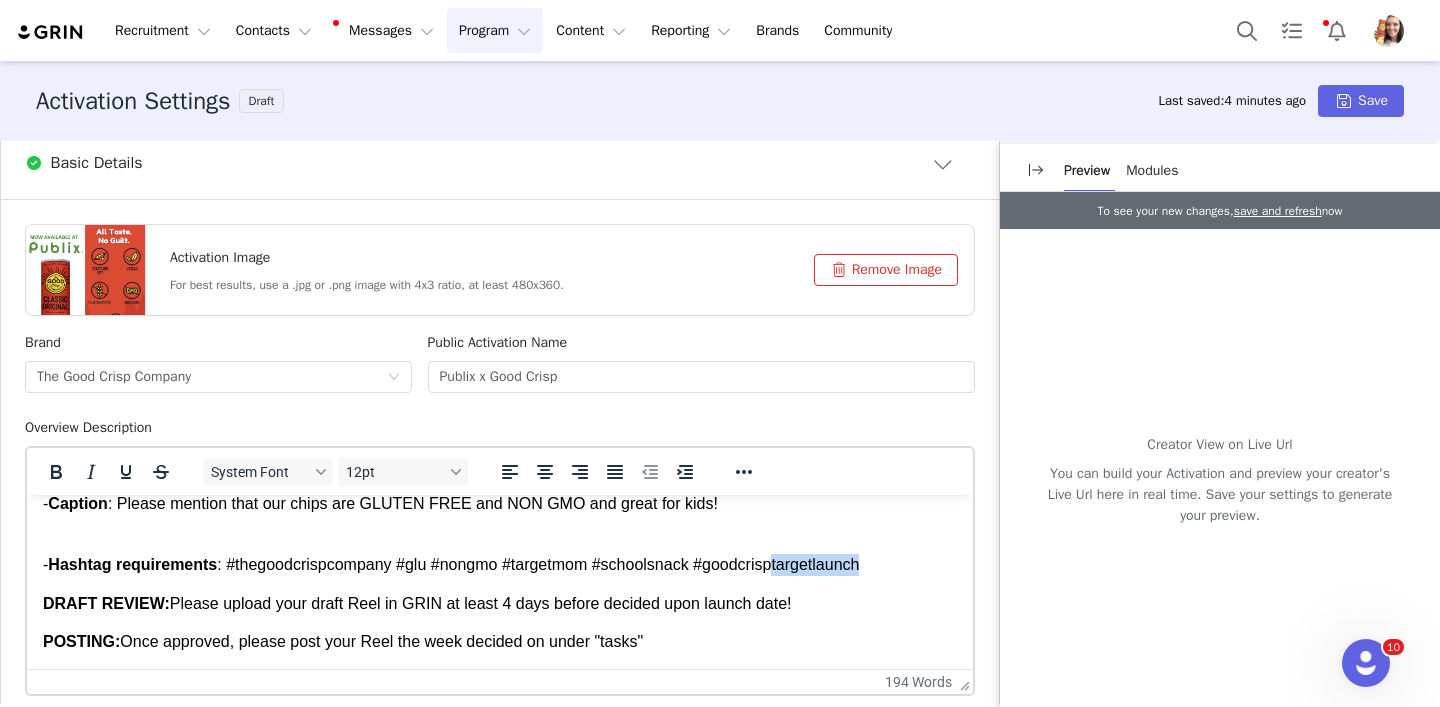 drag, startPoint x: 895, startPoint y: 562, endPoint x: 804, endPoint y: 569, distance: 91.26884 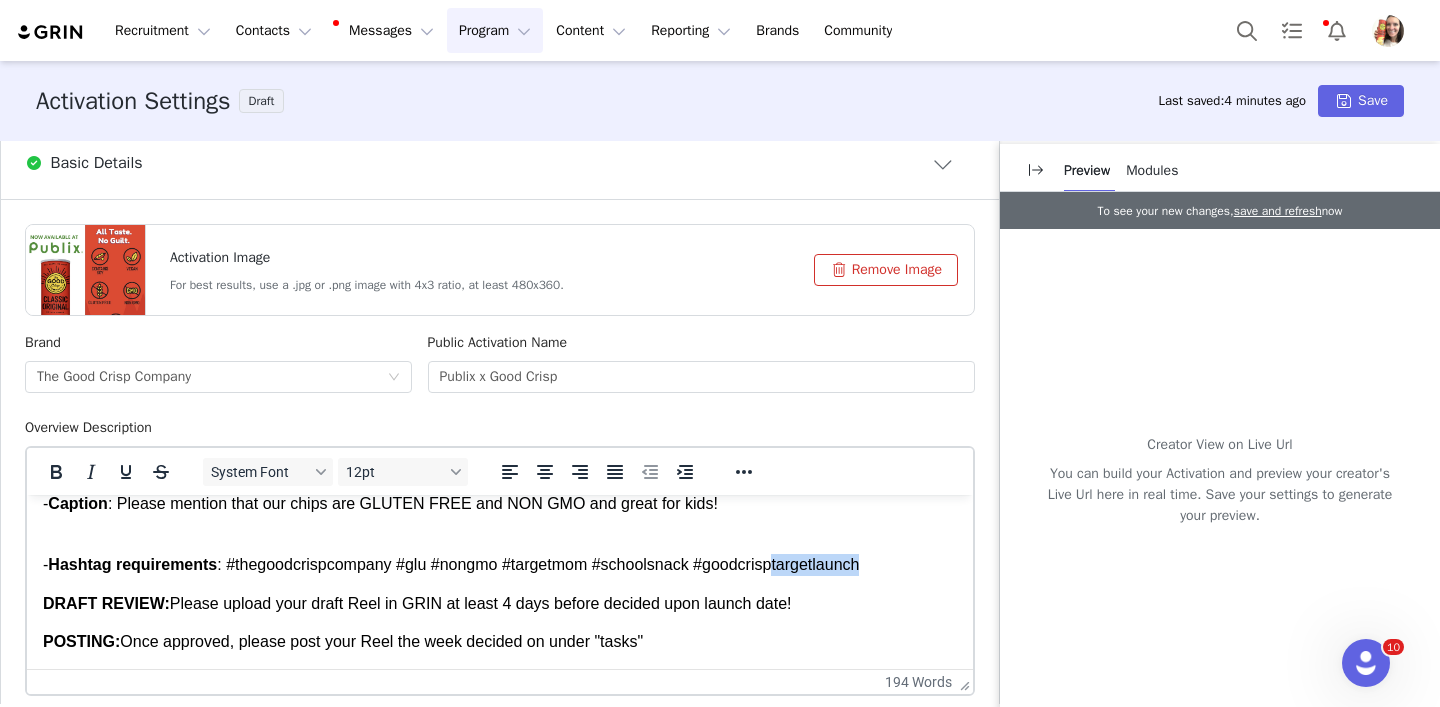 click on "-  Hashtag requirements : #thegoodcrispcompany #glu #nongmo #targetmom #schoolsnack #goodcrisptargetlaunch" at bounding box center (500, 554) 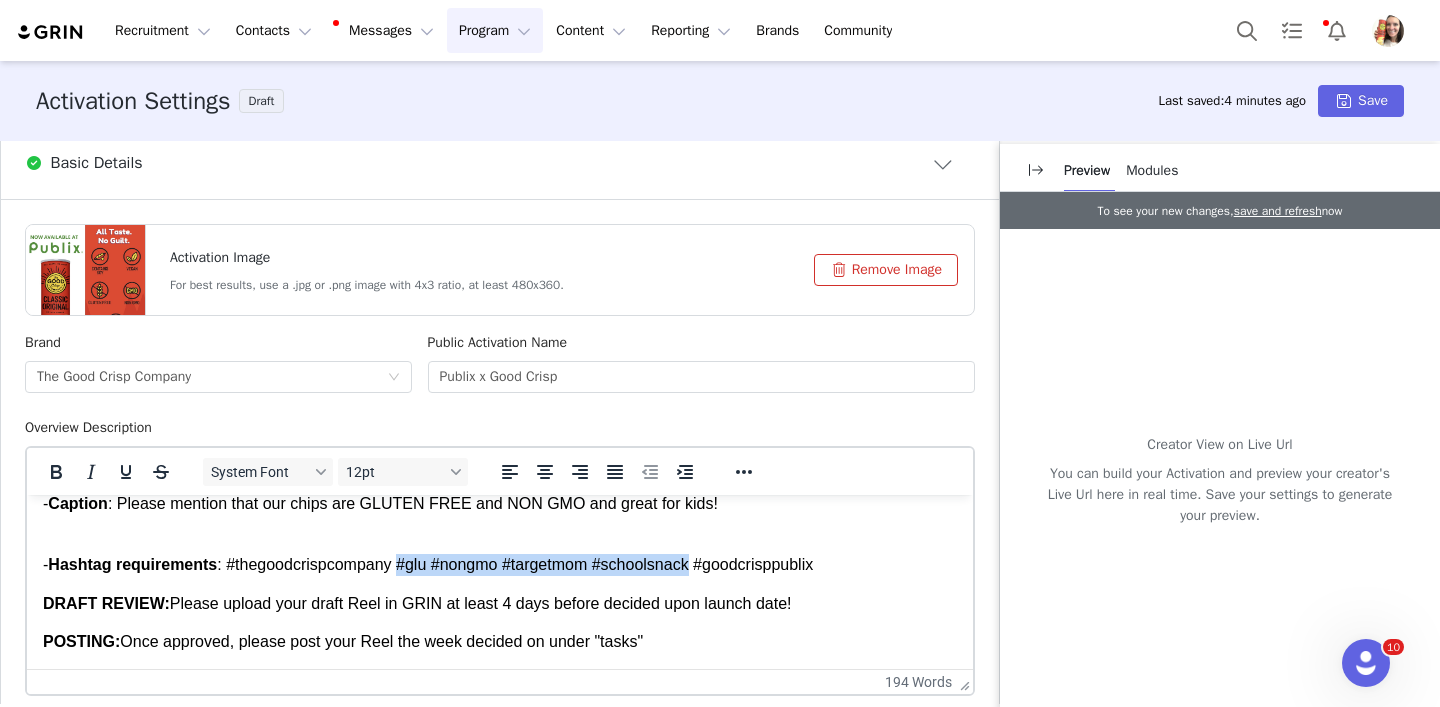 drag, startPoint x: 716, startPoint y: 566, endPoint x: 412, endPoint y: 564, distance: 304.0066 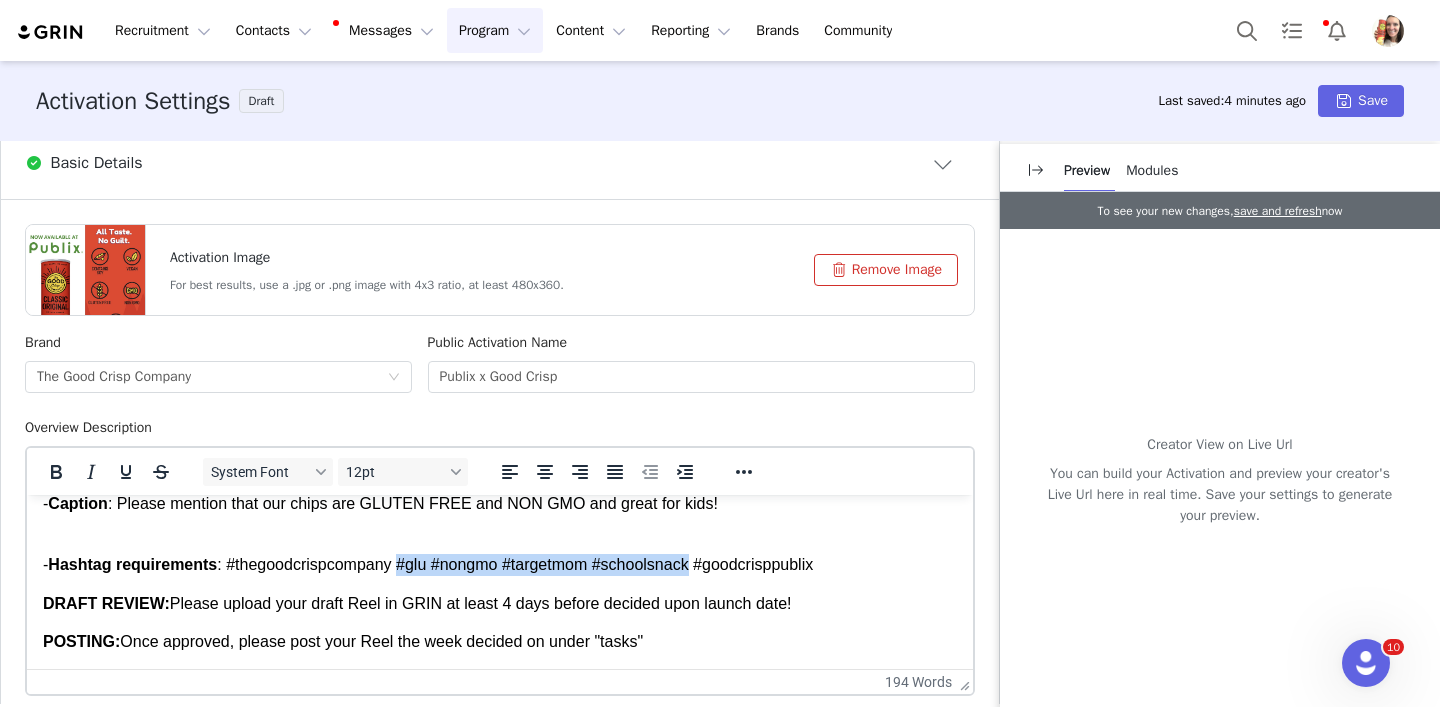 click on "-  Hashtag requirements : #thegoodcrispcompany #glu #nongmo #targetmom #schoolsnack #goodcrisppublix" at bounding box center (500, 554) 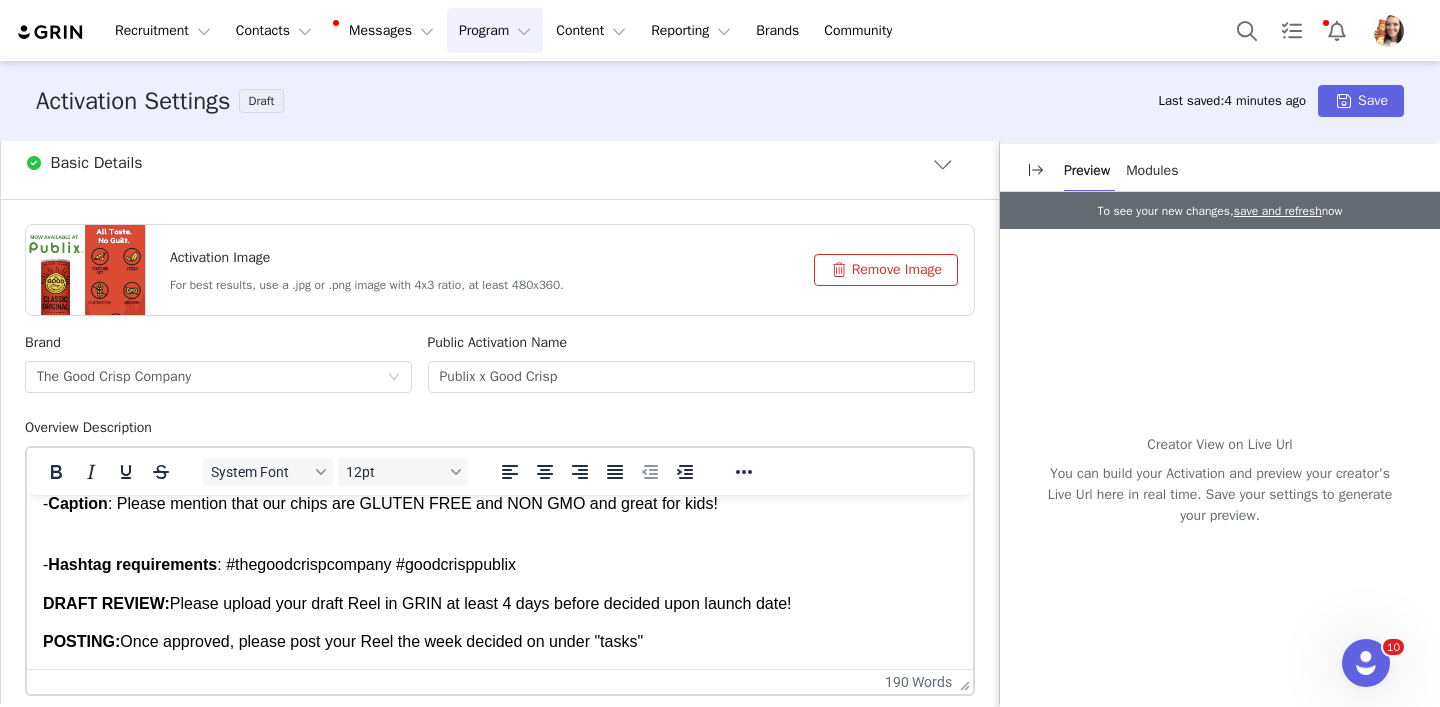 click on "-  Hashtag requirements : #thegoodcrispcompany #goodcrisppublix" at bounding box center (500, 554) 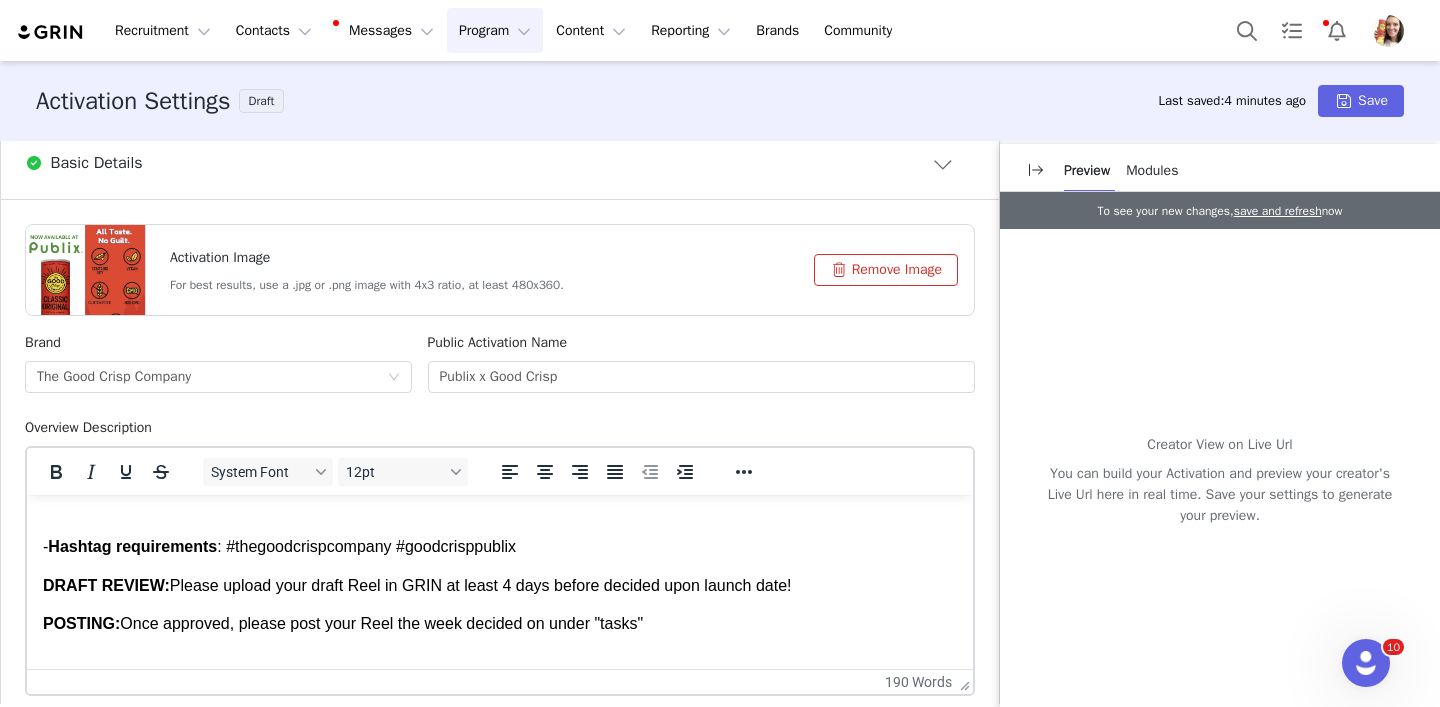 scroll, scrollTop: 409, scrollLeft: 0, axis: vertical 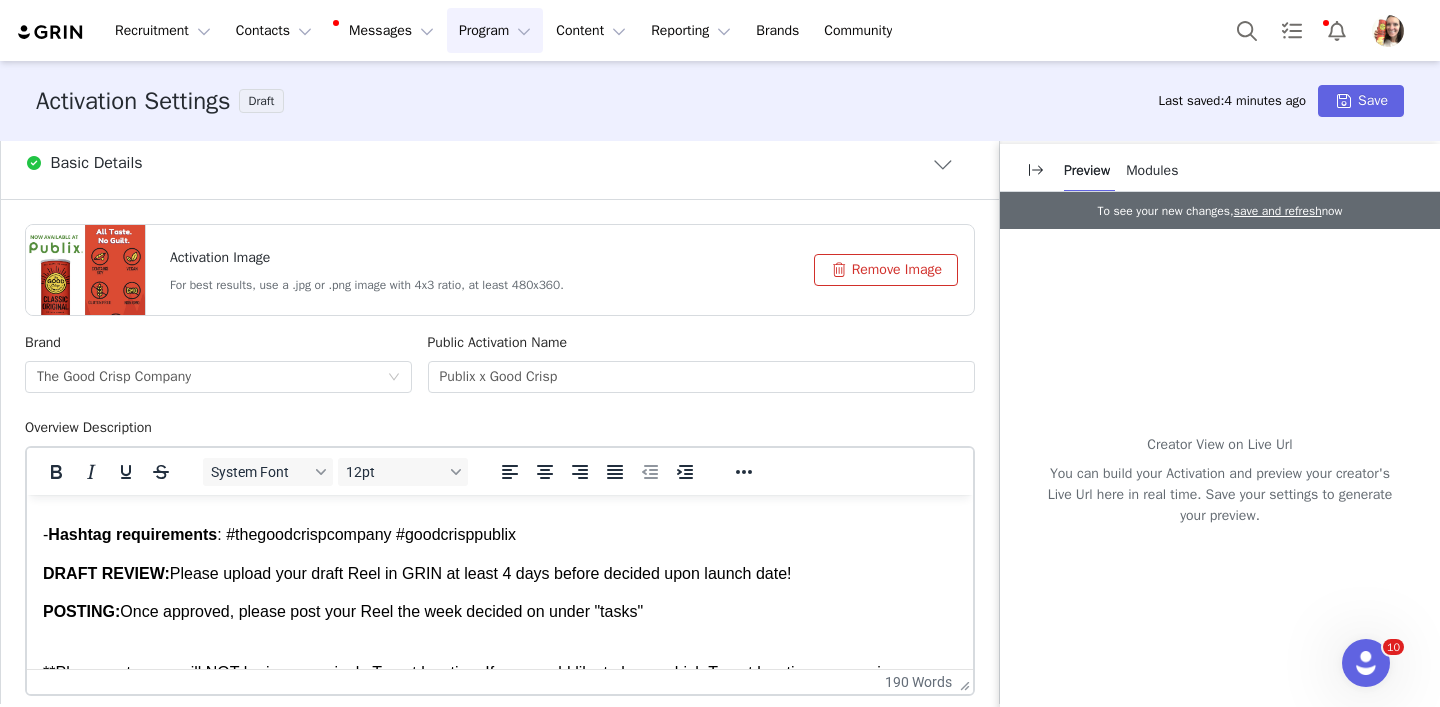 click on "DRAFT REVIEW:  Please upload your draft Reel in GRIN at least 4 days before decided upon launch date!" at bounding box center [500, 574] 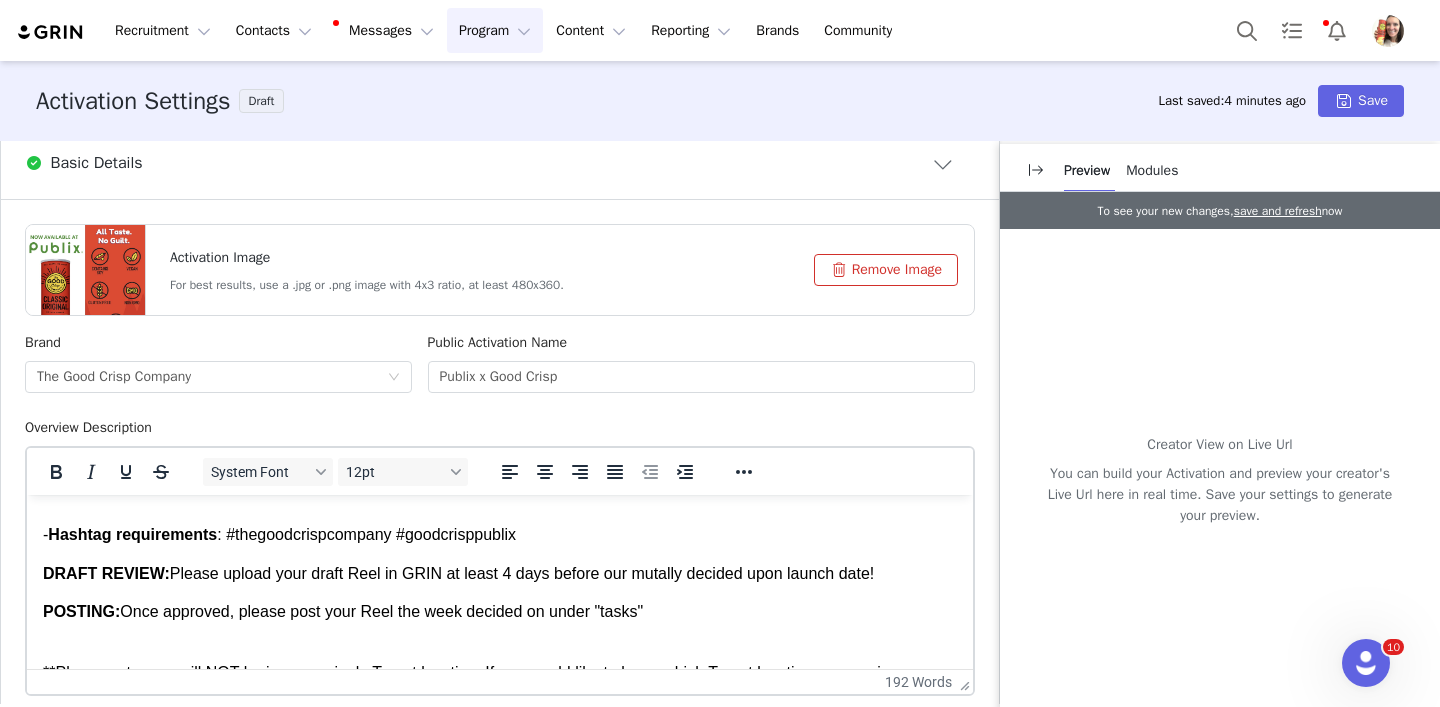 click on "DRAFT REVIEW:  Please upload your draft Reel in GRIN at least 4 days before our mutally decided upon launch date!" at bounding box center (500, 574) 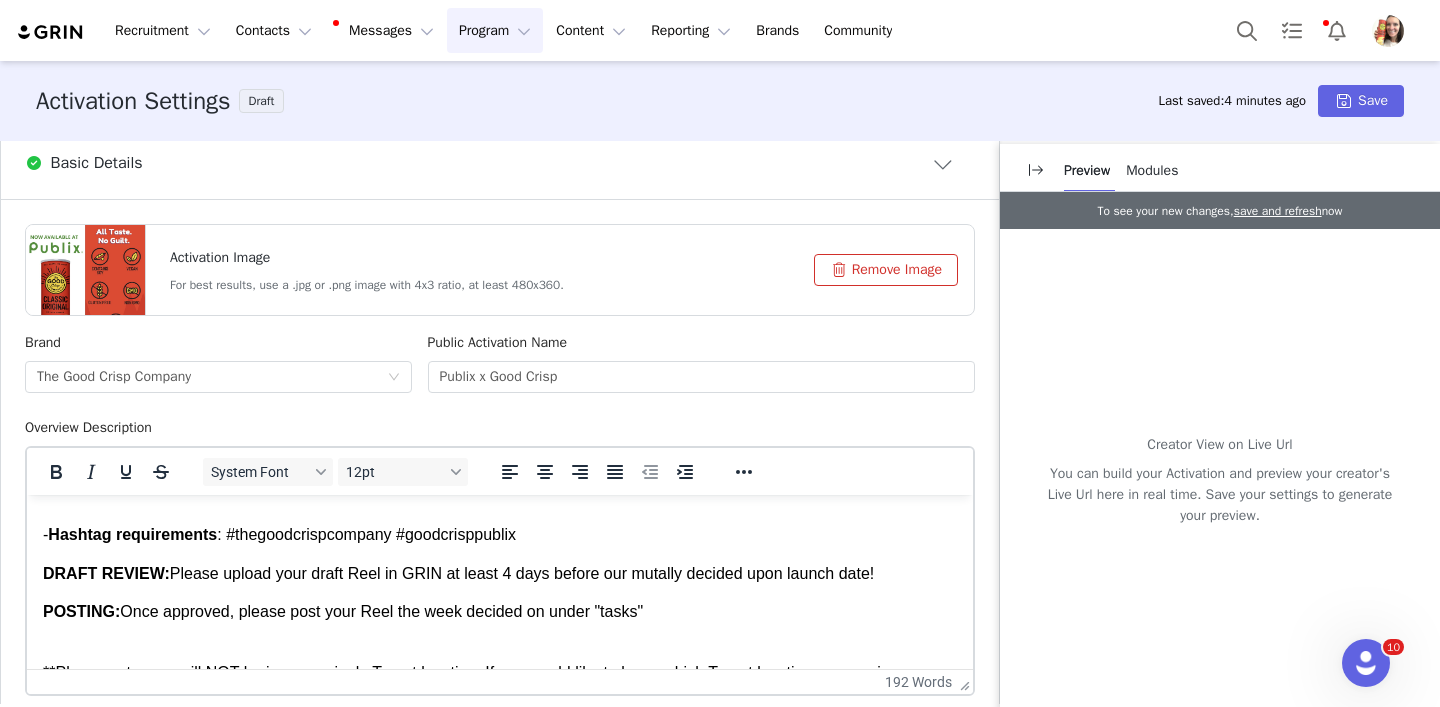 drag, startPoint x: 892, startPoint y: 574, endPoint x: 173, endPoint y: 577, distance: 719.0063 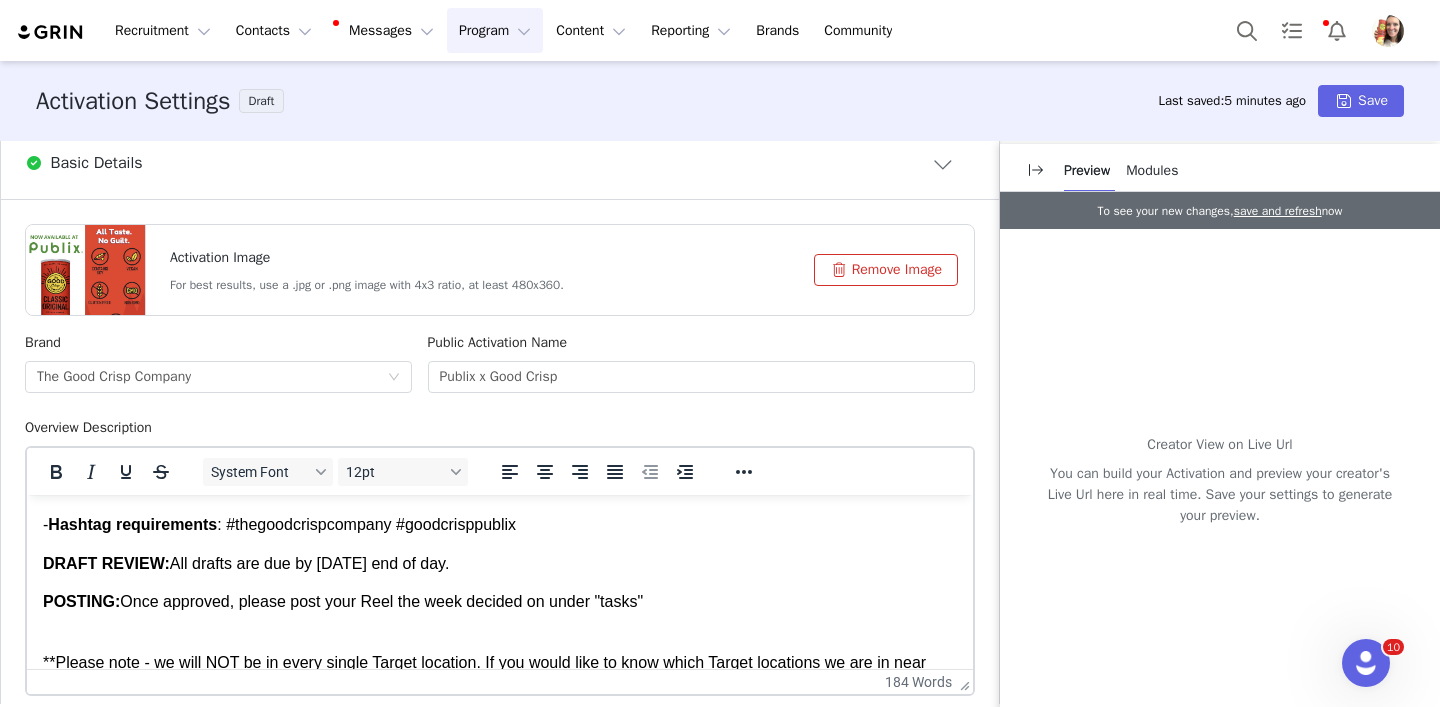 scroll, scrollTop: 420, scrollLeft: 0, axis: vertical 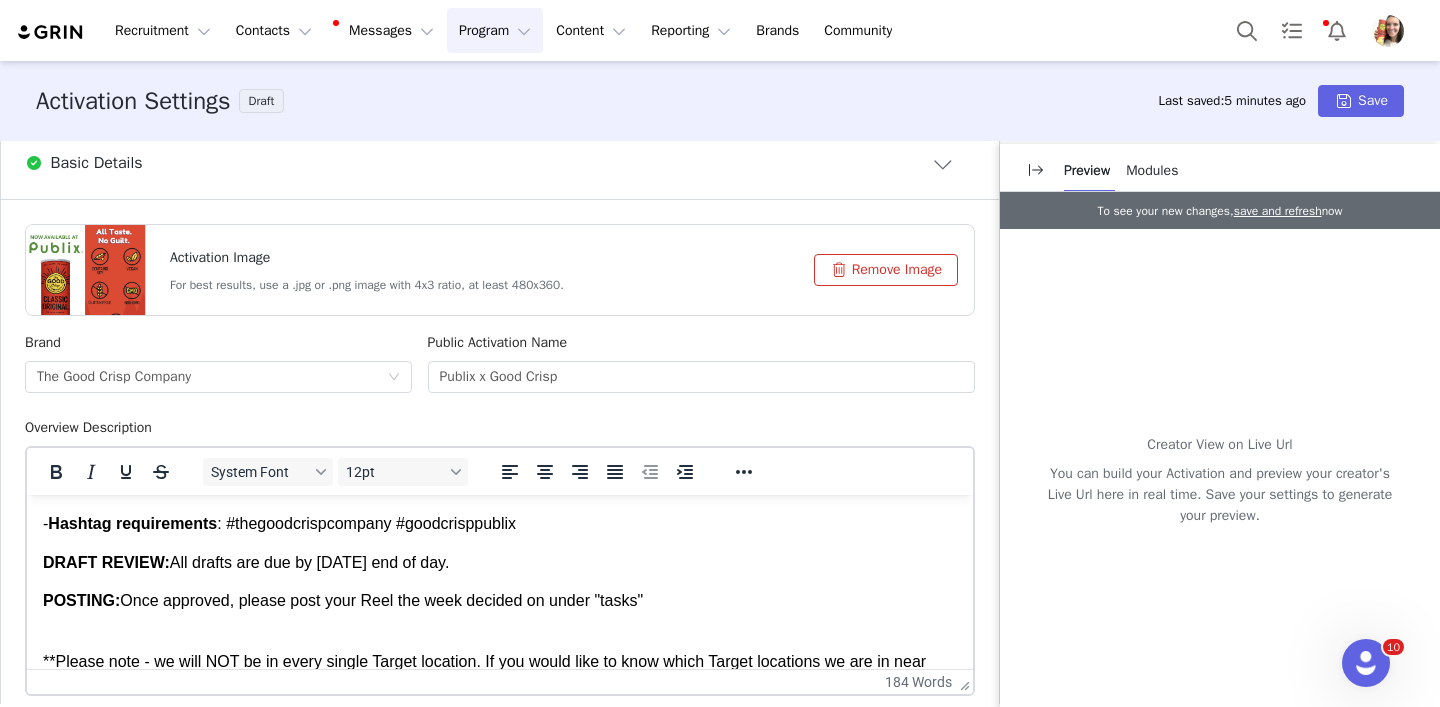 click on "POSTING:  Once approved, please post your Reel the week decided on under "tasks"" at bounding box center (500, 601) 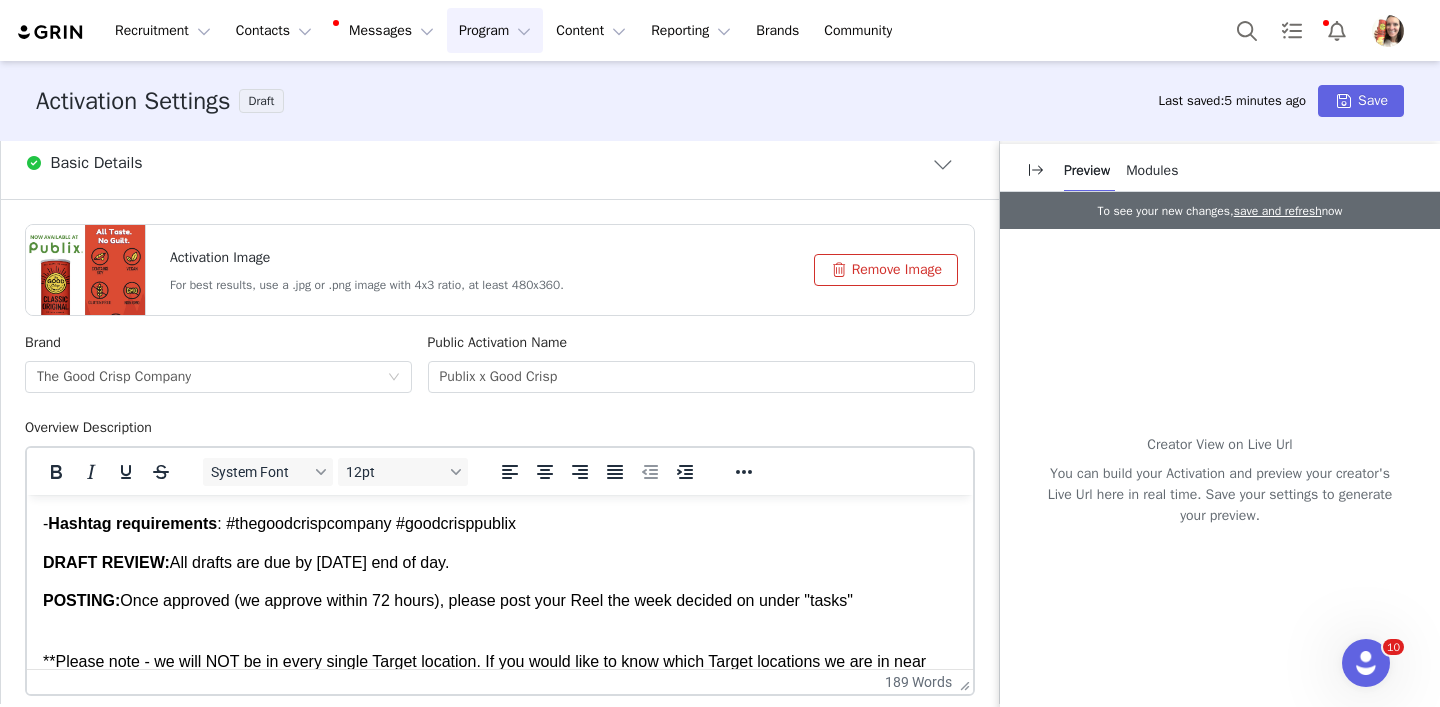 click on "POSTING:  Once approved (we approve within 72 hours), please post your Reel the week decided on under "tasks"" at bounding box center [500, 601] 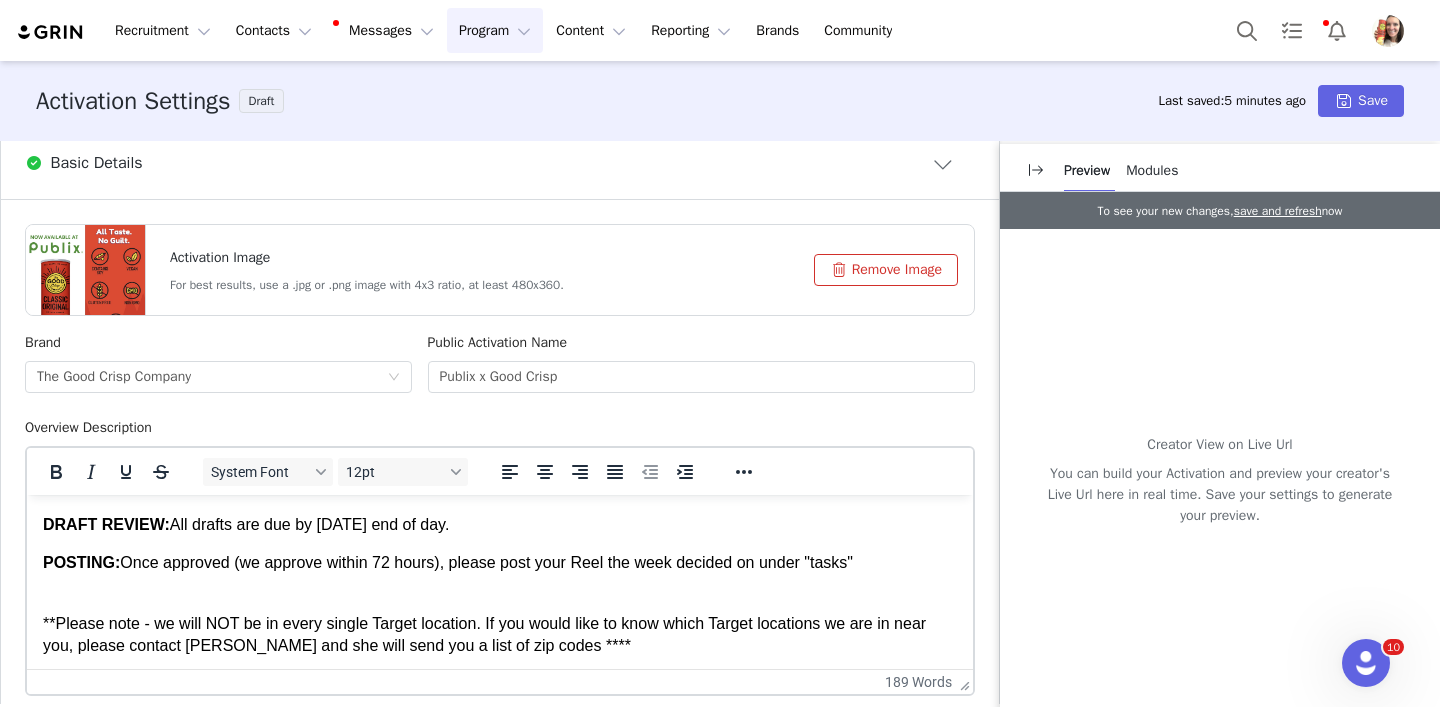 scroll, scrollTop: 463, scrollLeft: 0, axis: vertical 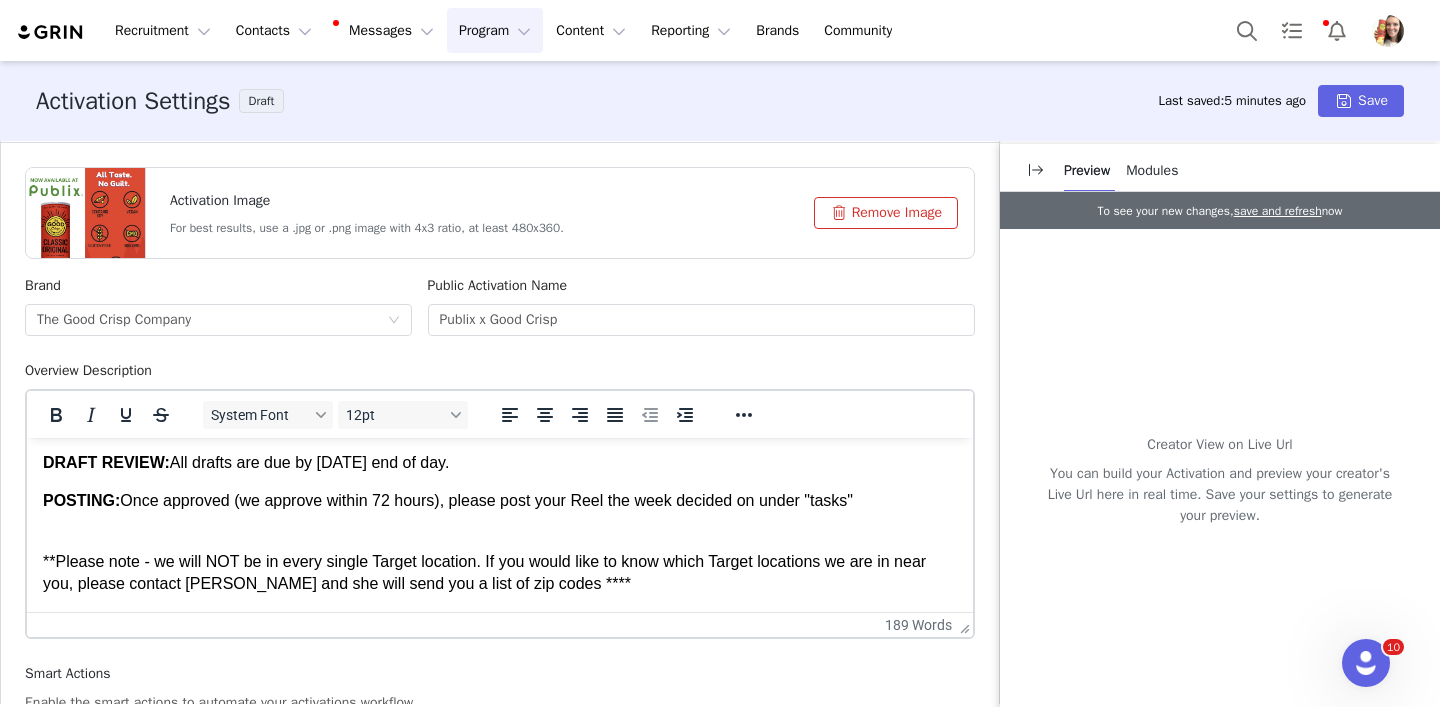 click on "**Please note - we will NOT be in every single Target location. If you would like to know which Target locations we are in near you, please contact [PERSON_NAME] and she will send you a list of zip codes ****" at bounding box center [500, 561] 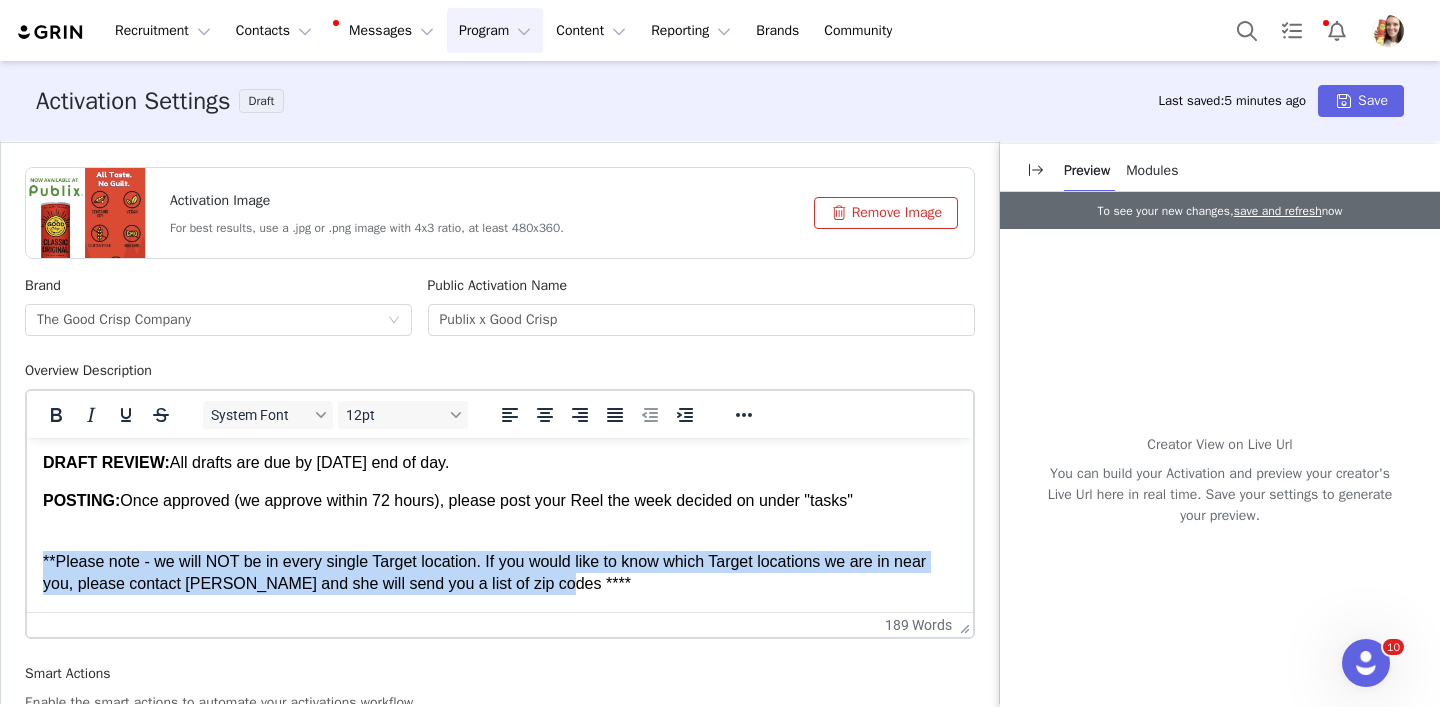 drag, startPoint x: 591, startPoint y: 585, endPoint x: 26, endPoint y: 555, distance: 565.7959 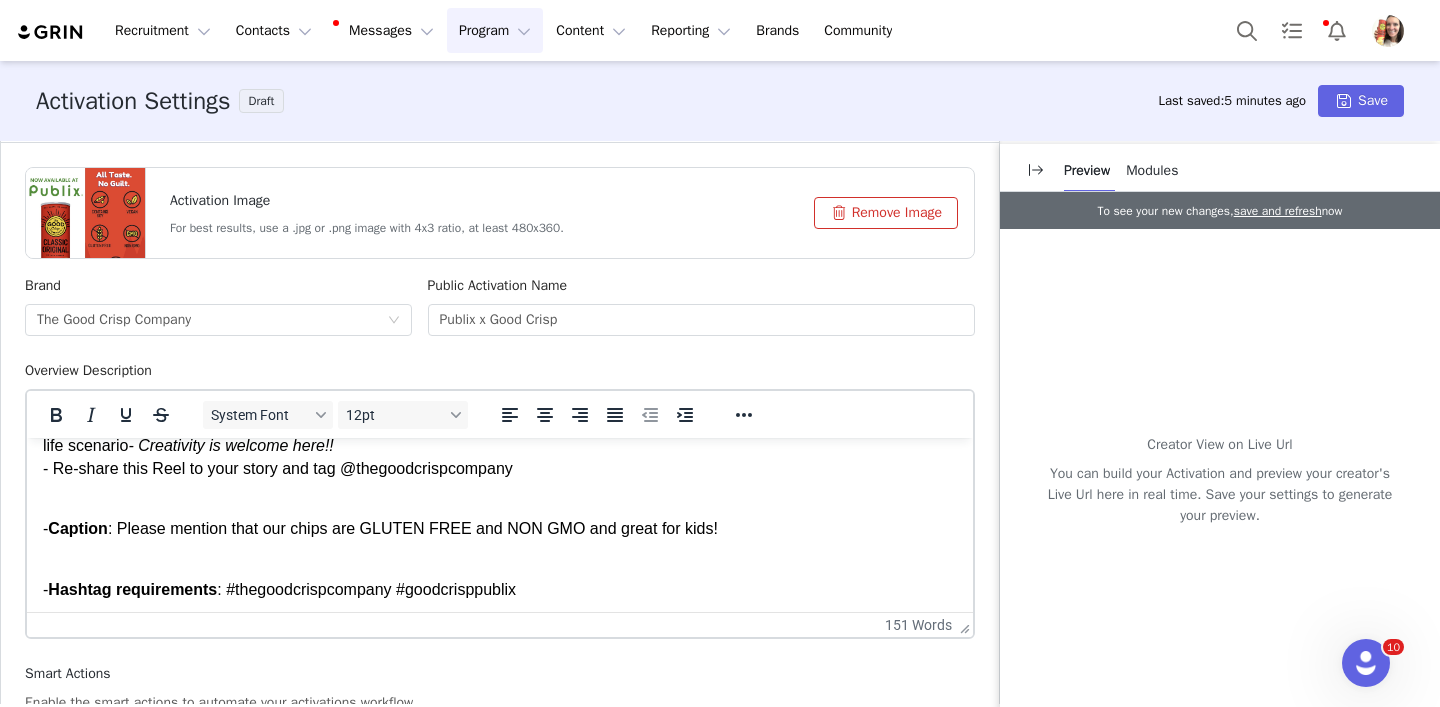scroll, scrollTop: 307, scrollLeft: 0, axis: vertical 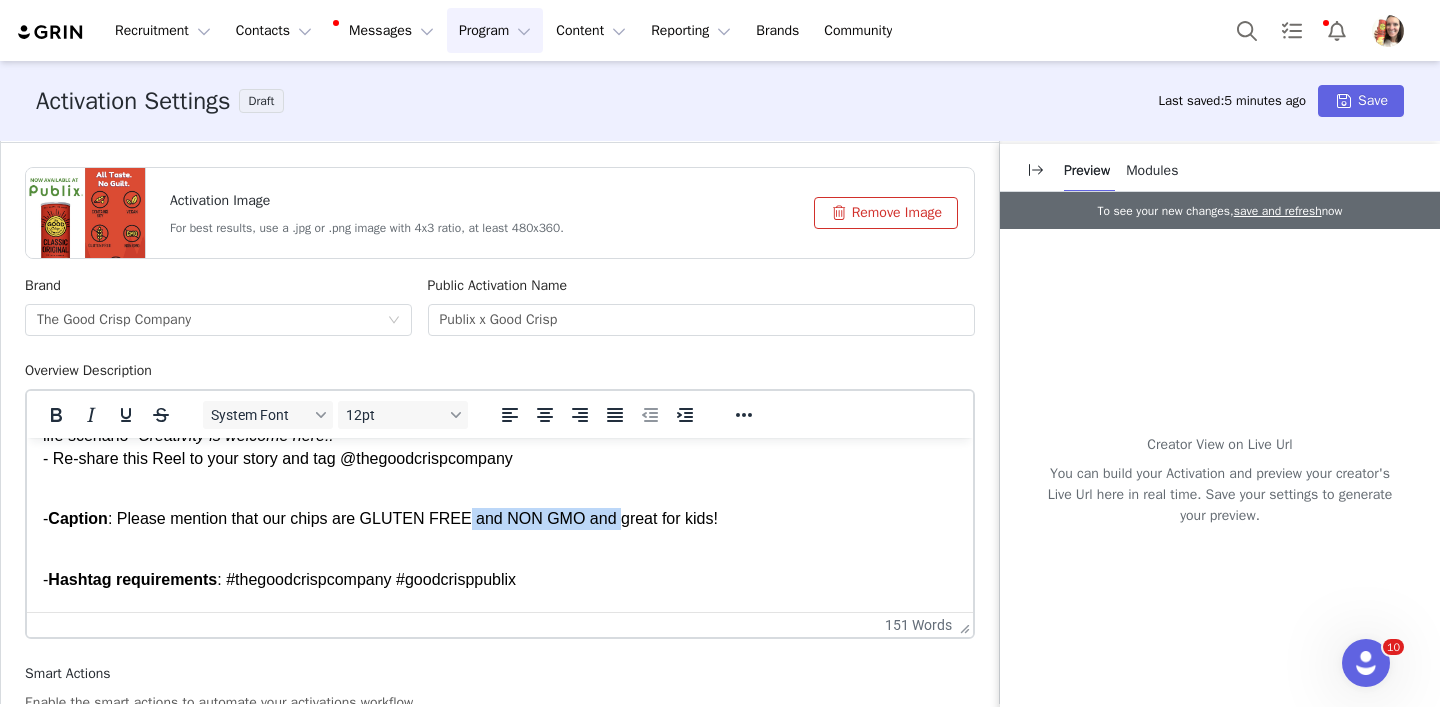drag, startPoint x: 619, startPoint y: 521, endPoint x: 472, endPoint y: 522, distance: 147.0034 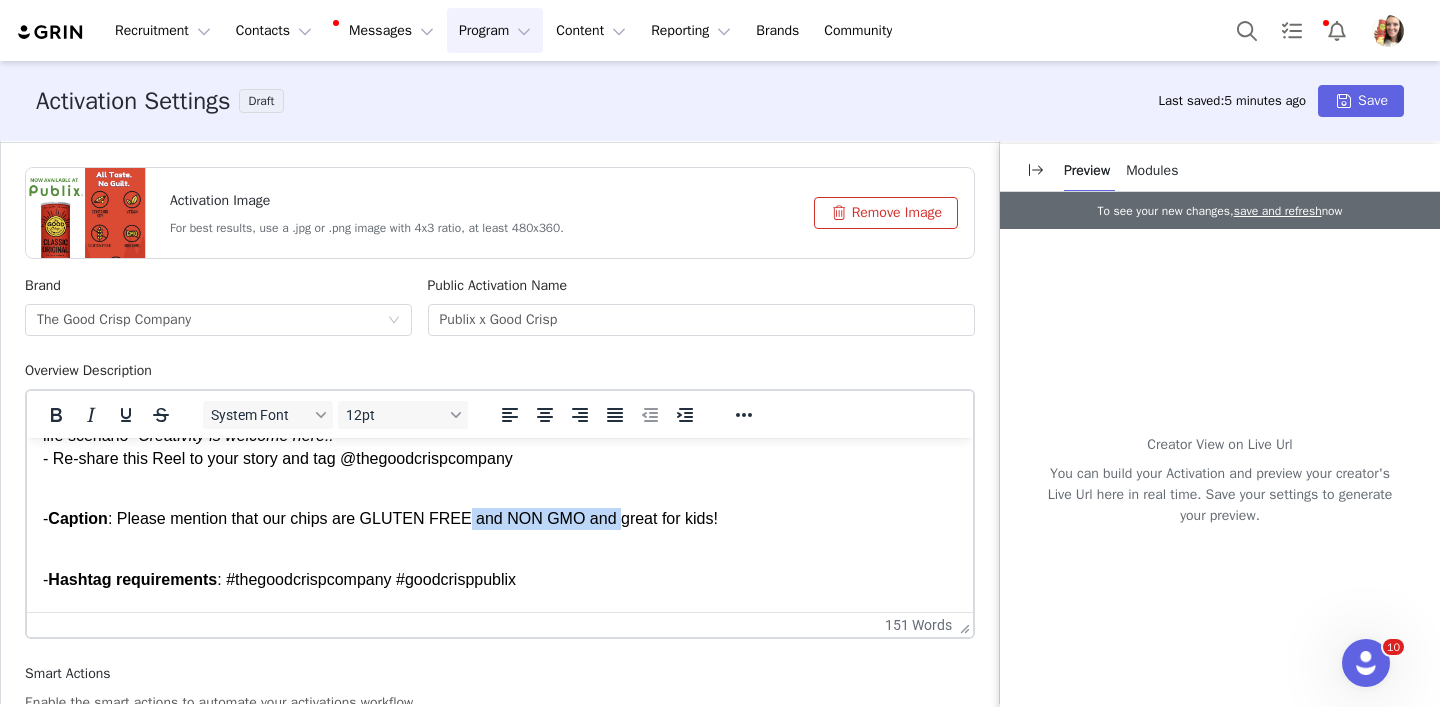 click on "-  Caption : Please mention that our chips are GLUTEN FREE and NON GMO and great for kids!" at bounding box center (500, 508) 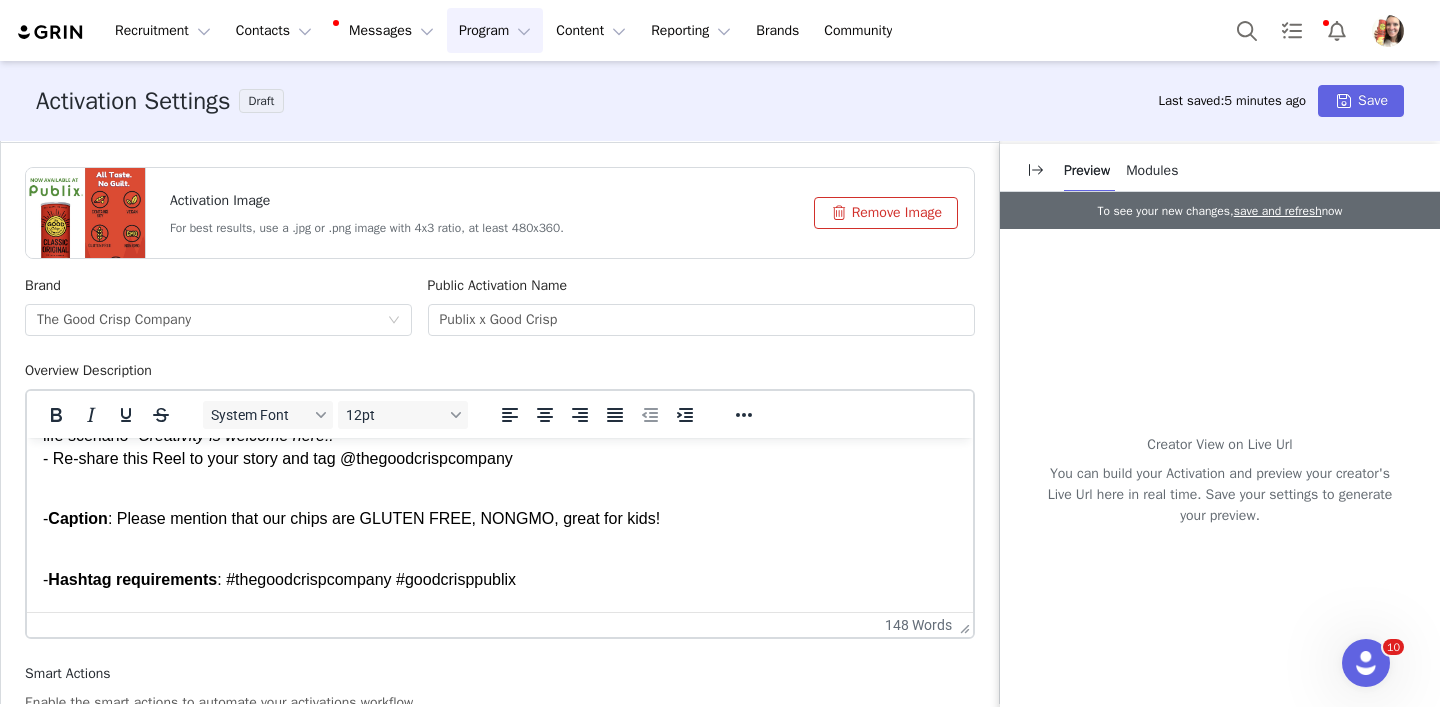 click on "-  Caption : Please mention that our chips are GLUTEN FREE, NONGMO, great for kids!" at bounding box center (500, 508) 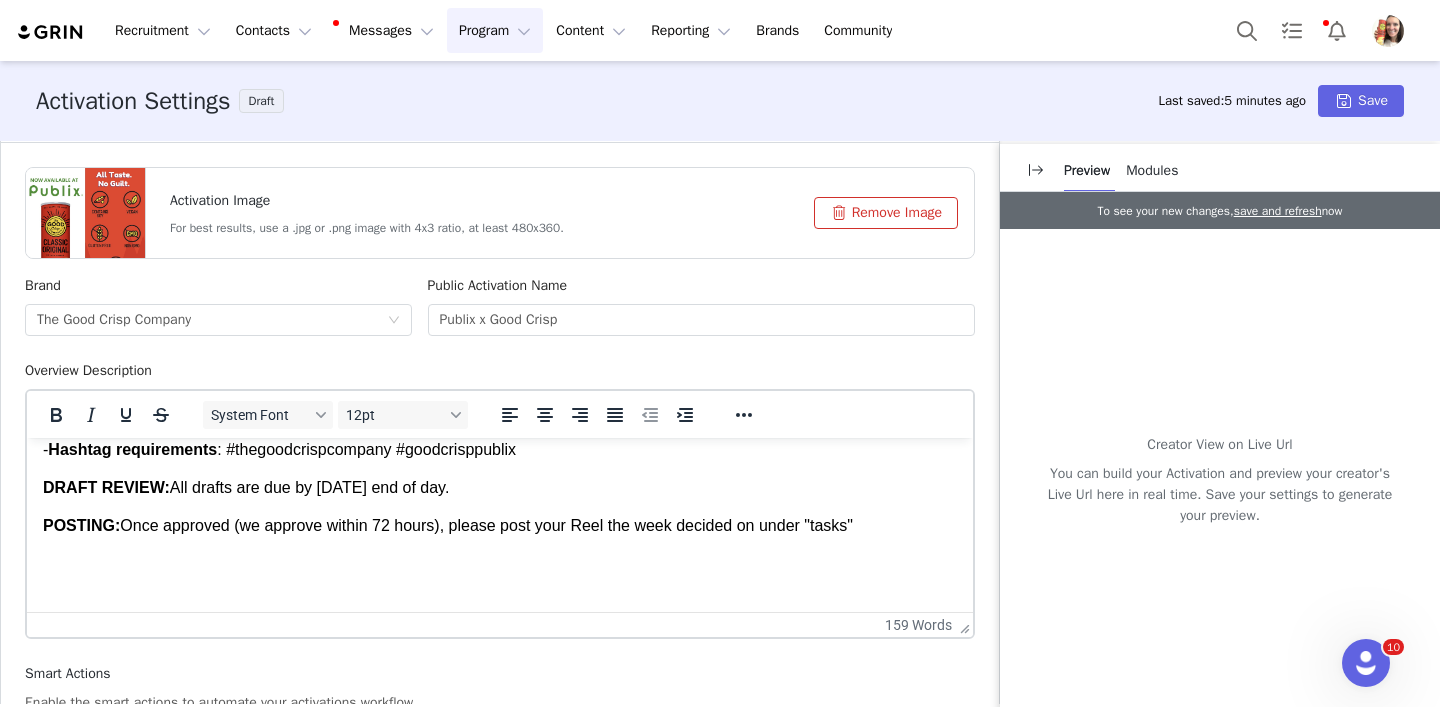scroll, scrollTop: 463, scrollLeft: 0, axis: vertical 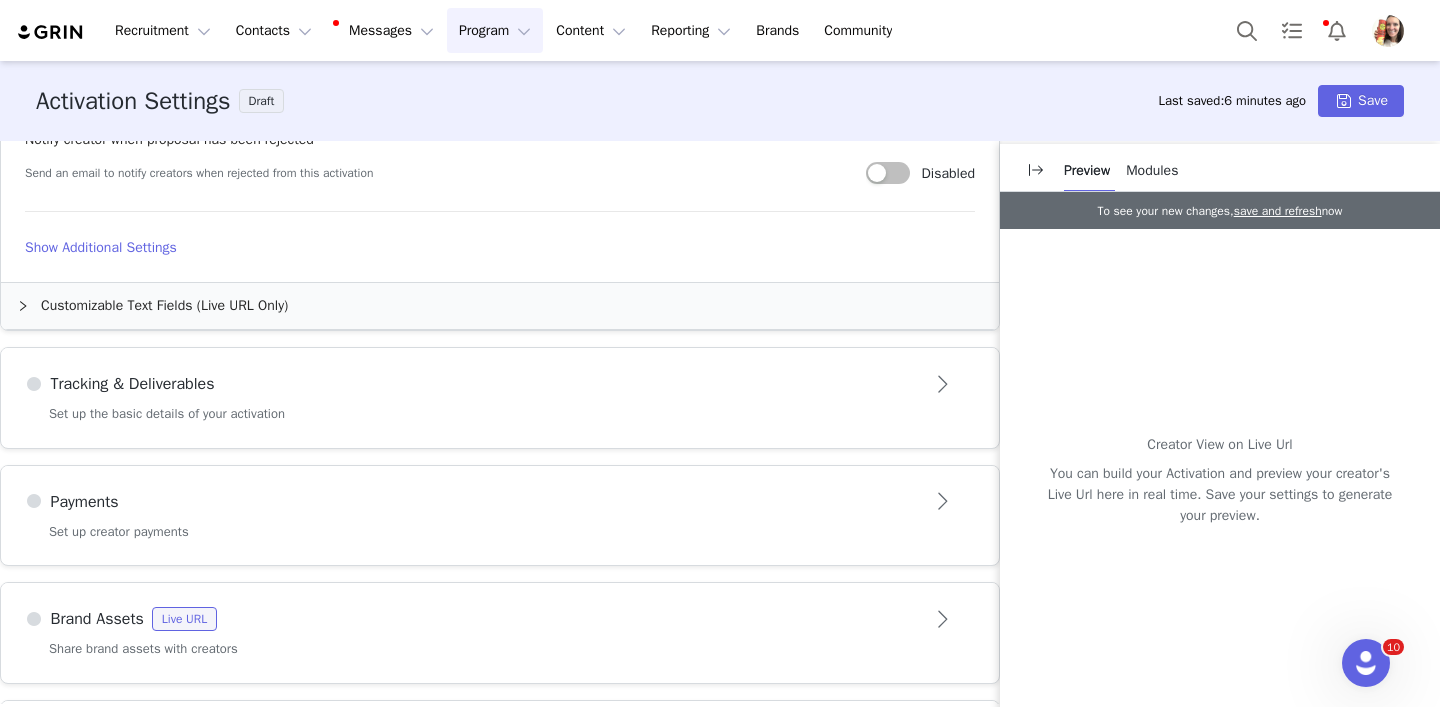 click on "Set up the basic details of your activation" at bounding box center (500, 426) 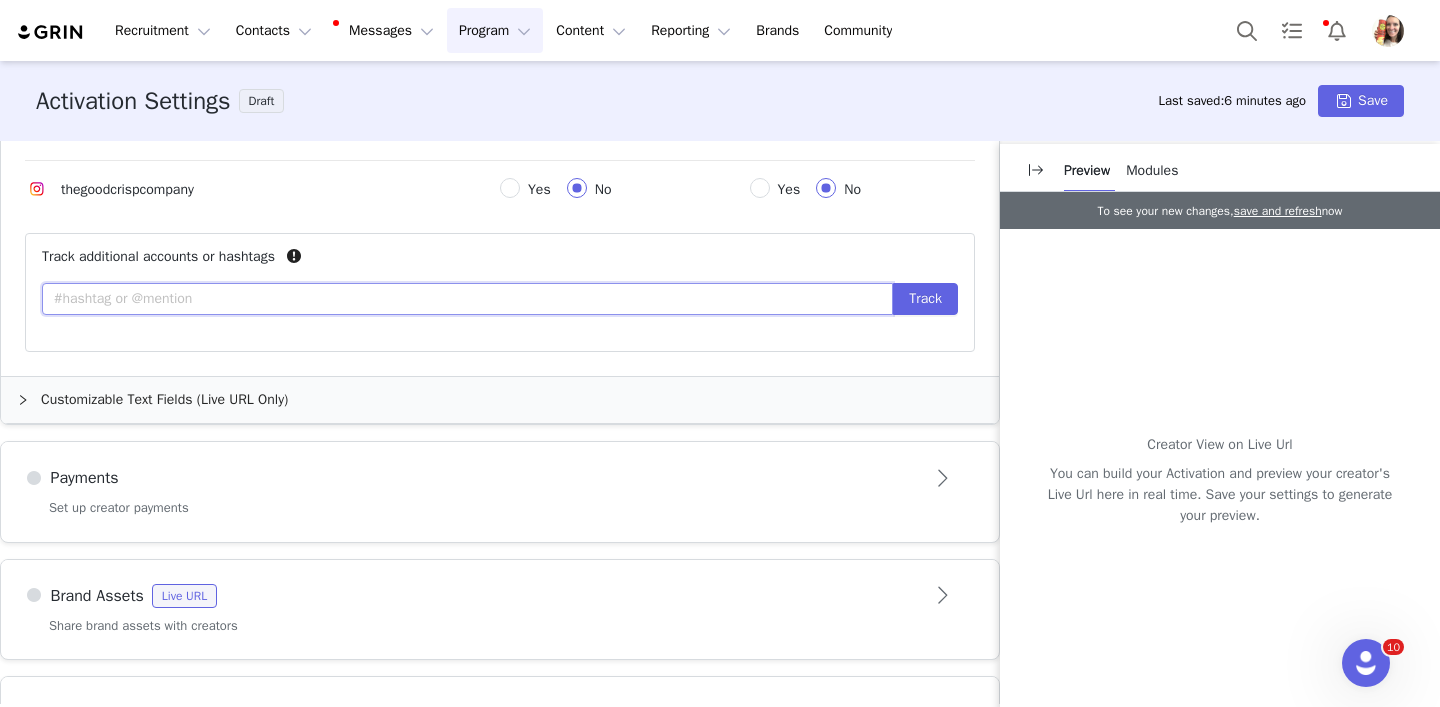 click at bounding box center (467, 299) 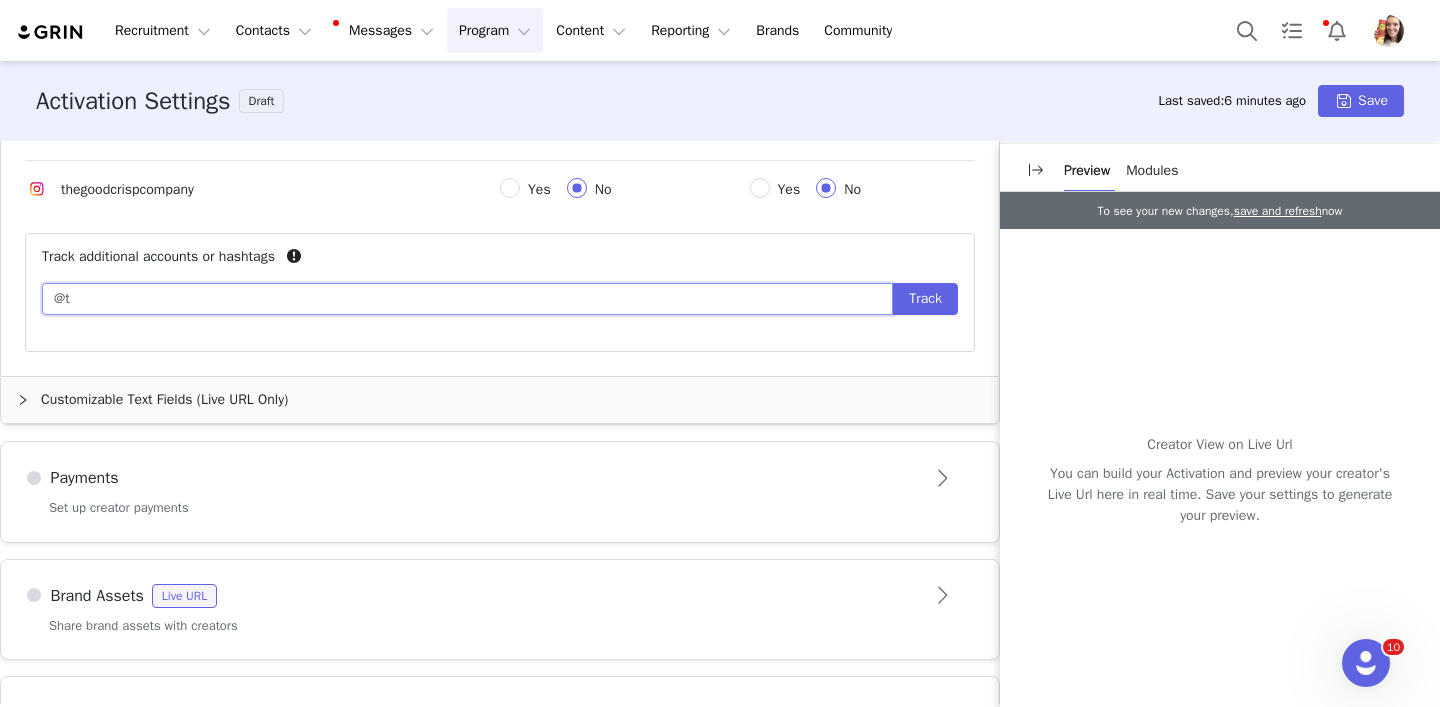 type on "@" 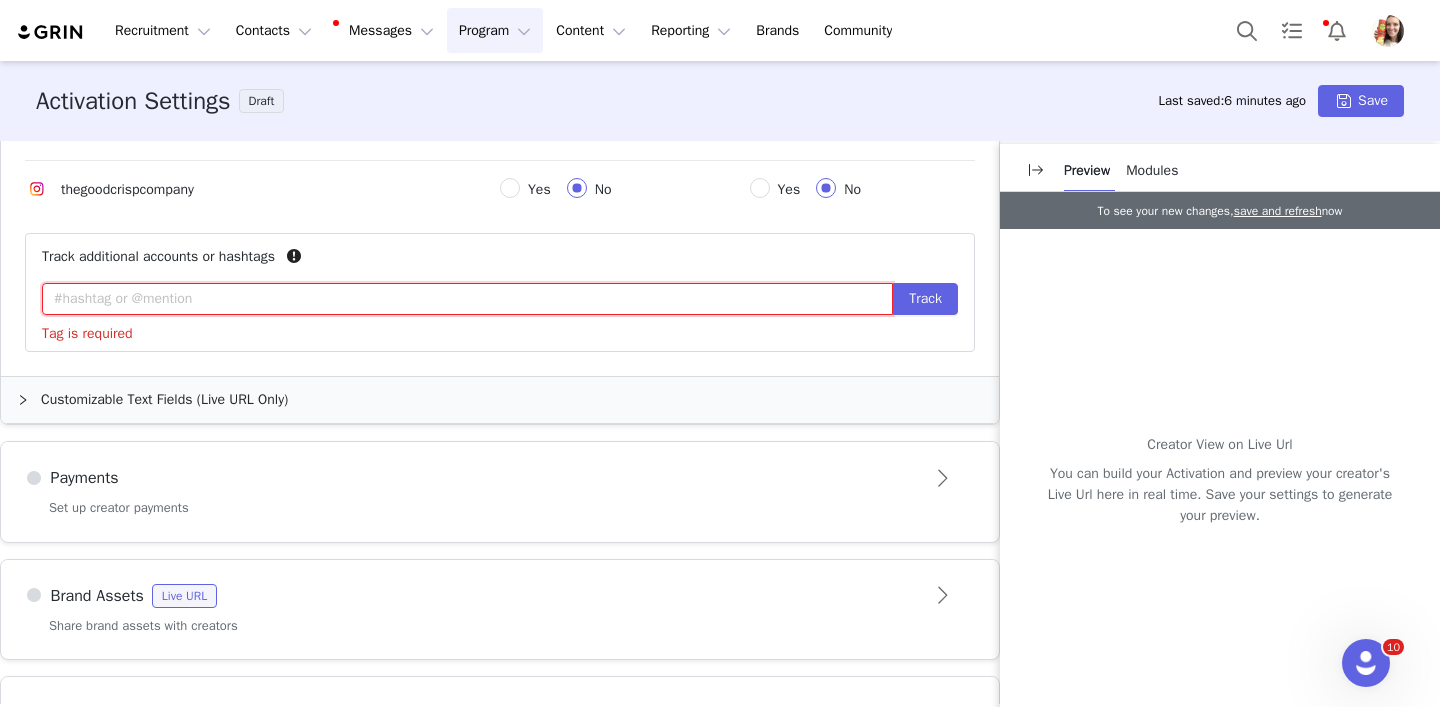 type on "@" 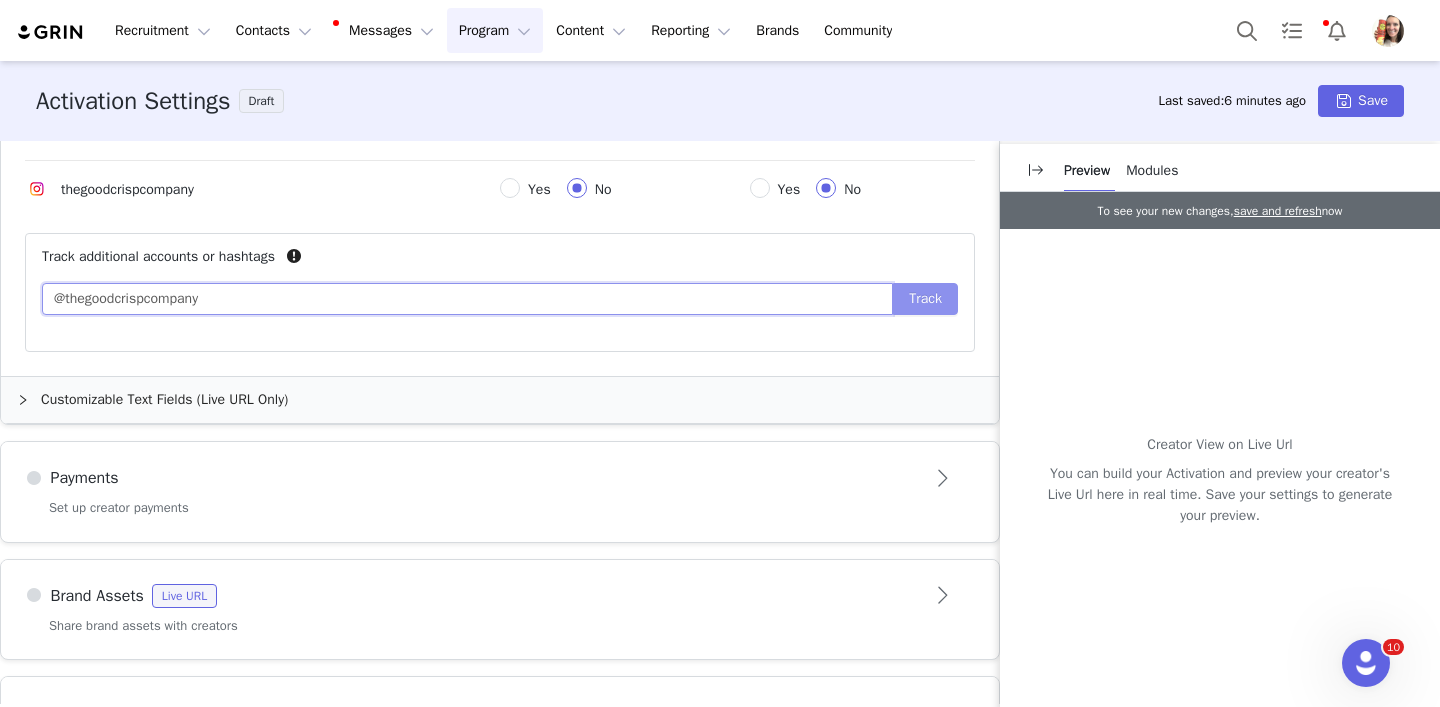 type on "@thegoodcrispcompany" 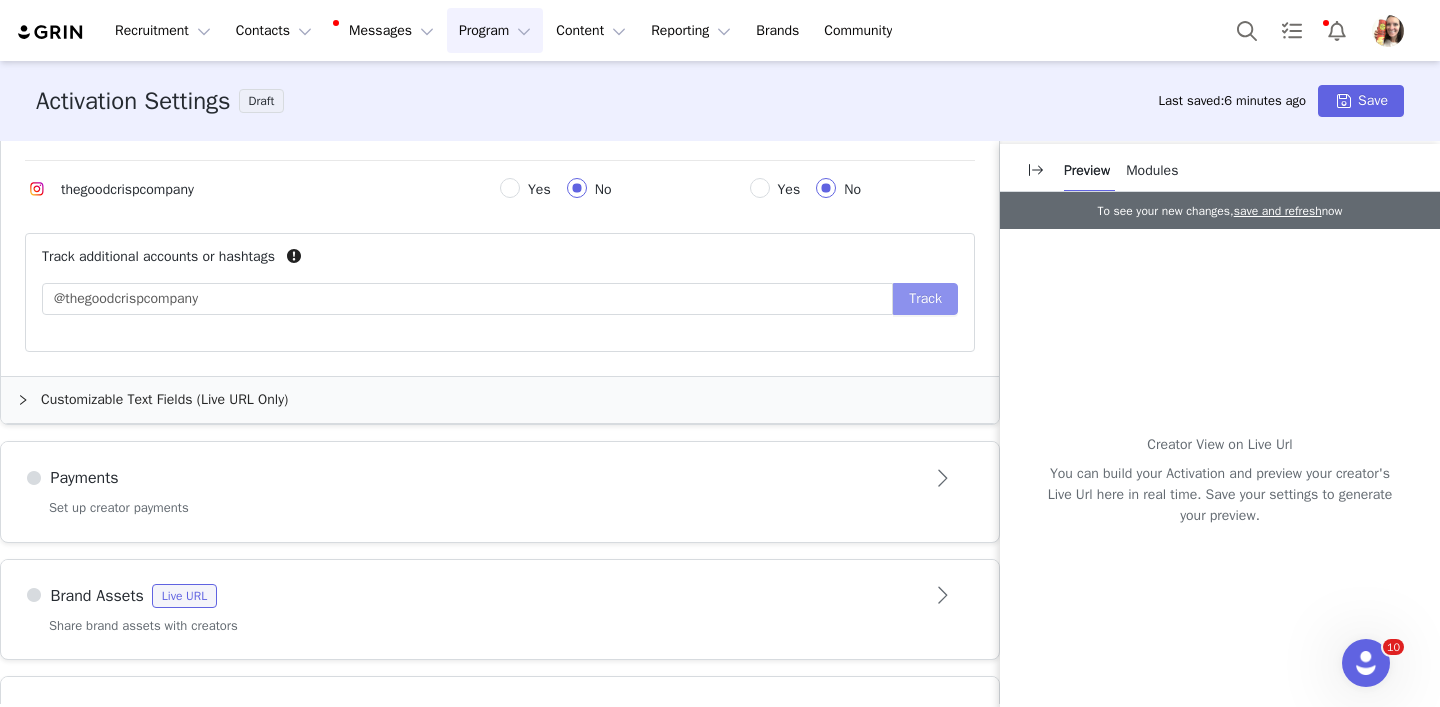click on "Track" at bounding box center (925, 299) 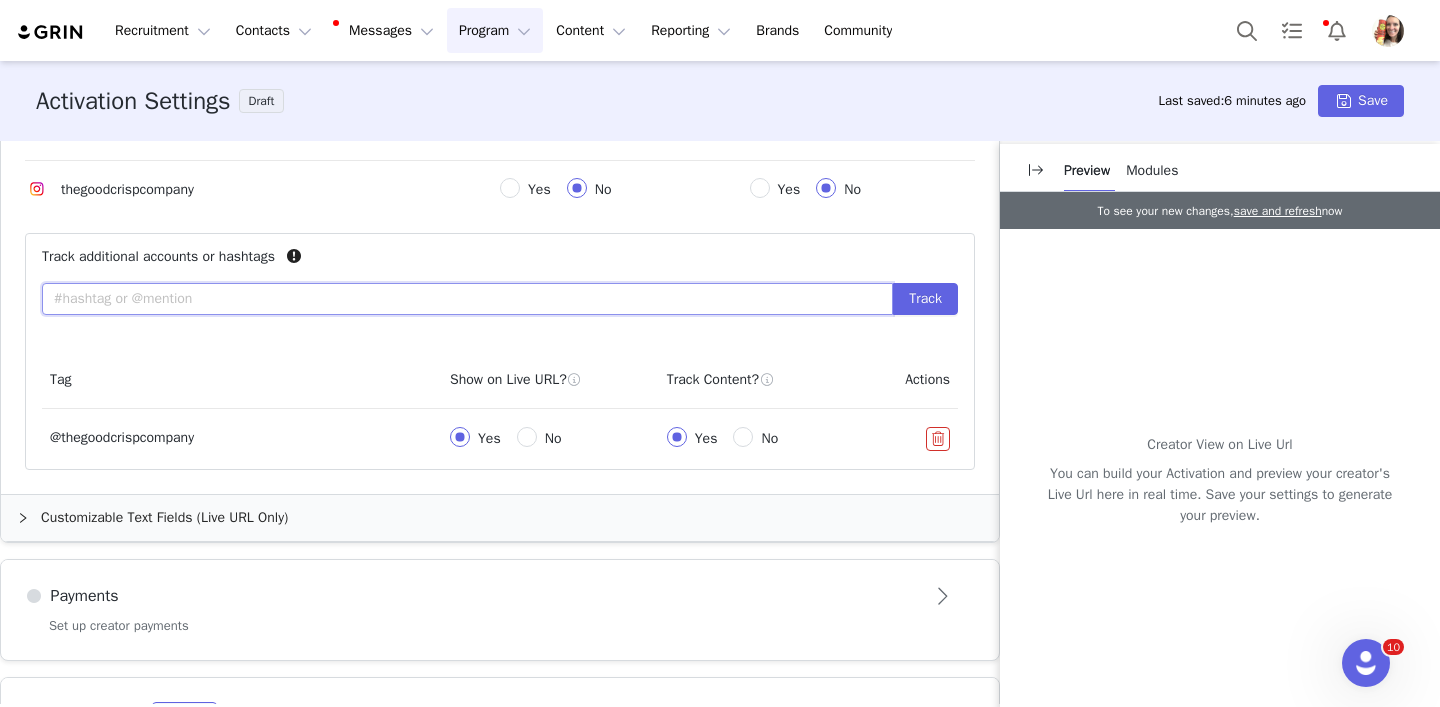 click at bounding box center (467, 299) 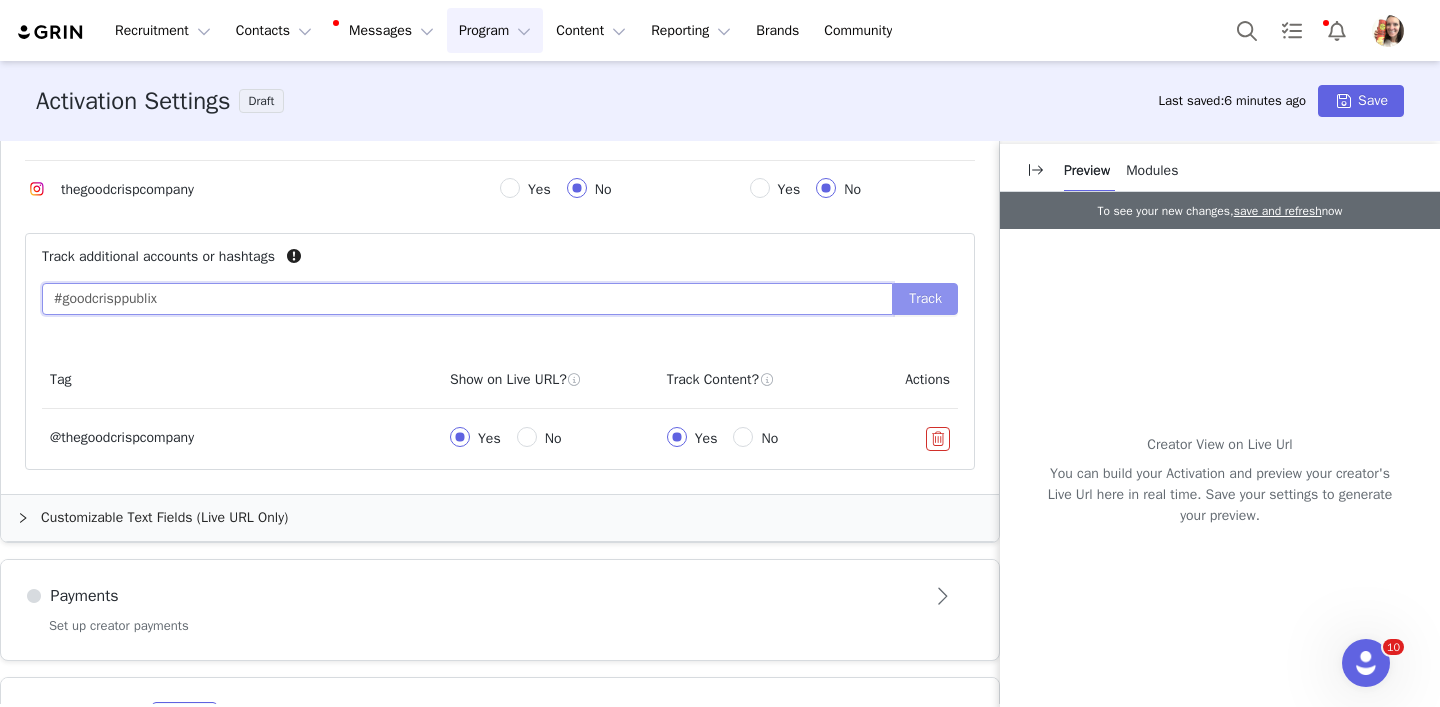 type on "#goodcrisppublix" 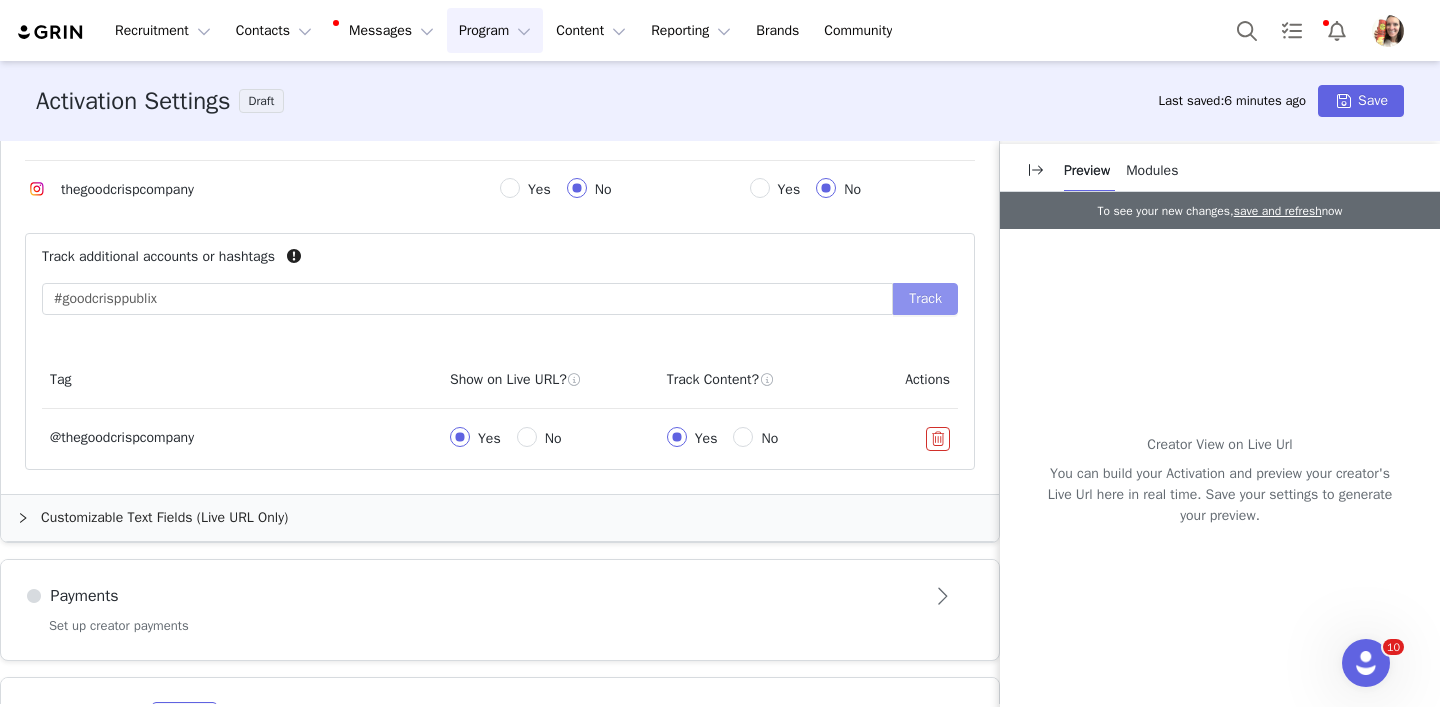 click on "Track" at bounding box center [925, 299] 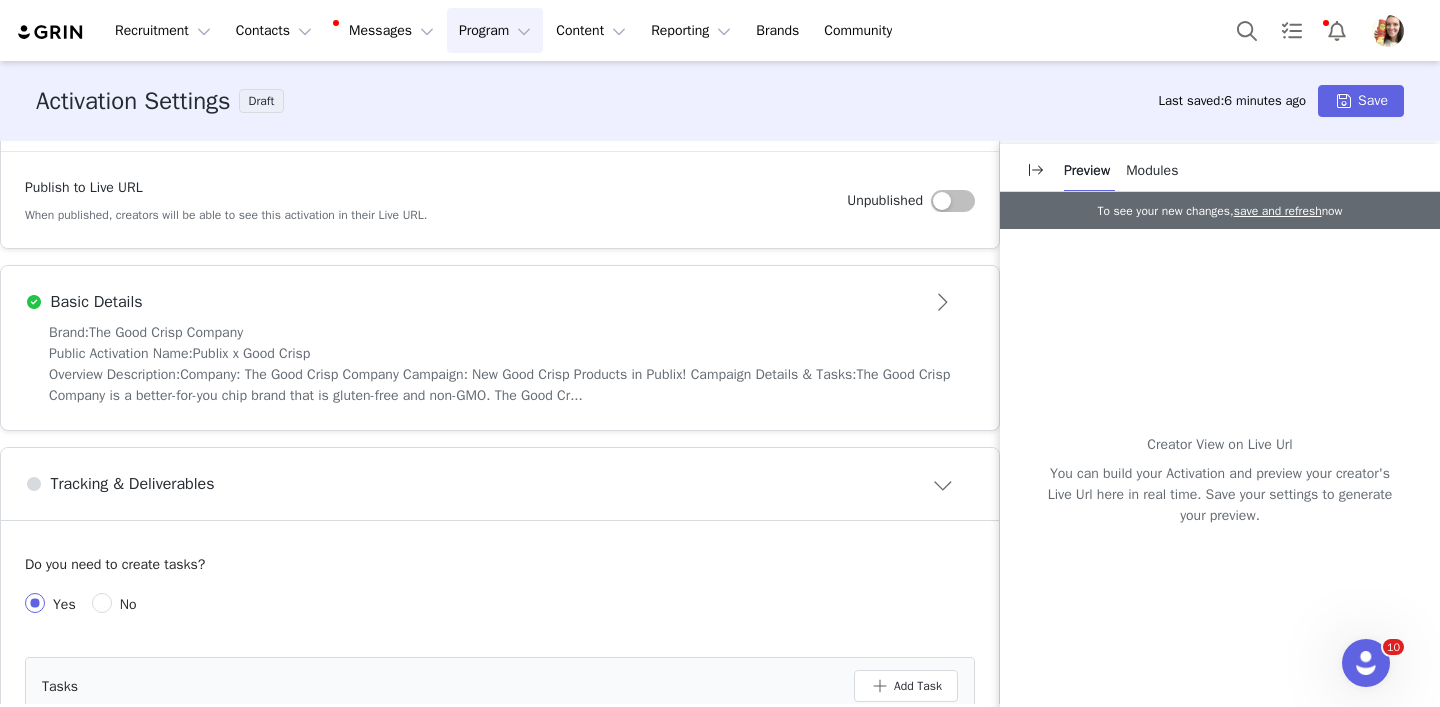 scroll, scrollTop: 311, scrollLeft: 0, axis: vertical 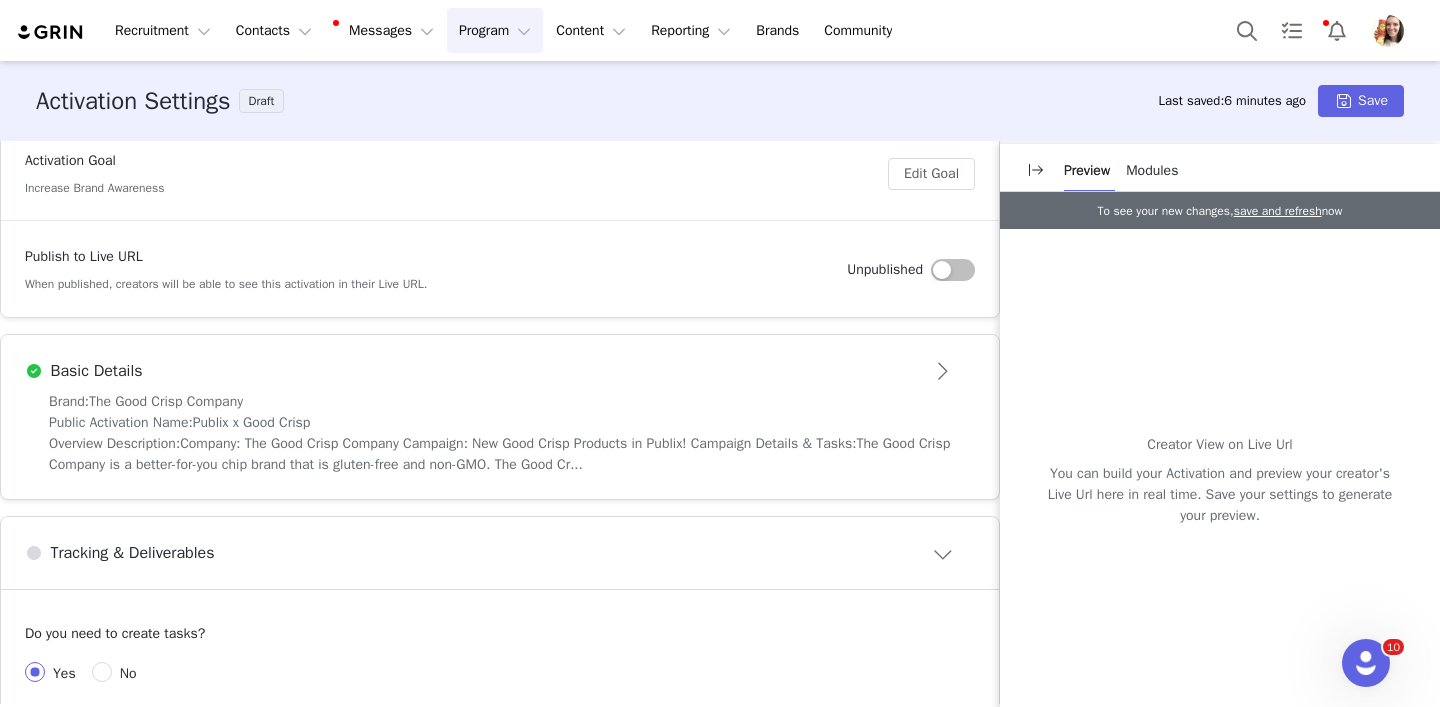 click on "Company: The Good Crisp Company
Campaign: New Good Crisp Products in Publix!
Campaign Details & Tasks:The Good Crisp Company is a better-for-you chip brand that is gluten-free and non-GMO. The Good Cr..." at bounding box center (499, 454) 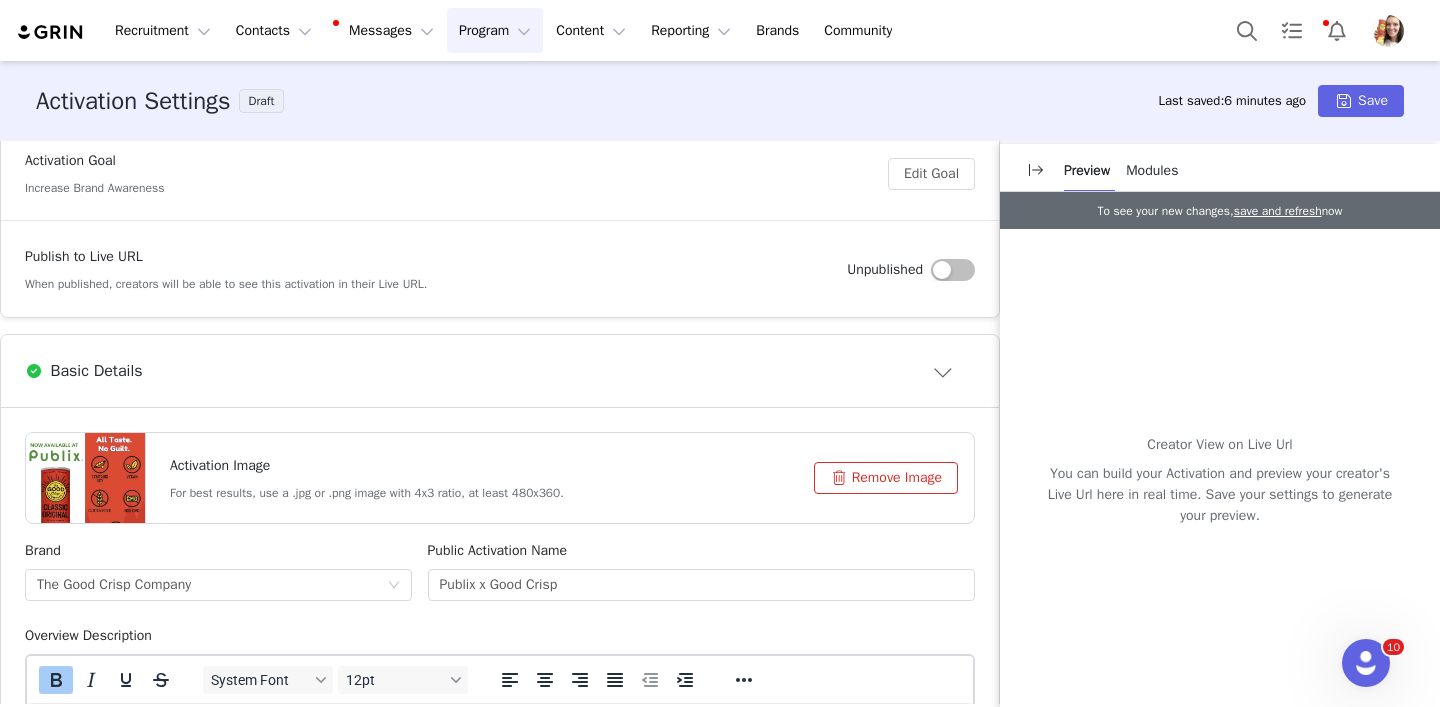 scroll, scrollTop: 0, scrollLeft: 0, axis: both 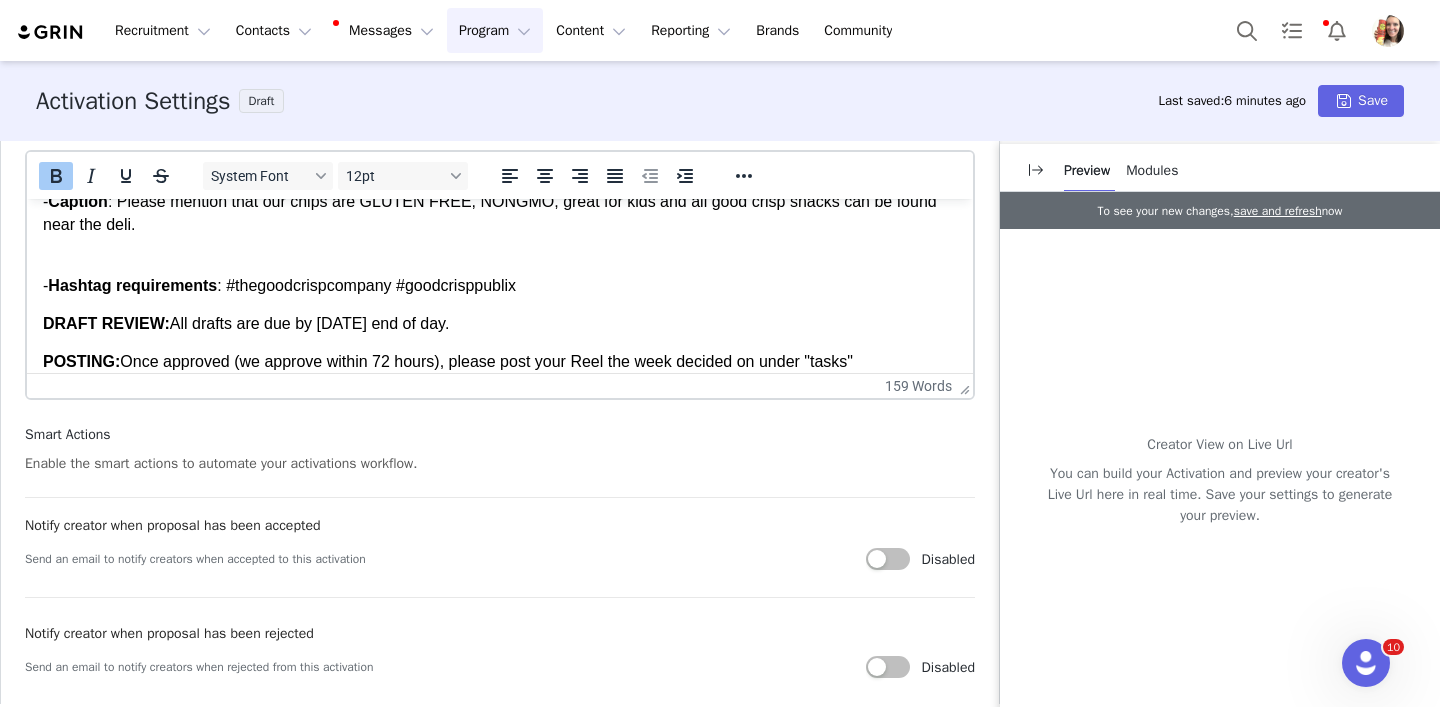 click on "-  Hashtag requirements : #thegoodcrispcompany #goodcrisppublix" at bounding box center [500, 274] 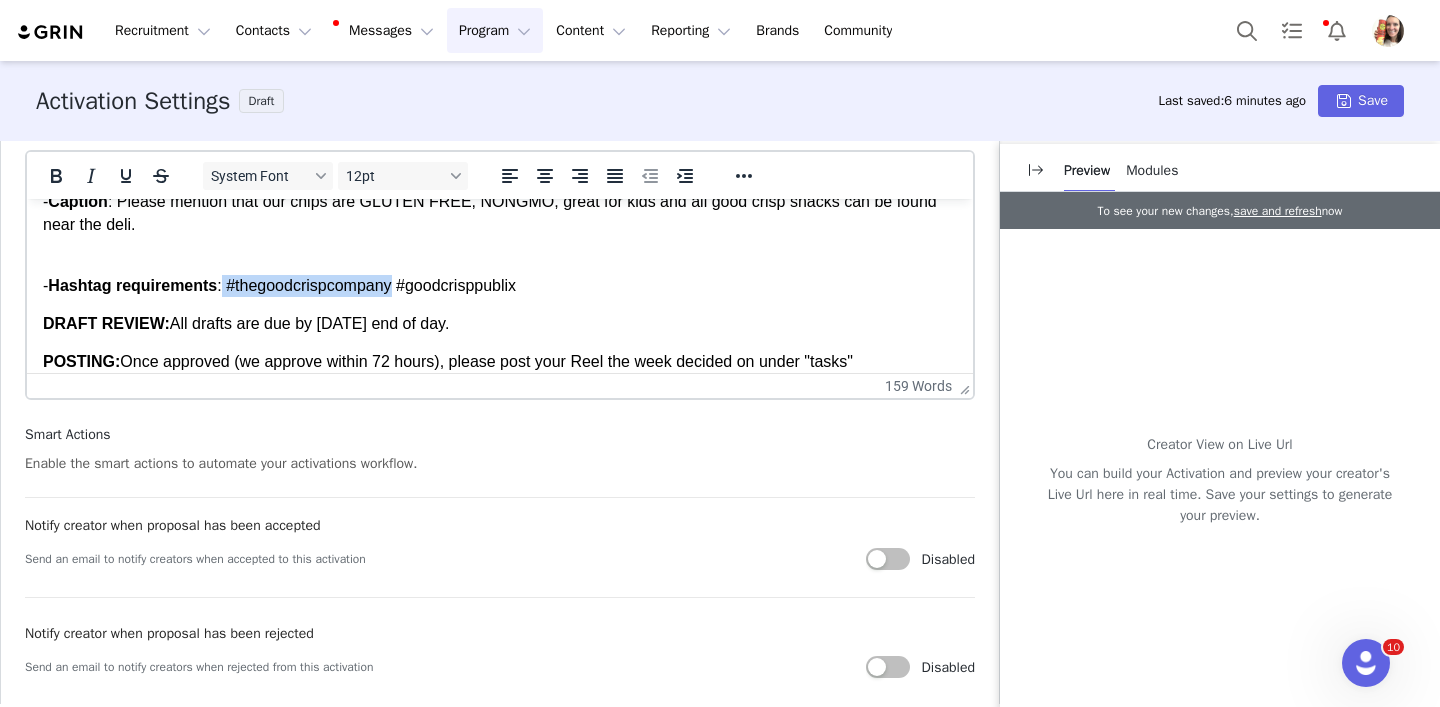 drag, startPoint x: 409, startPoint y: 288, endPoint x: 234, endPoint y: 288, distance: 175 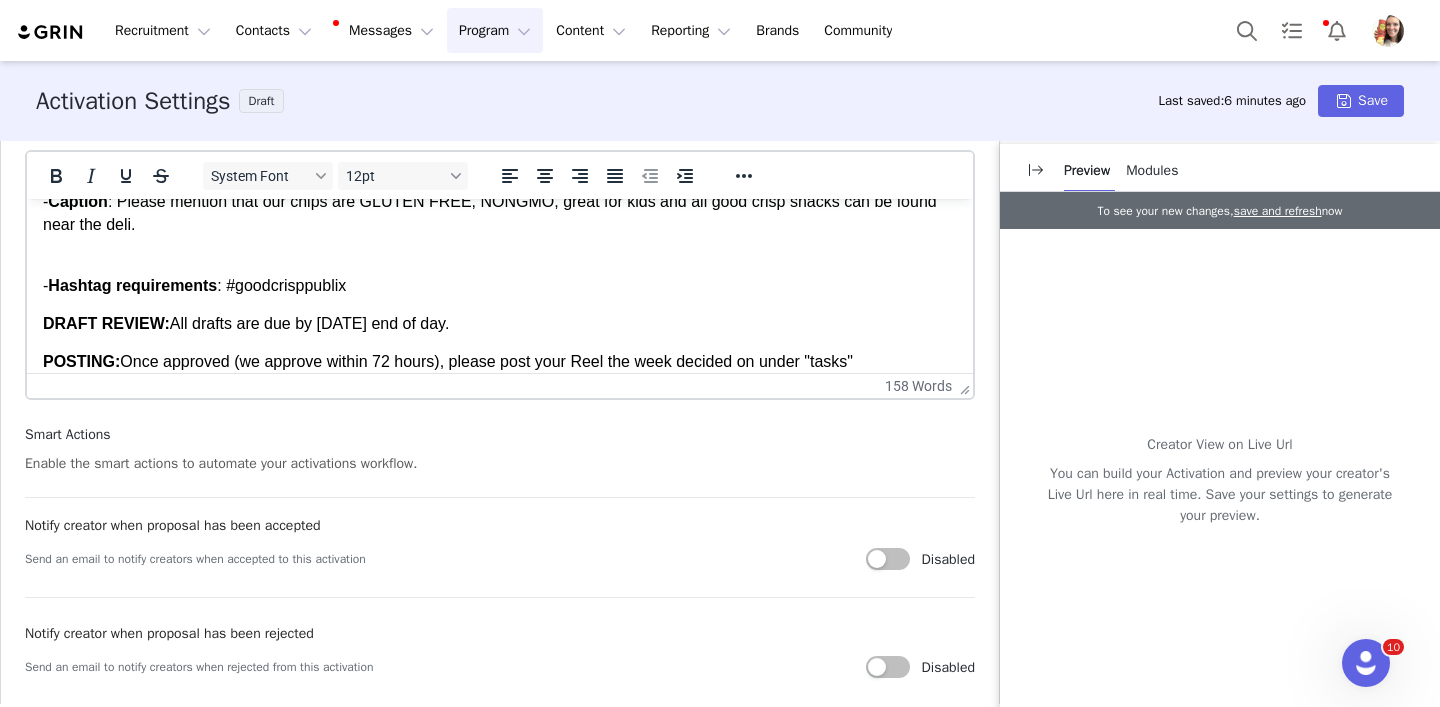 click on "-  Hashtag requirements : #goodcrisppublix" at bounding box center (500, 274) 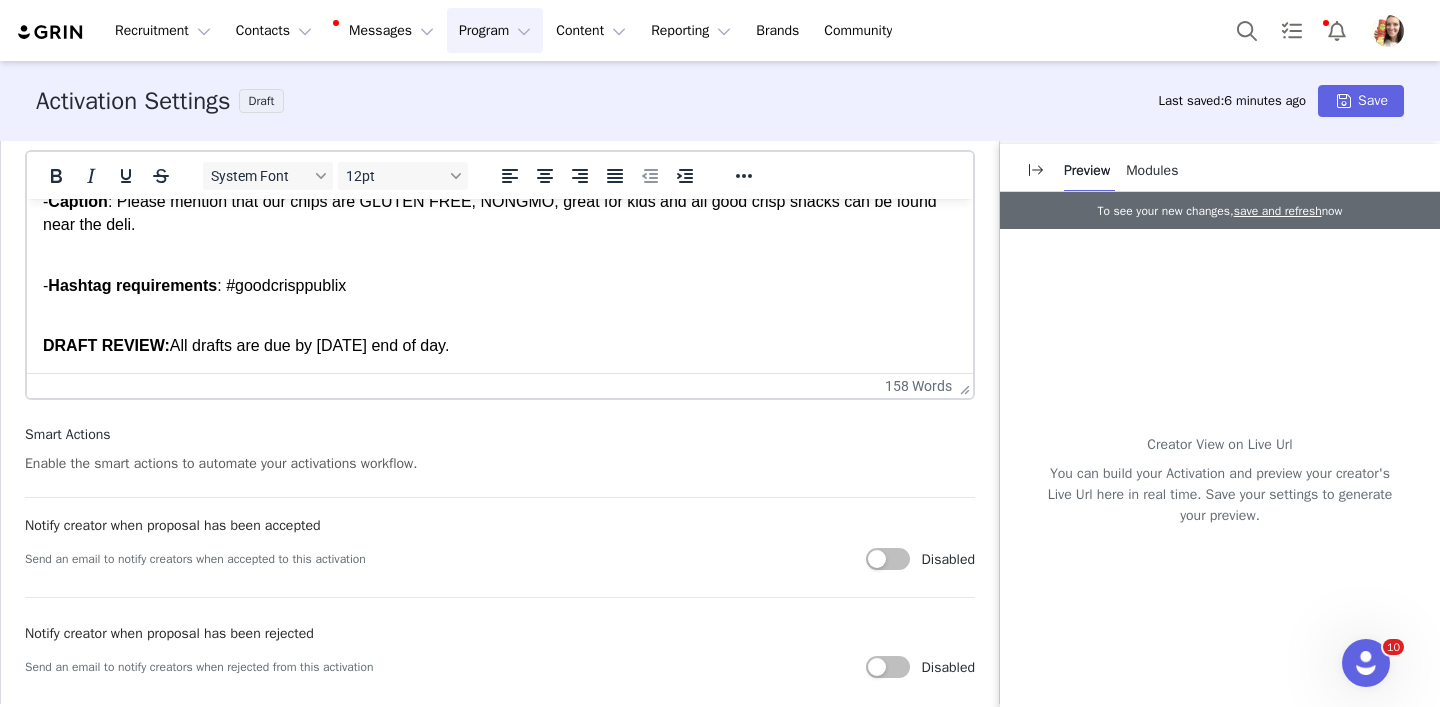 click on "-  Hashtag requirements : #goodcrisppublix" at bounding box center [500, 285] 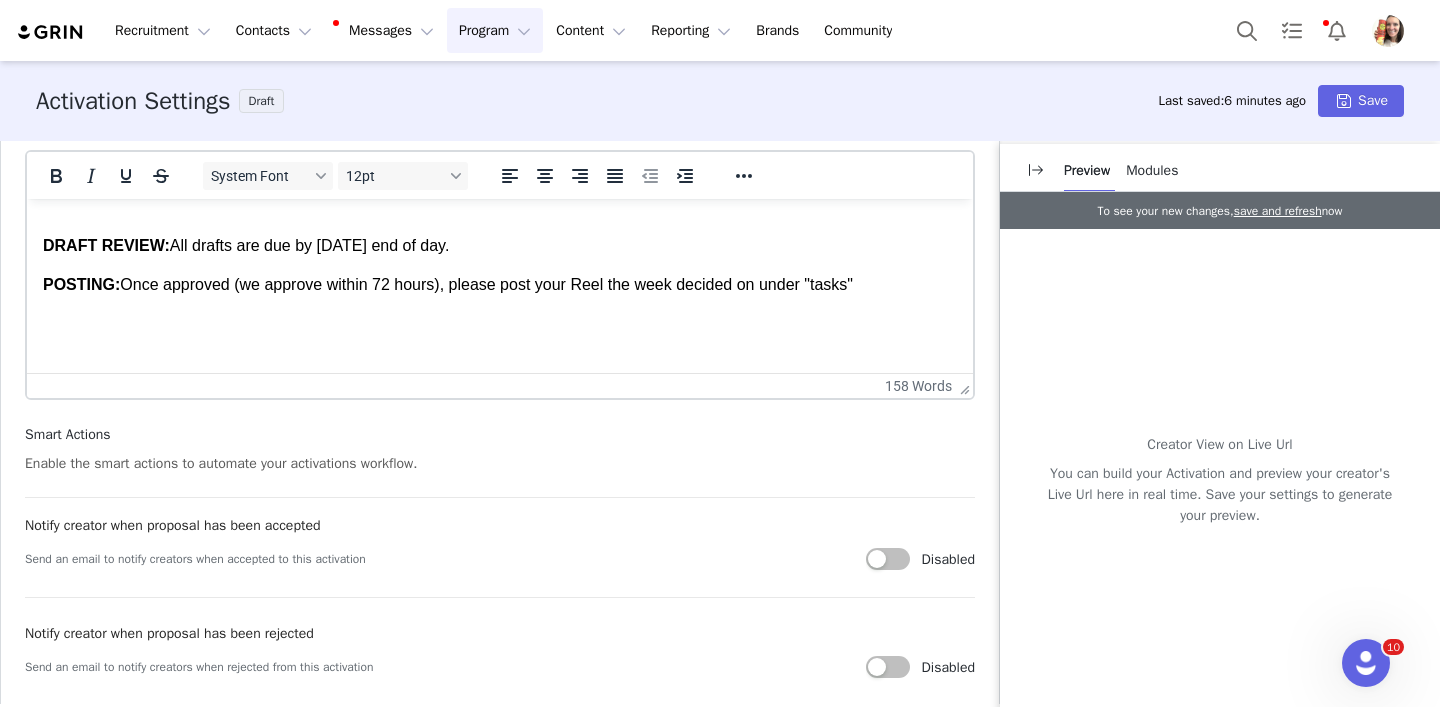 click on "POSTING:  Once approved (we approve within 72 hours), please post your Reel the week decided on under "tasks"" at bounding box center [500, 285] 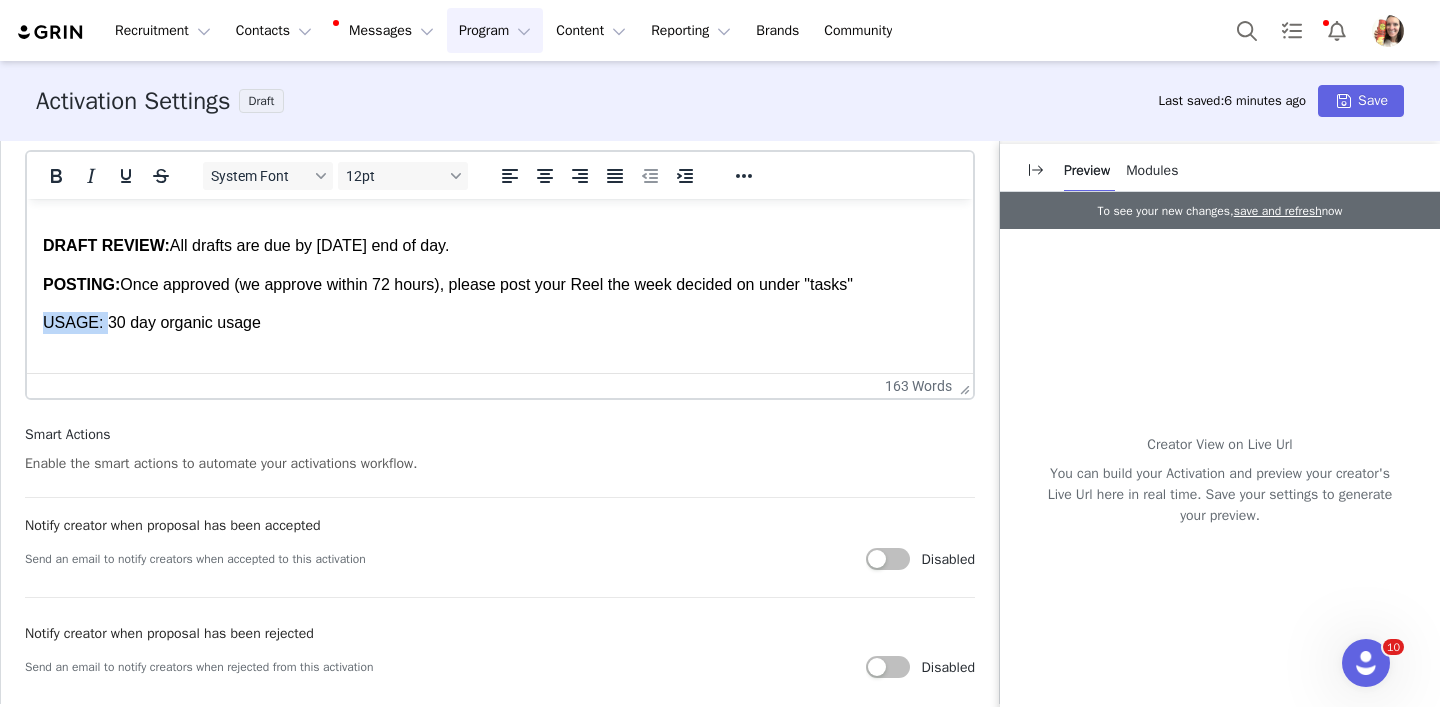 drag, startPoint x: 102, startPoint y: 325, endPoint x: 50, endPoint y: 519, distance: 200.8482 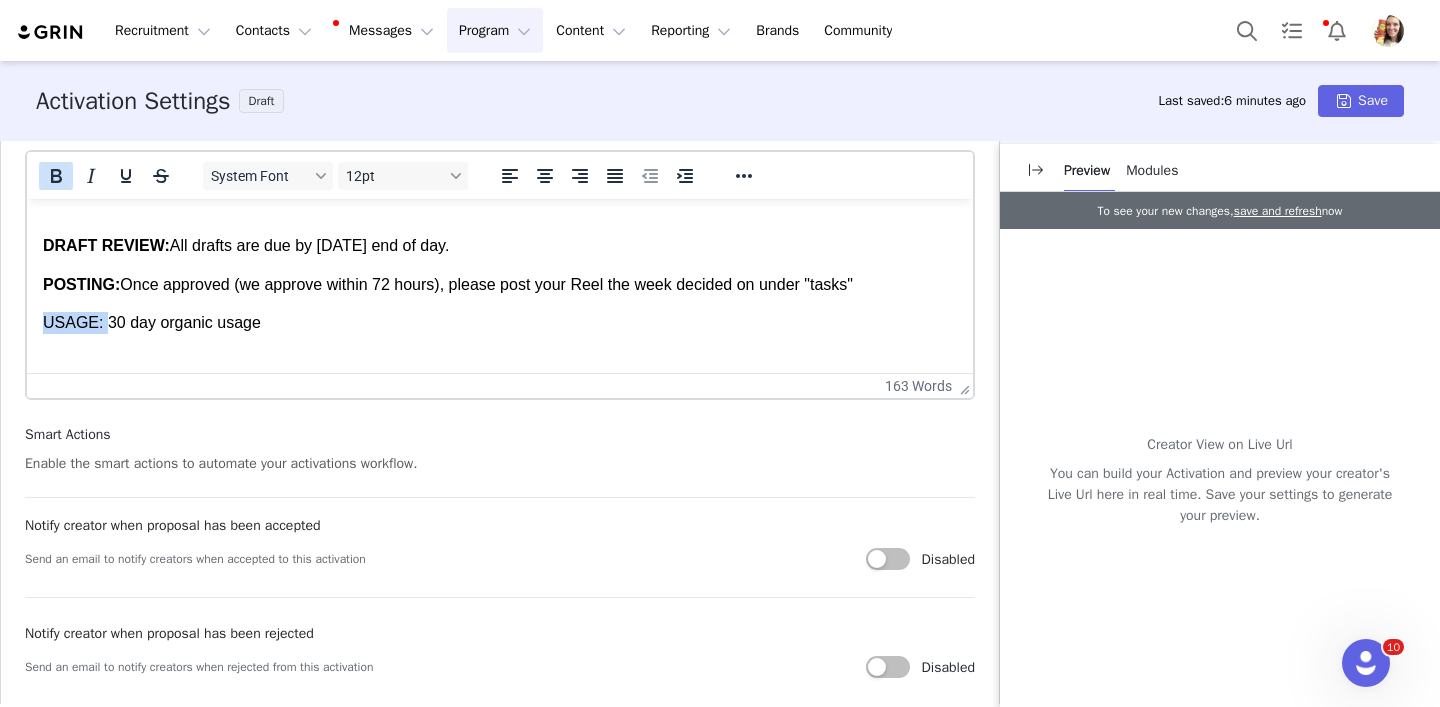 click 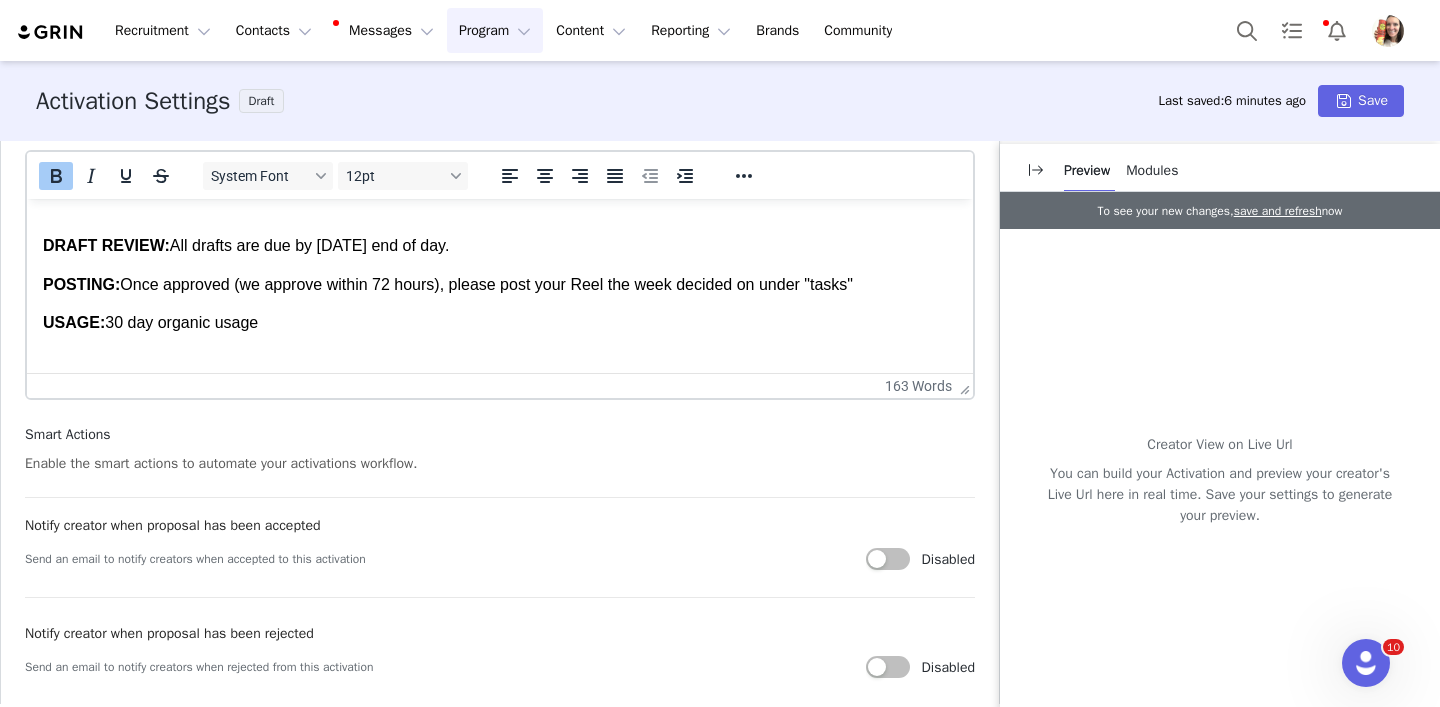 click on "USAGE:  30 day organic usage" at bounding box center [500, 323] 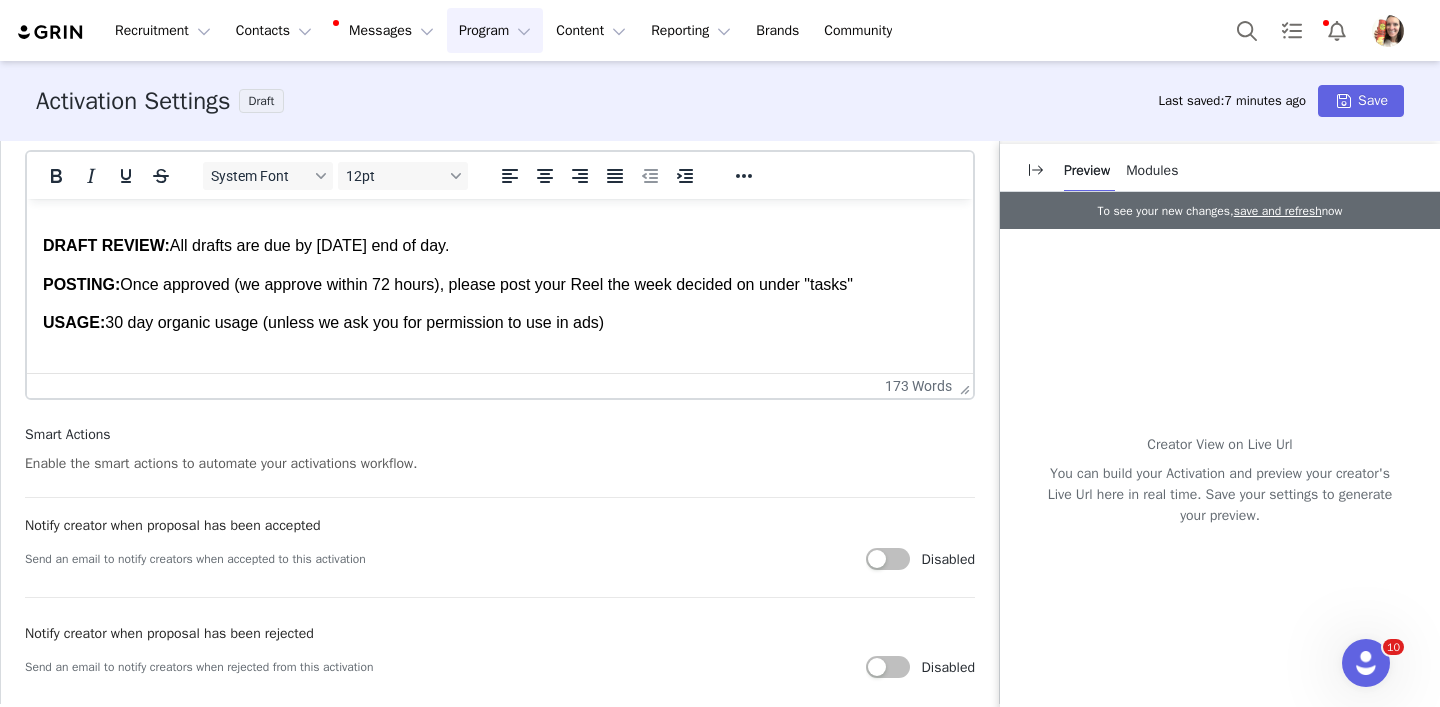 click on "USAGE:  30 day organic usage (unless we ask you for permission to use in ads)" at bounding box center [500, 323] 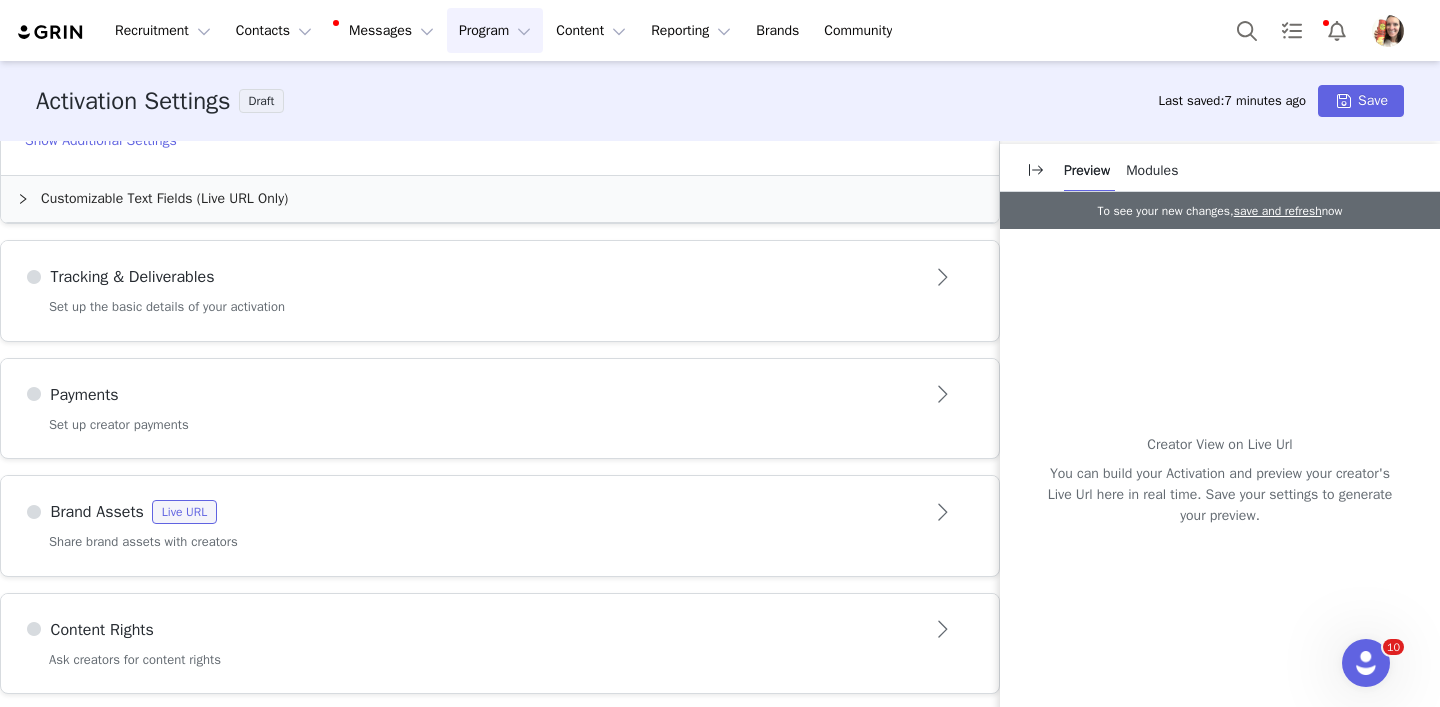 click on "Tracking & Deliverables" at bounding box center [467, 277] 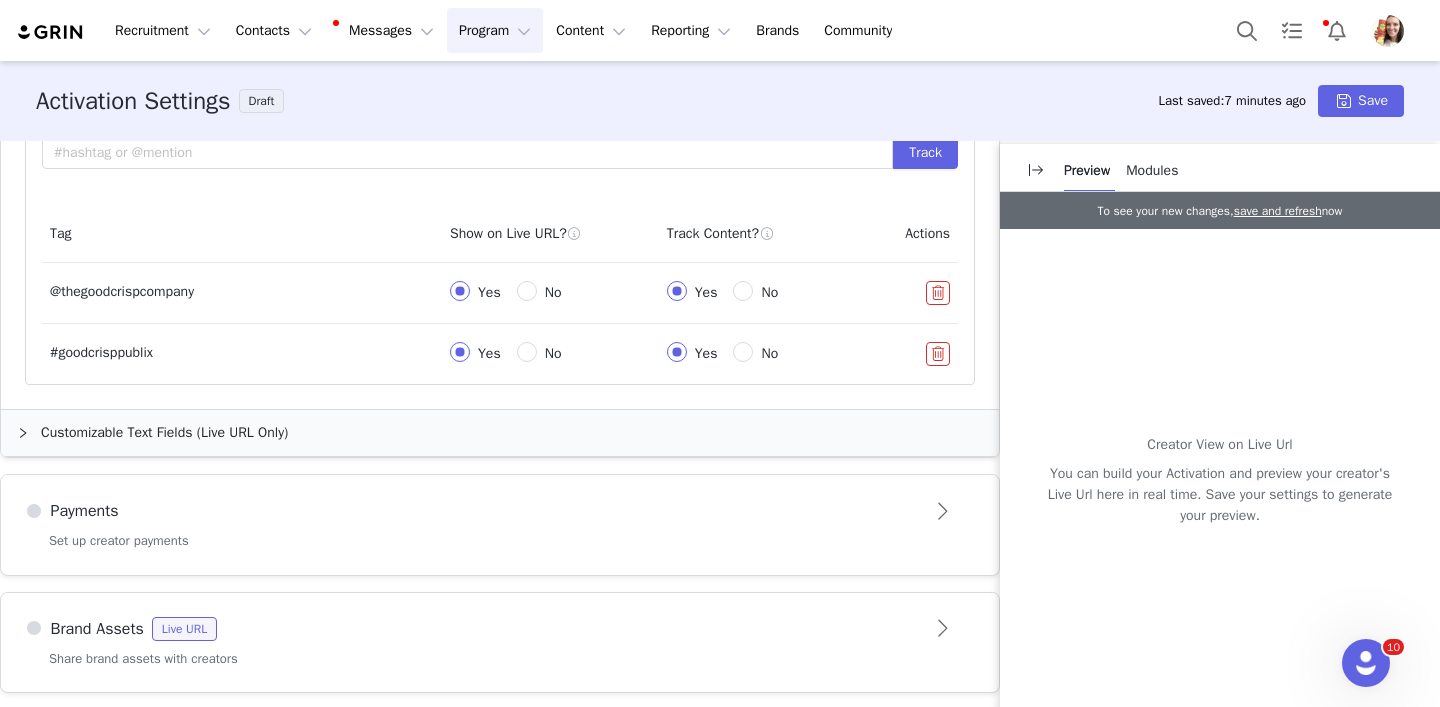 scroll, scrollTop: 1200, scrollLeft: 0, axis: vertical 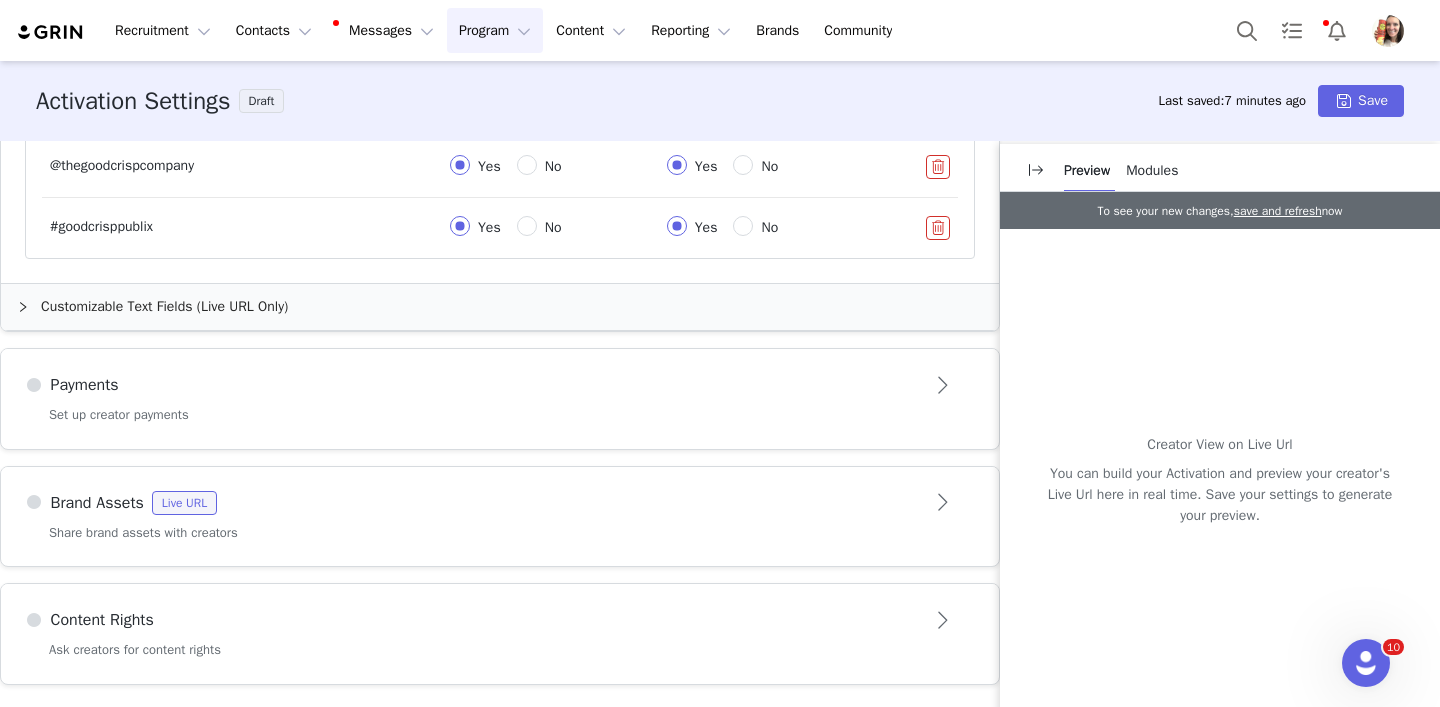 click on "Payments" at bounding box center [467, 385] 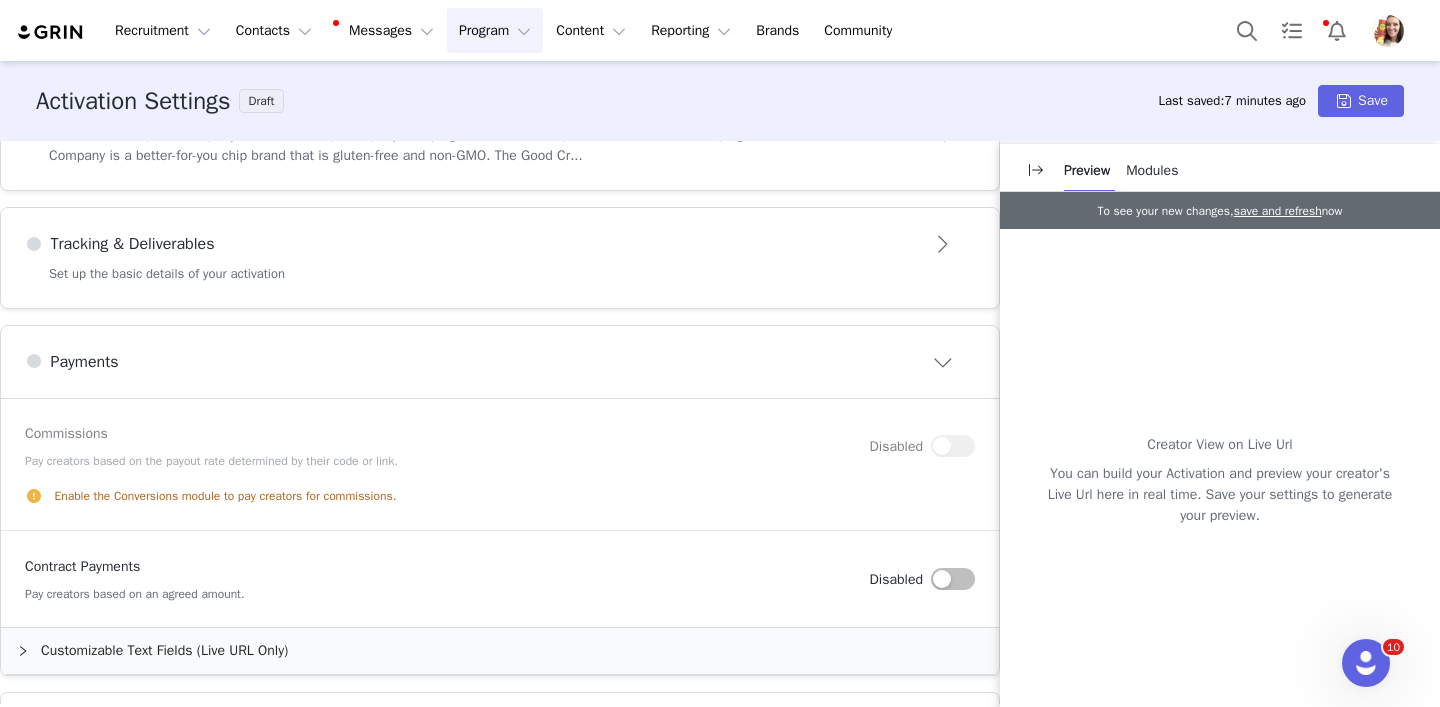 scroll, scrollTop: 616, scrollLeft: 0, axis: vertical 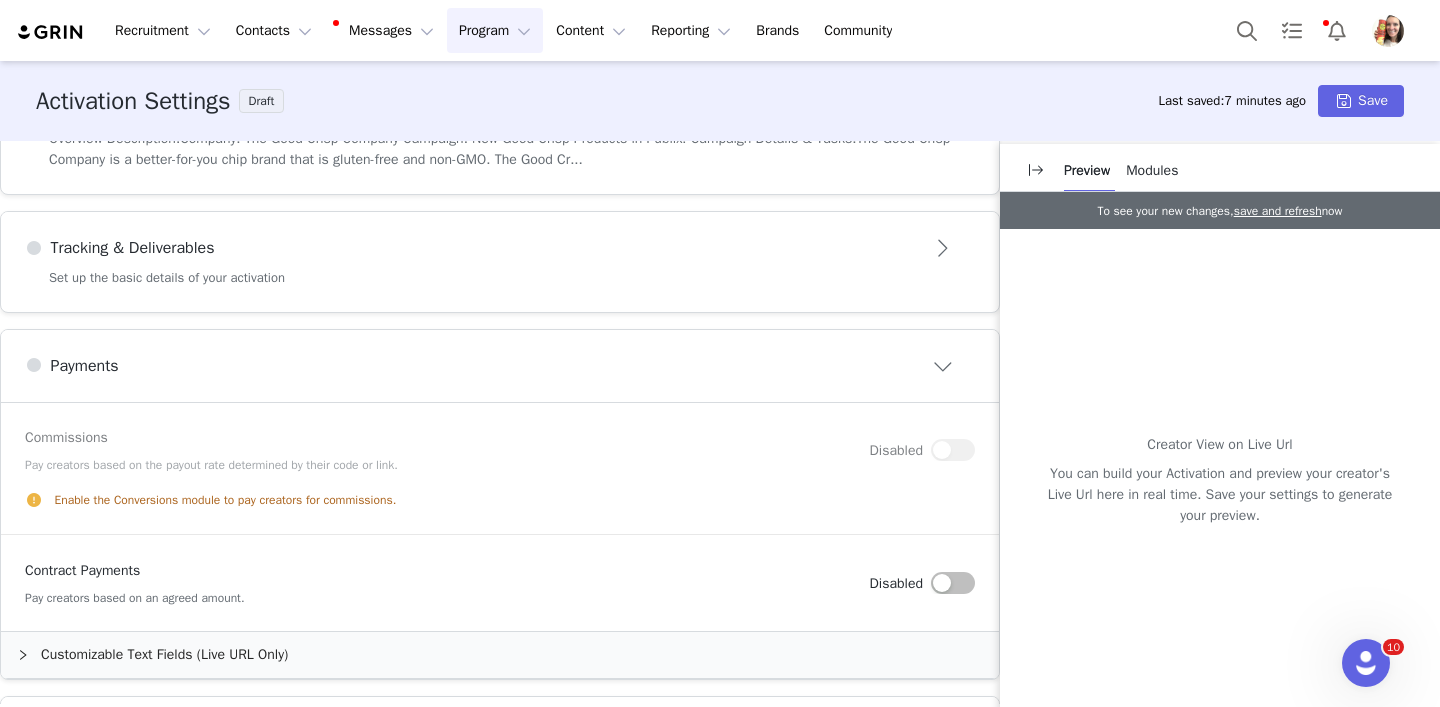 click at bounding box center (953, 583) 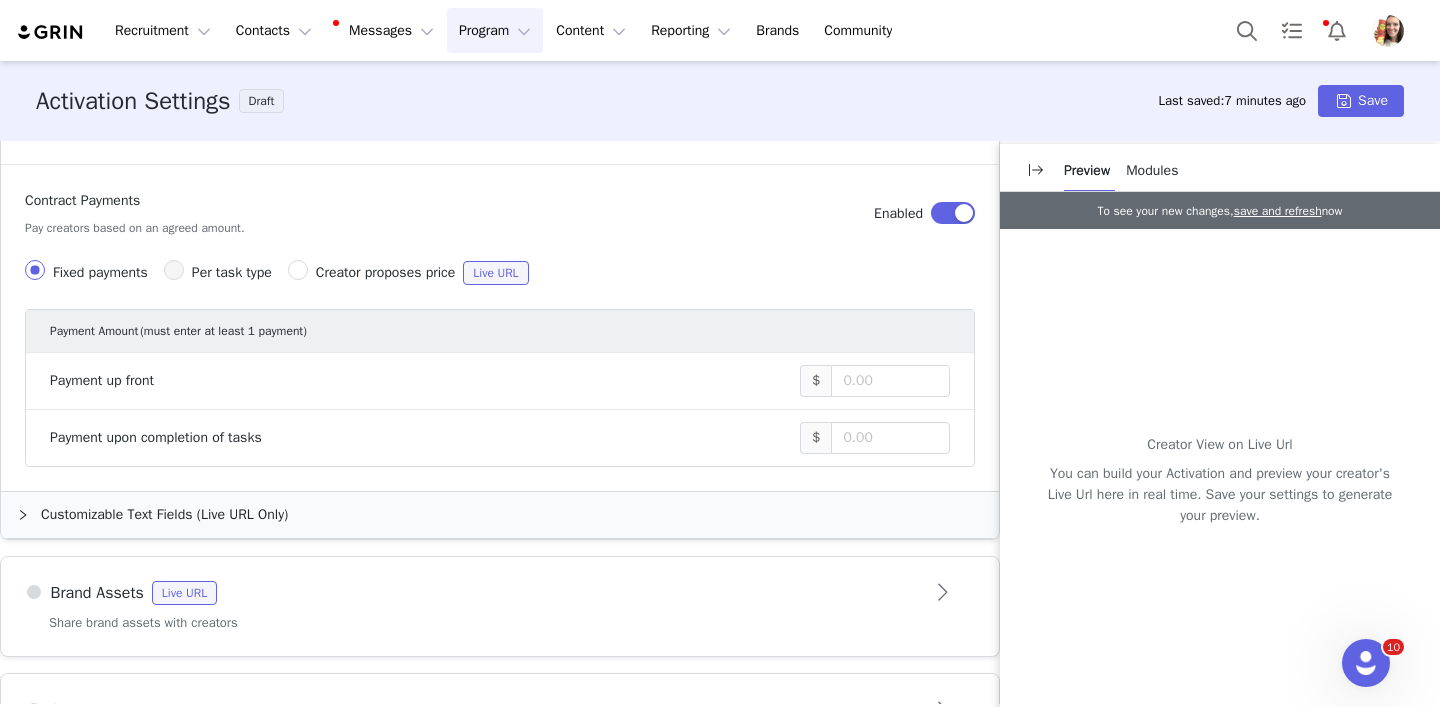scroll, scrollTop: 1015, scrollLeft: 0, axis: vertical 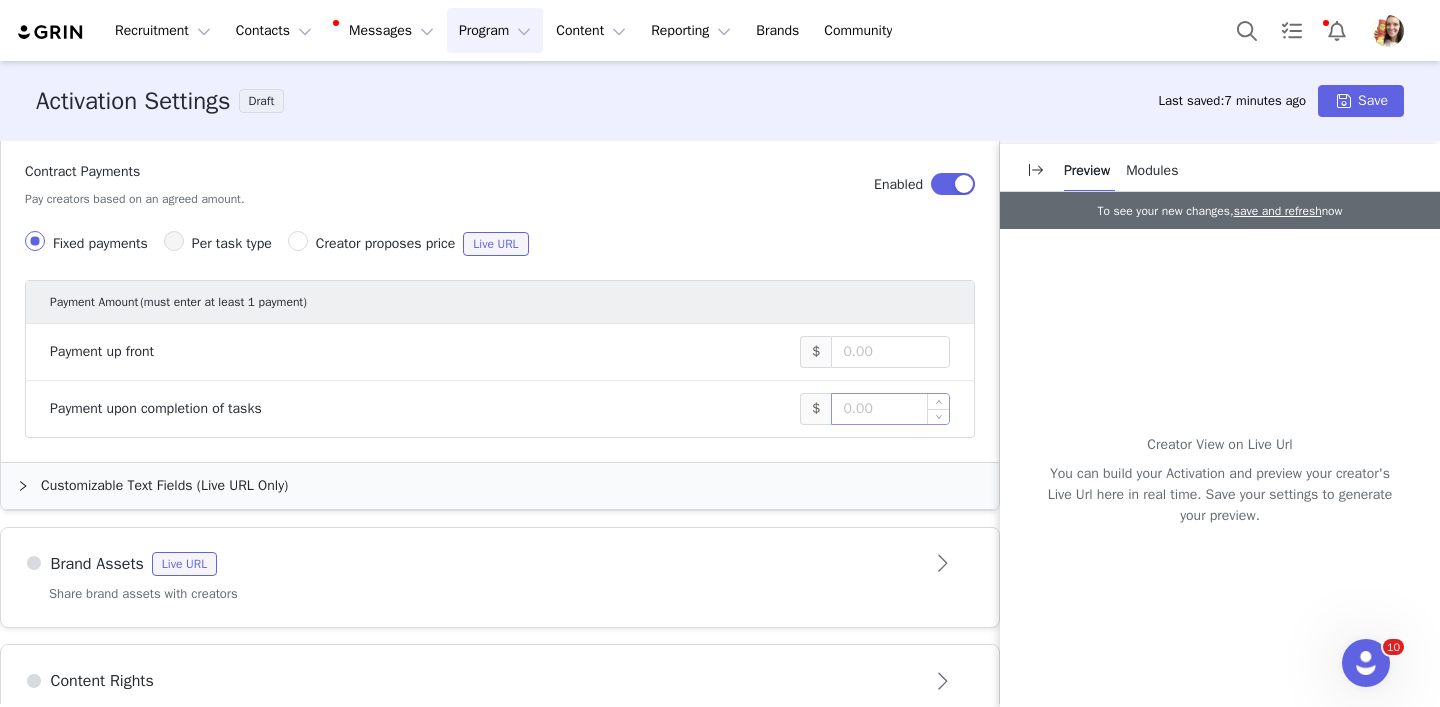 click at bounding box center [890, 409] 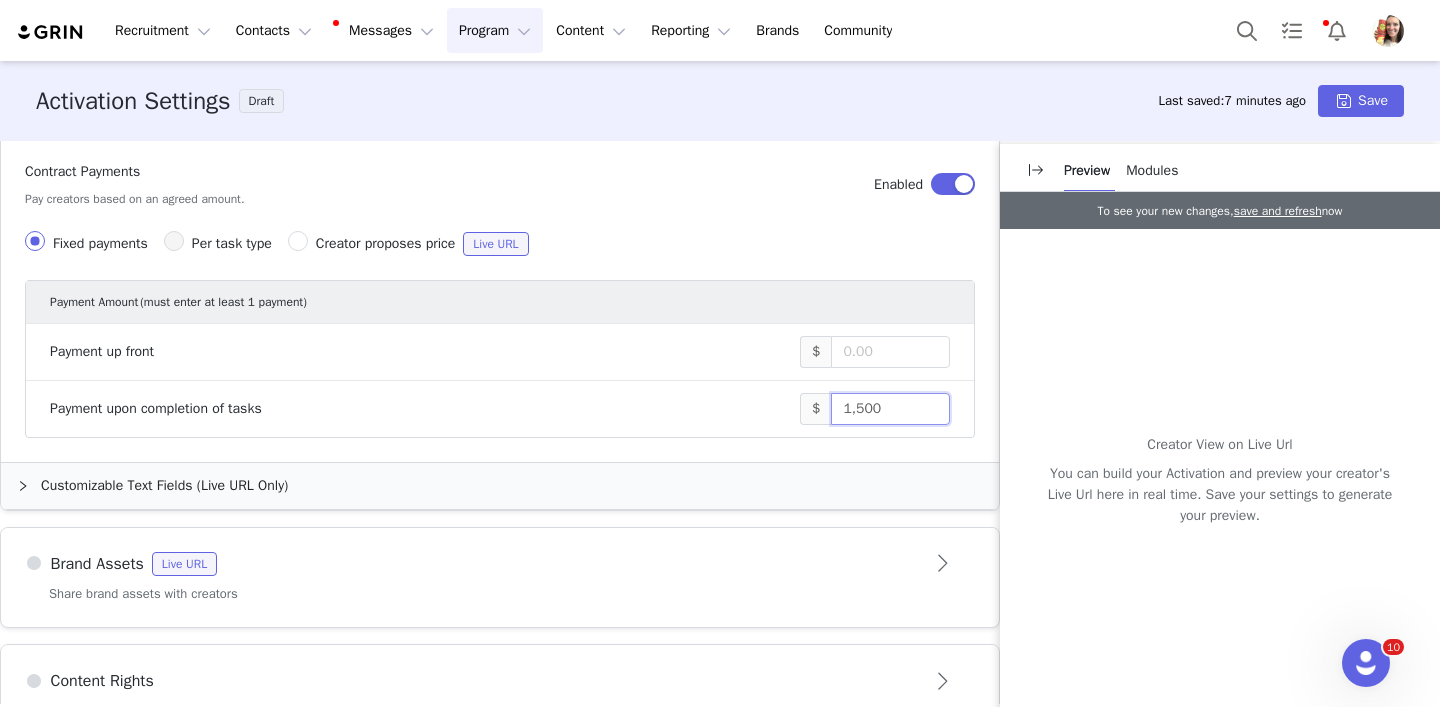 scroll, scrollTop: 1076, scrollLeft: 0, axis: vertical 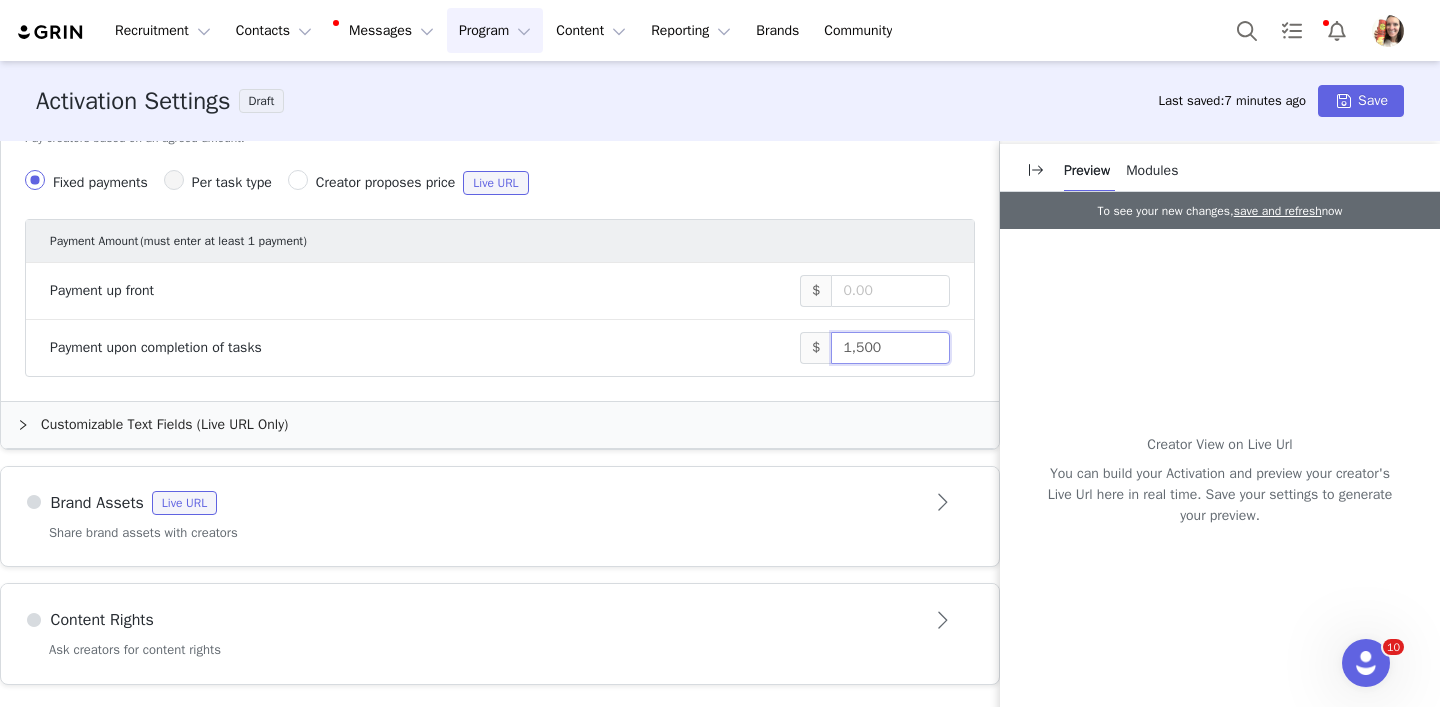type on "1,500" 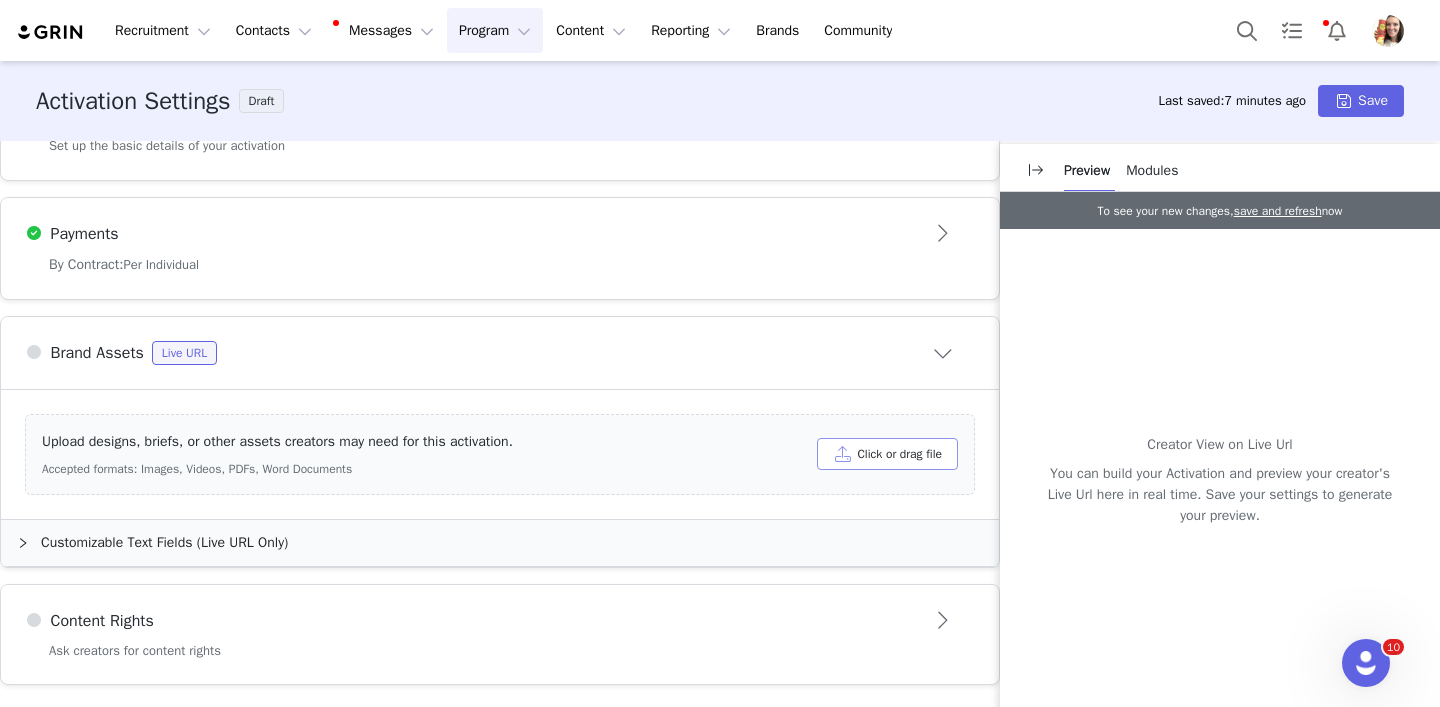 click on "Click or drag file" at bounding box center (887, 454) 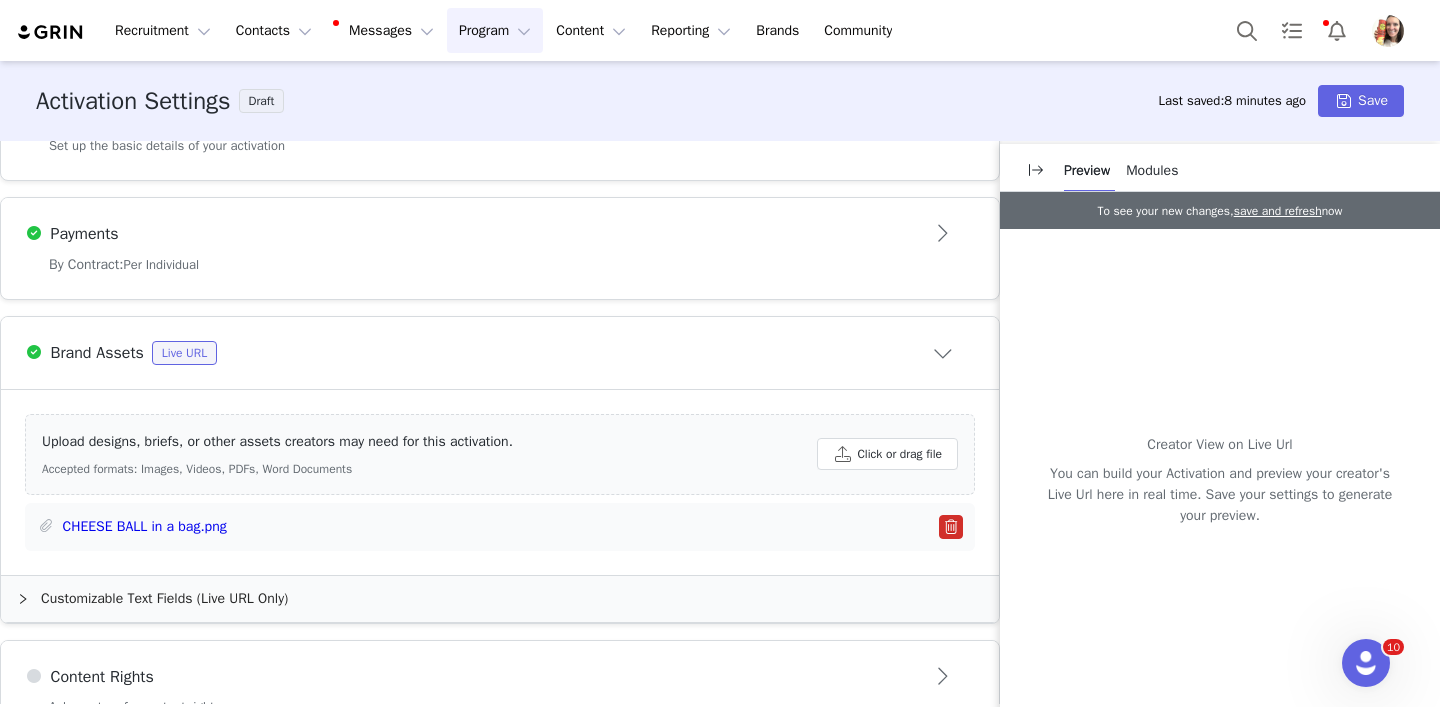 scroll, scrollTop: 804, scrollLeft: 0, axis: vertical 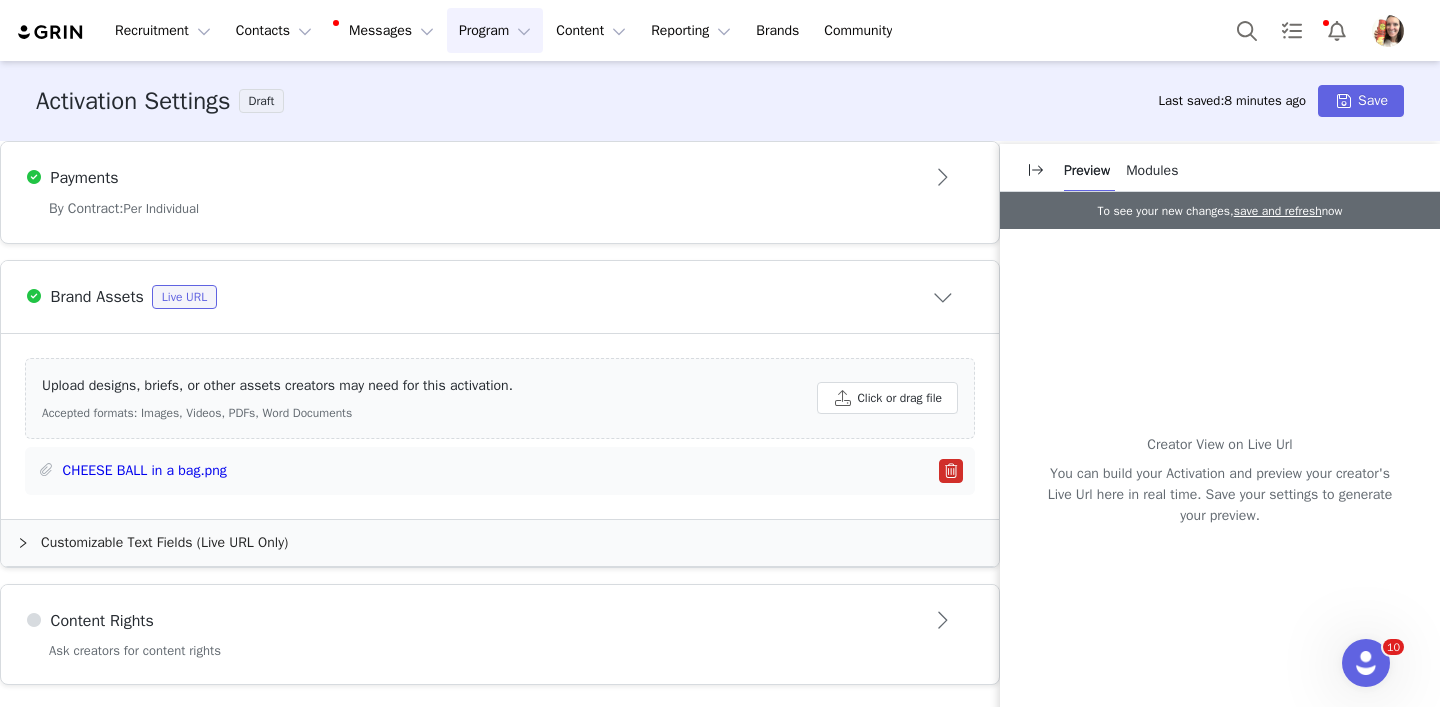 click on "Content Rights" at bounding box center (467, 621) 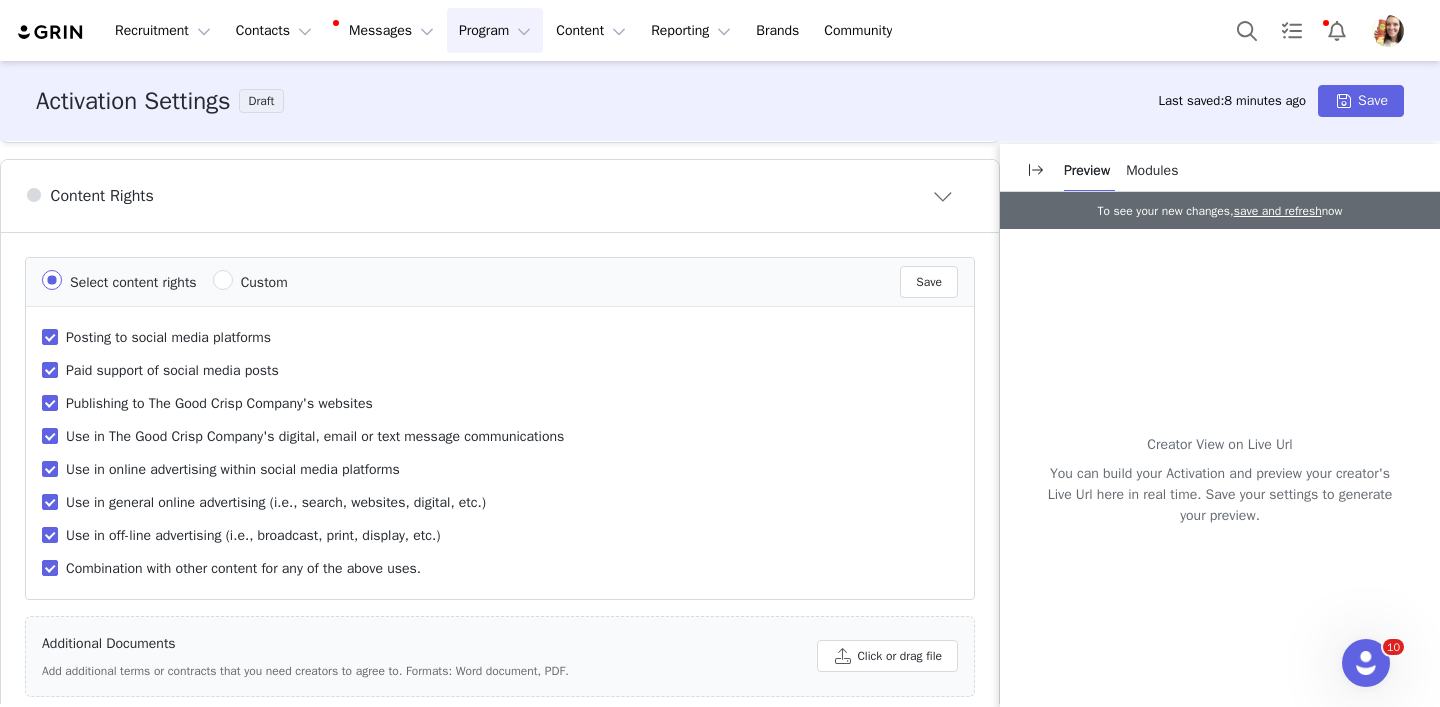 scroll, scrollTop: 1033, scrollLeft: 0, axis: vertical 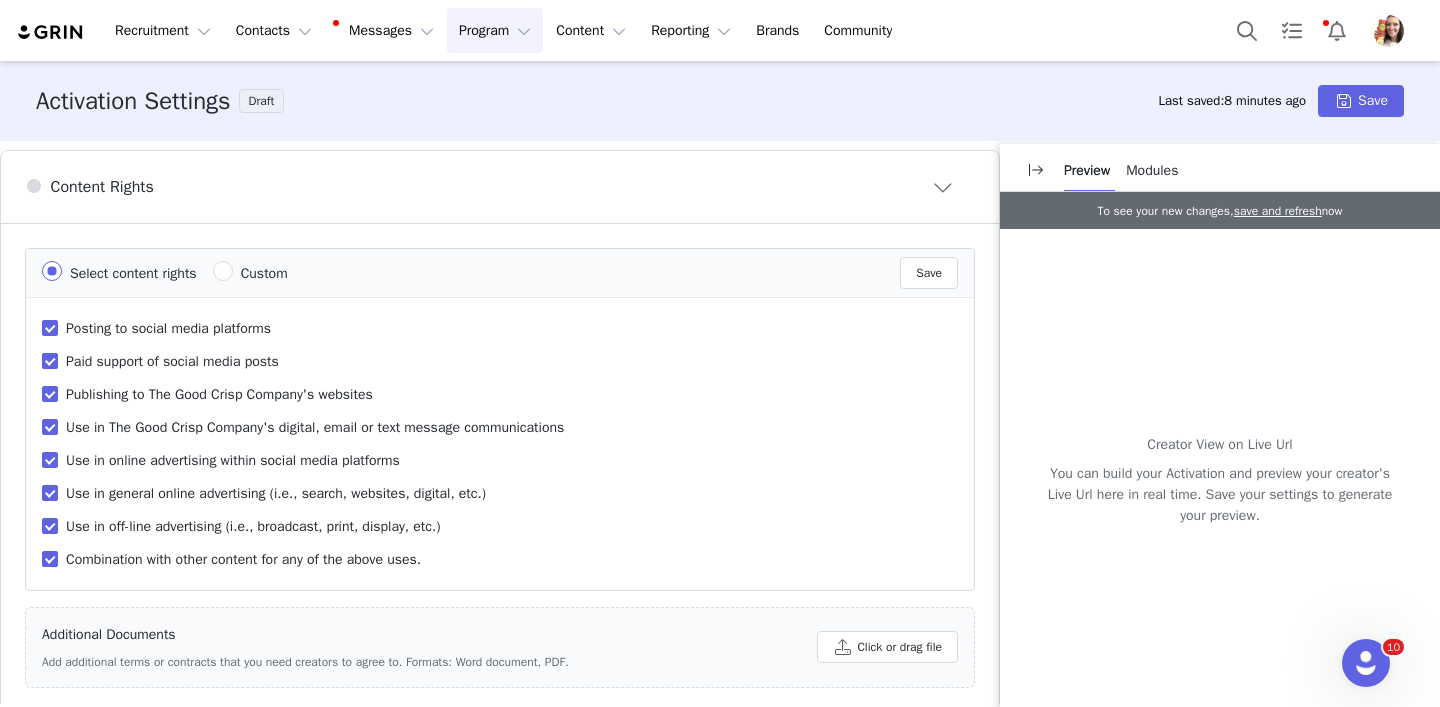 click on "Paid support of social media posts" at bounding box center [50, 361] 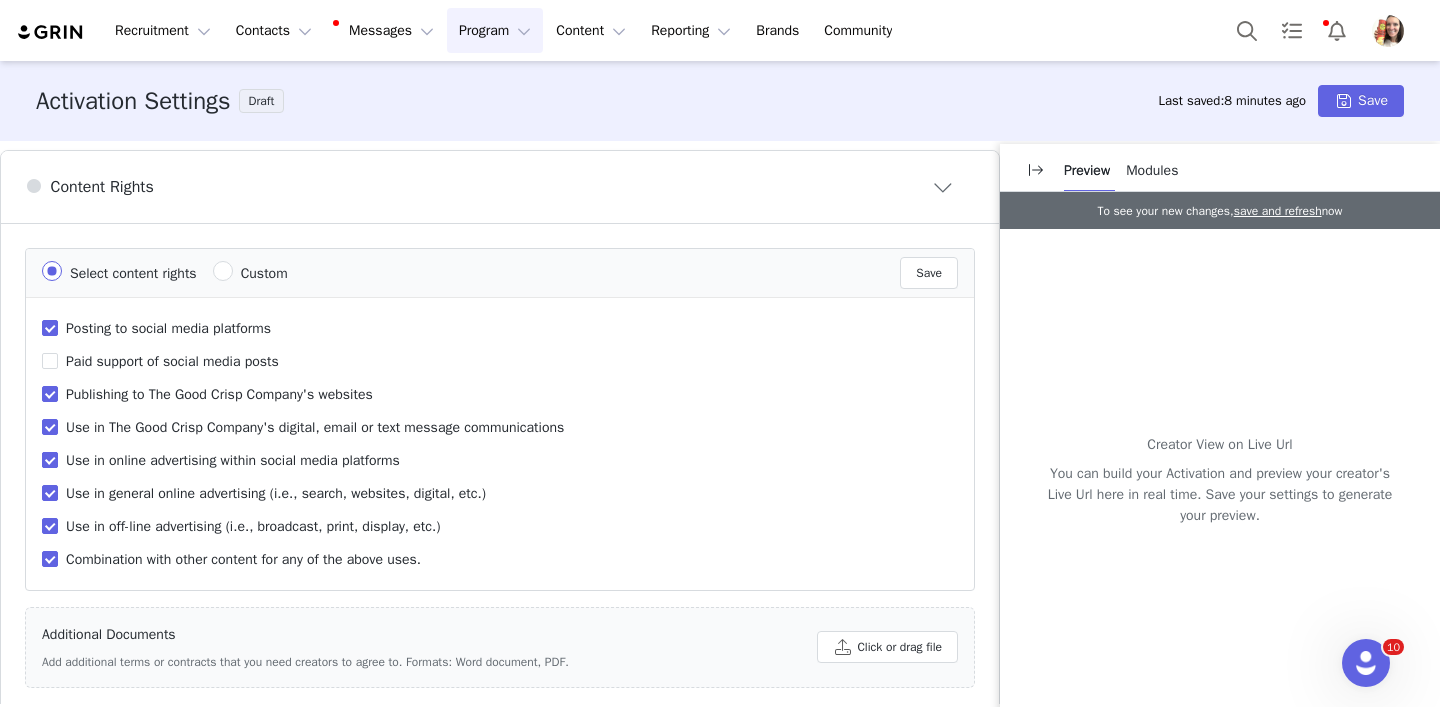 click on "Use in online advertising within social media platforms" at bounding box center [50, 460] 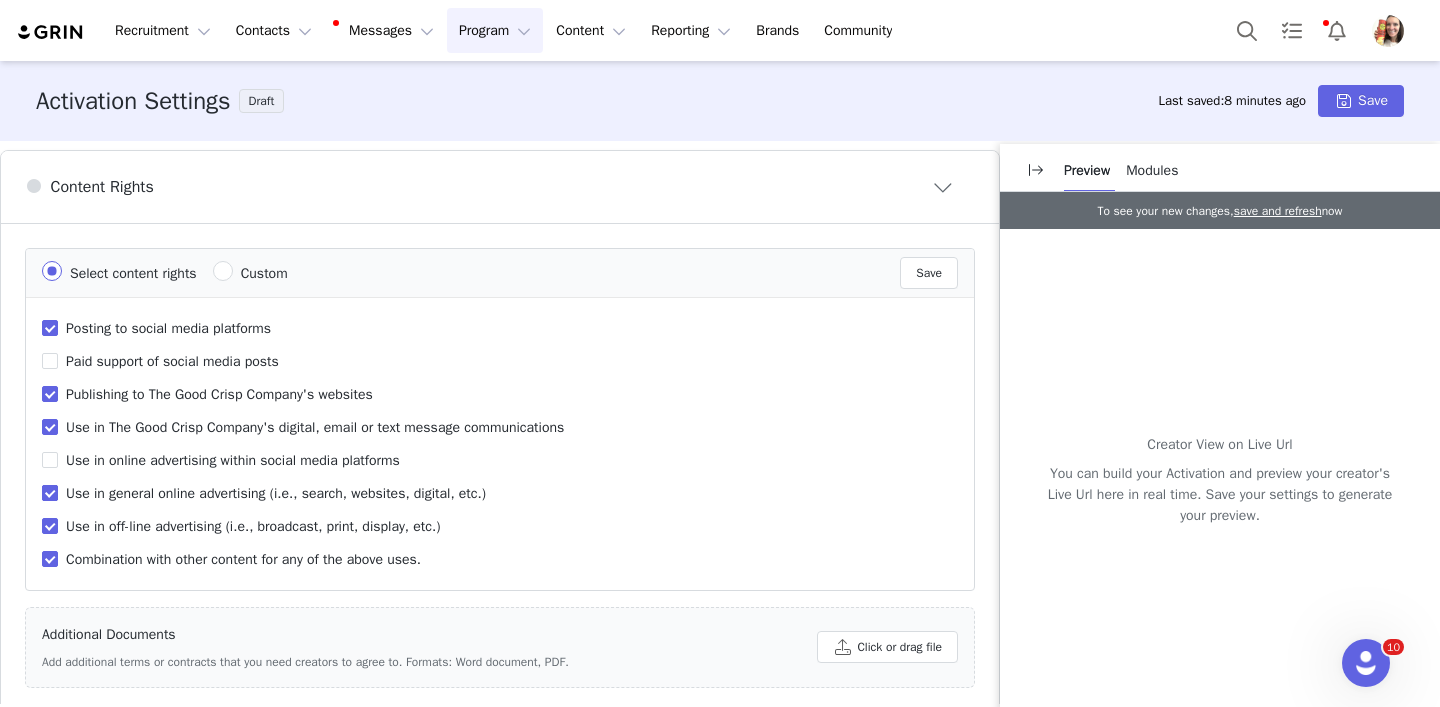 click on "Use in general online advertising (i.e., search, websites, digital, etc.)" at bounding box center (50, 493) 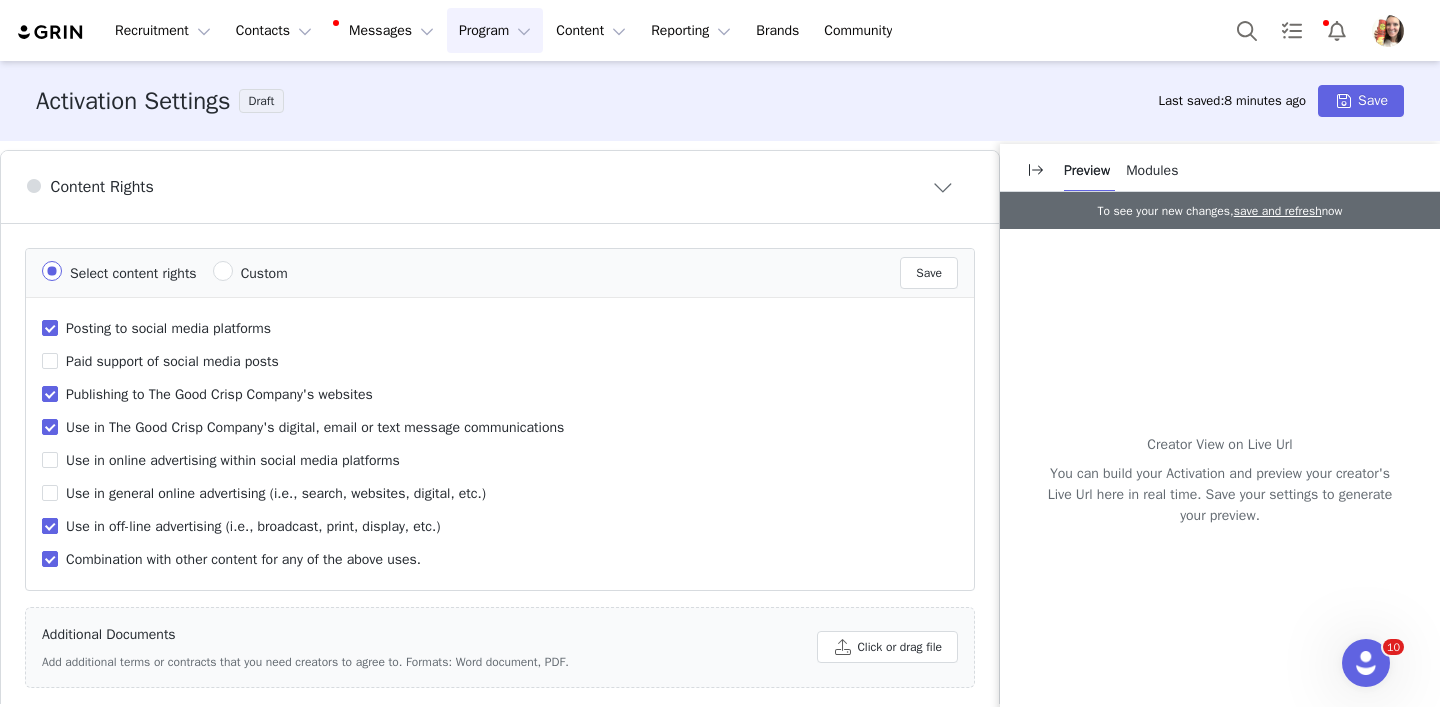 click on "Use in off-line advertising (i.e., broadcast, print, display, etc.)" at bounding box center (307, 532) 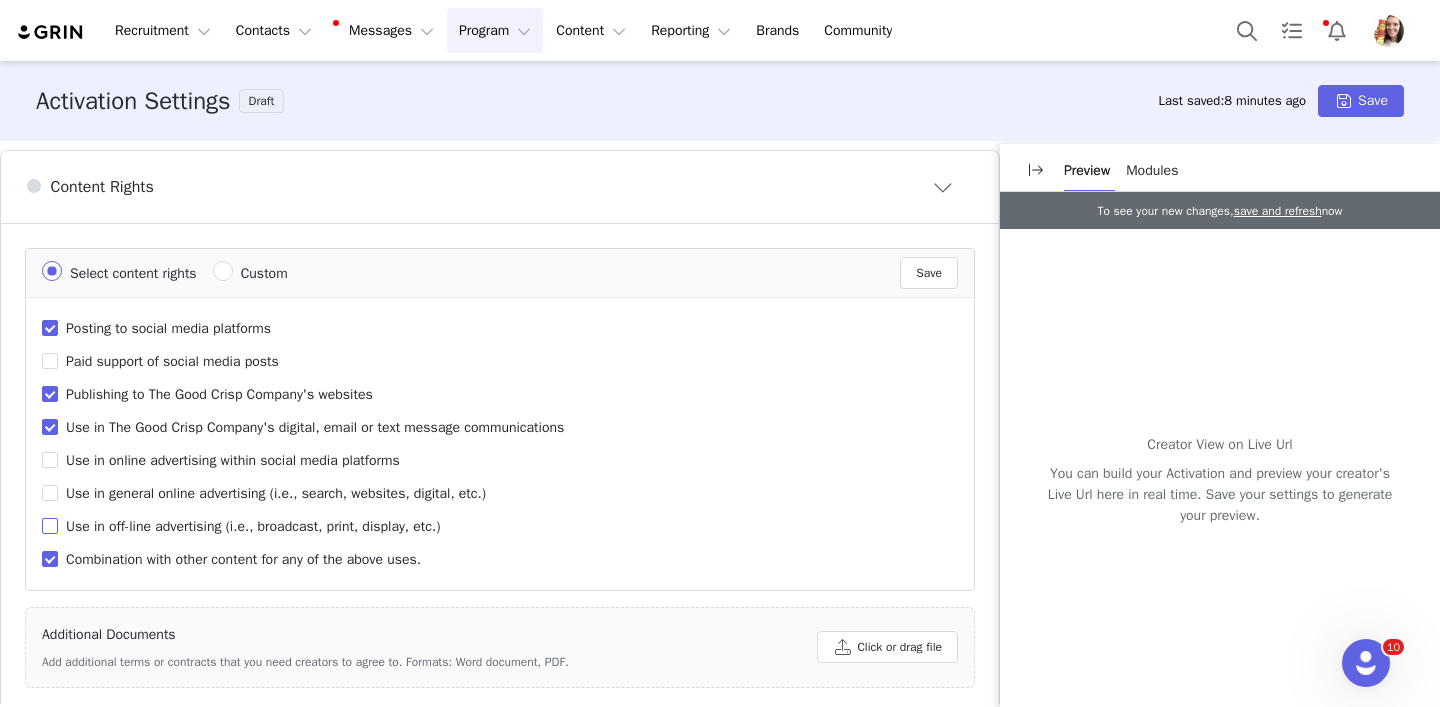 scroll, scrollTop: 1109, scrollLeft: 0, axis: vertical 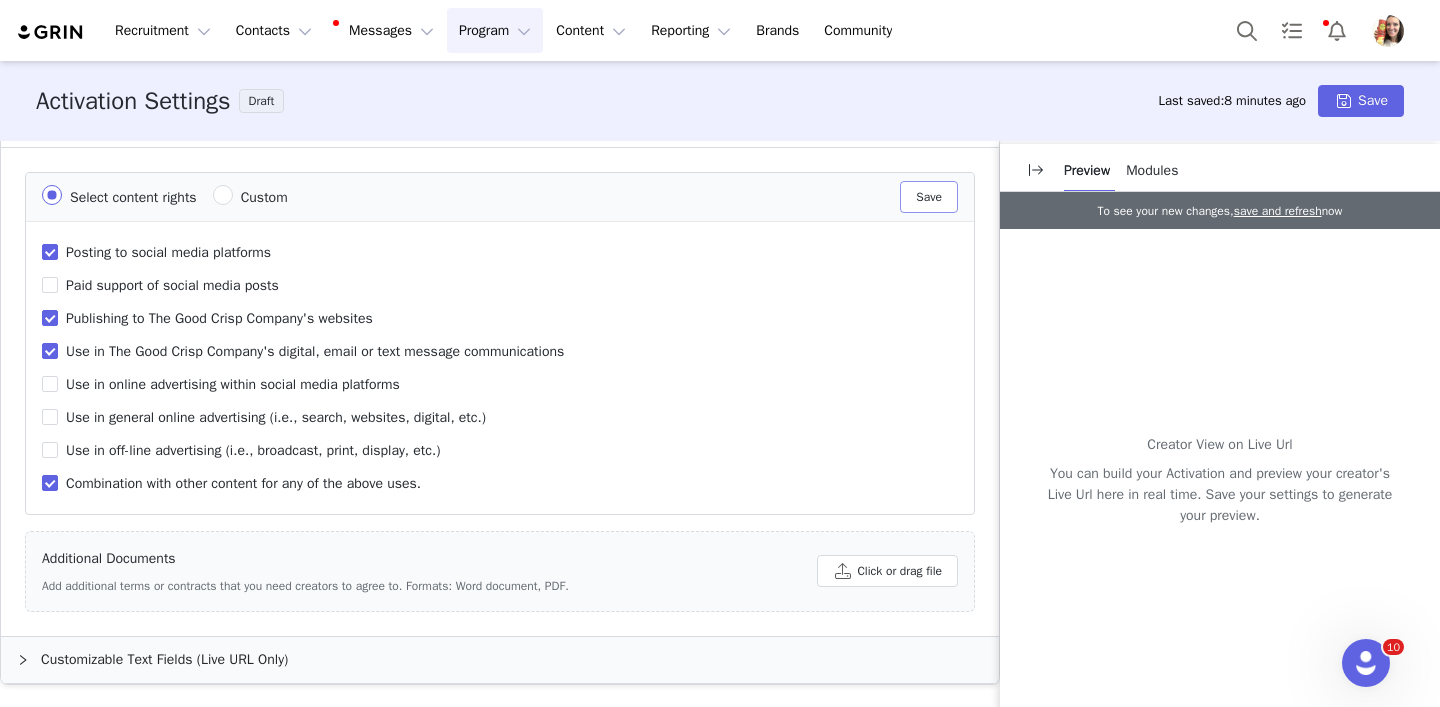 click on "Save" at bounding box center [929, 197] 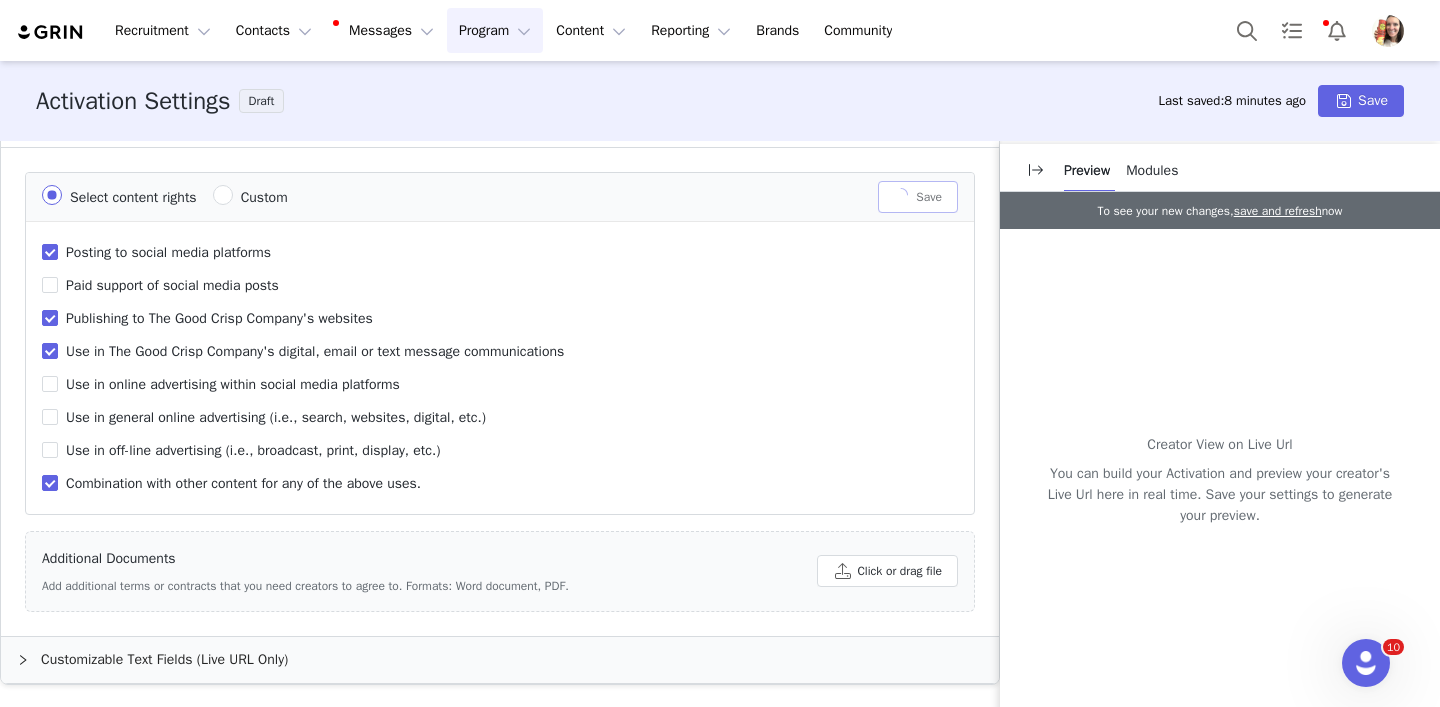 scroll, scrollTop: 959, scrollLeft: 0, axis: vertical 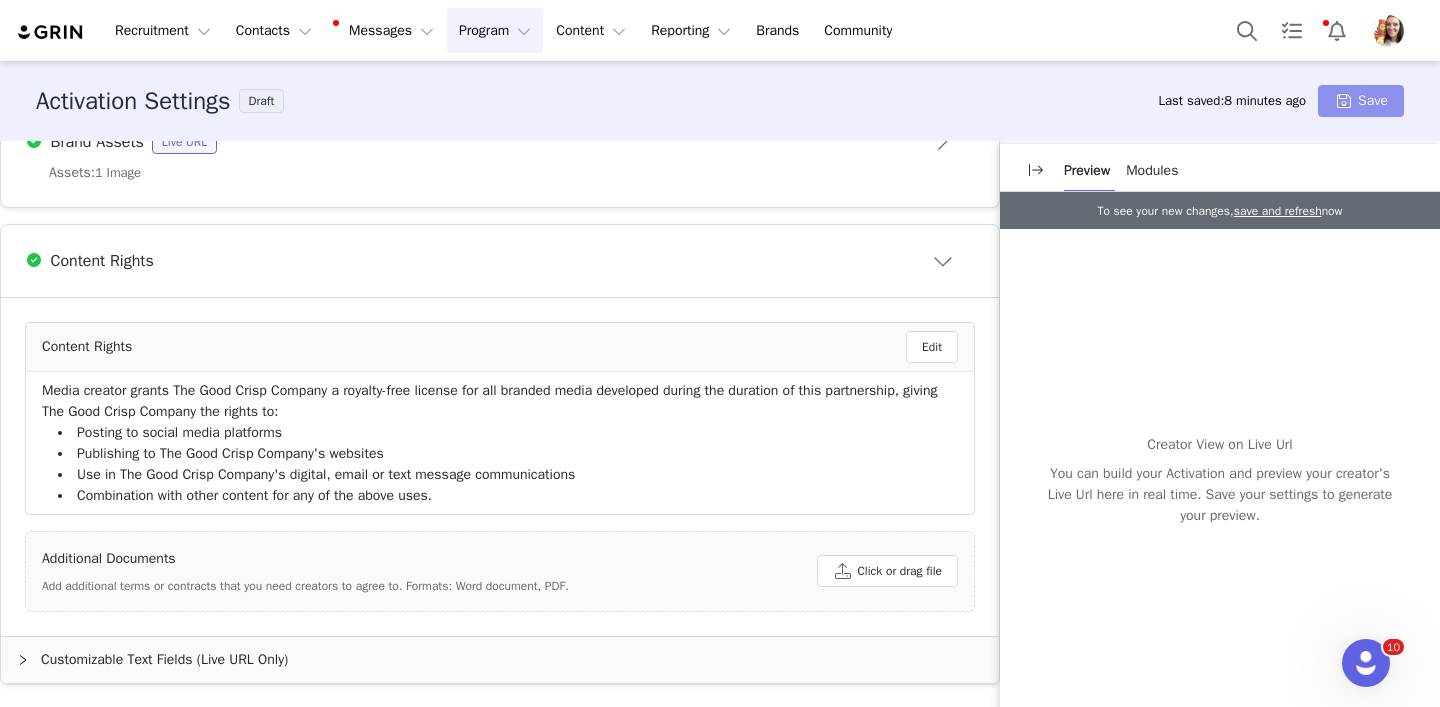 click on "Save" at bounding box center [1361, 101] 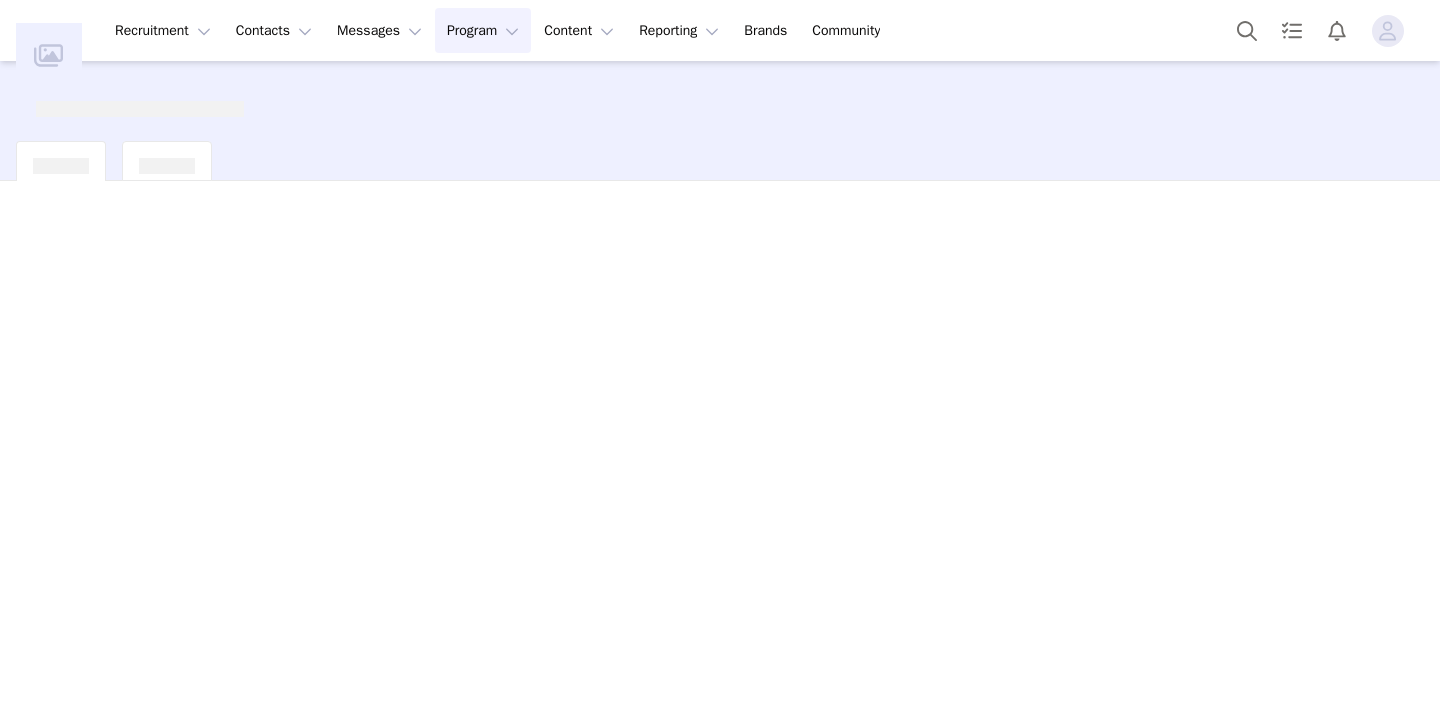 scroll, scrollTop: 0, scrollLeft: 0, axis: both 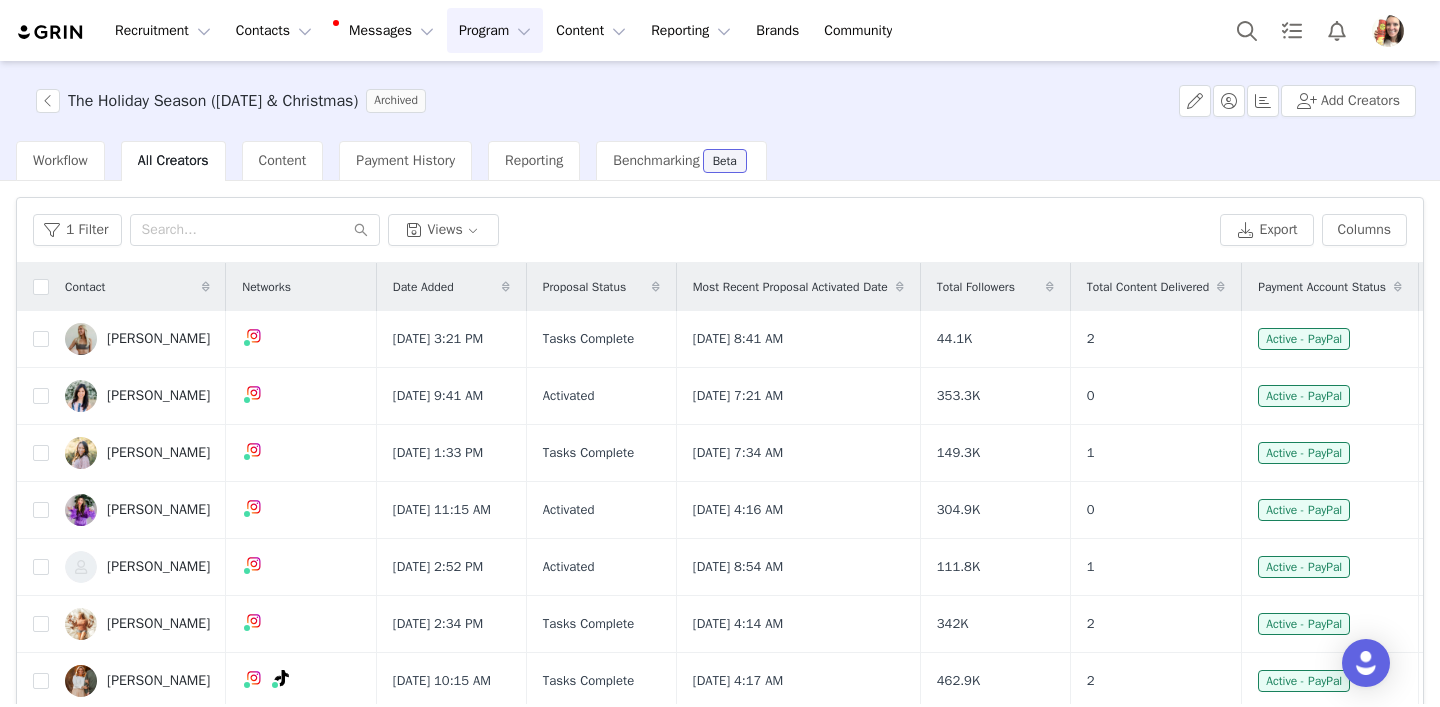 click on "Program Program" at bounding box center (495, 30) 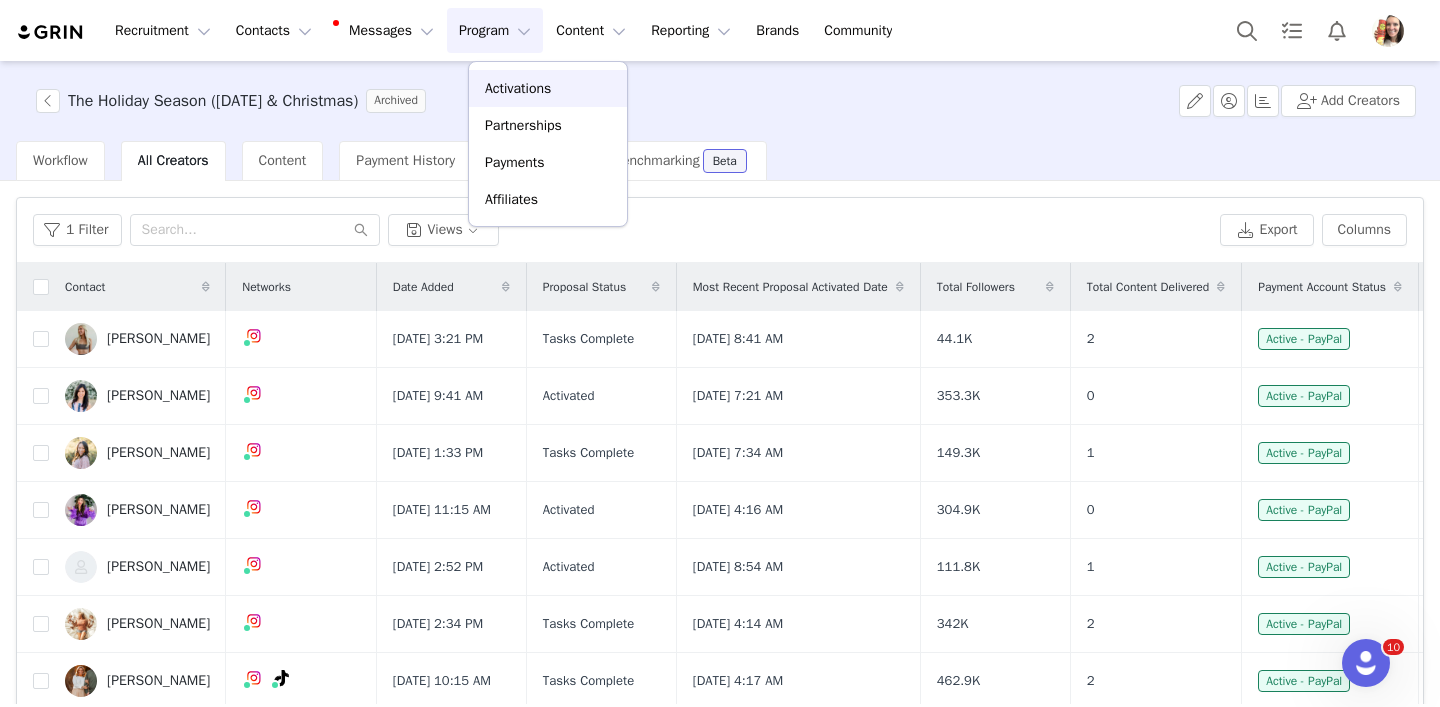 scroll, scrollTop: 0, scrollLeft: 0, axis: both 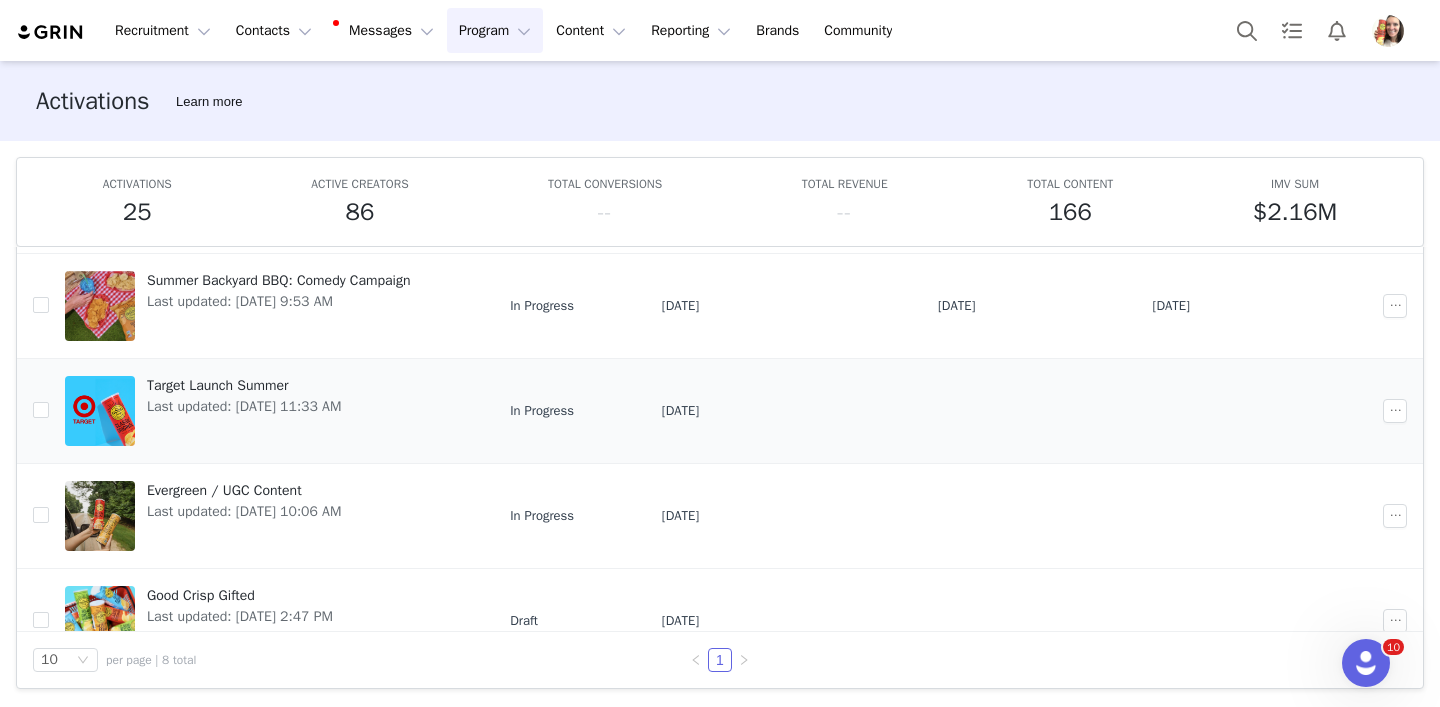 click on "Target Launch Summer" at bounding box center (244, 385) 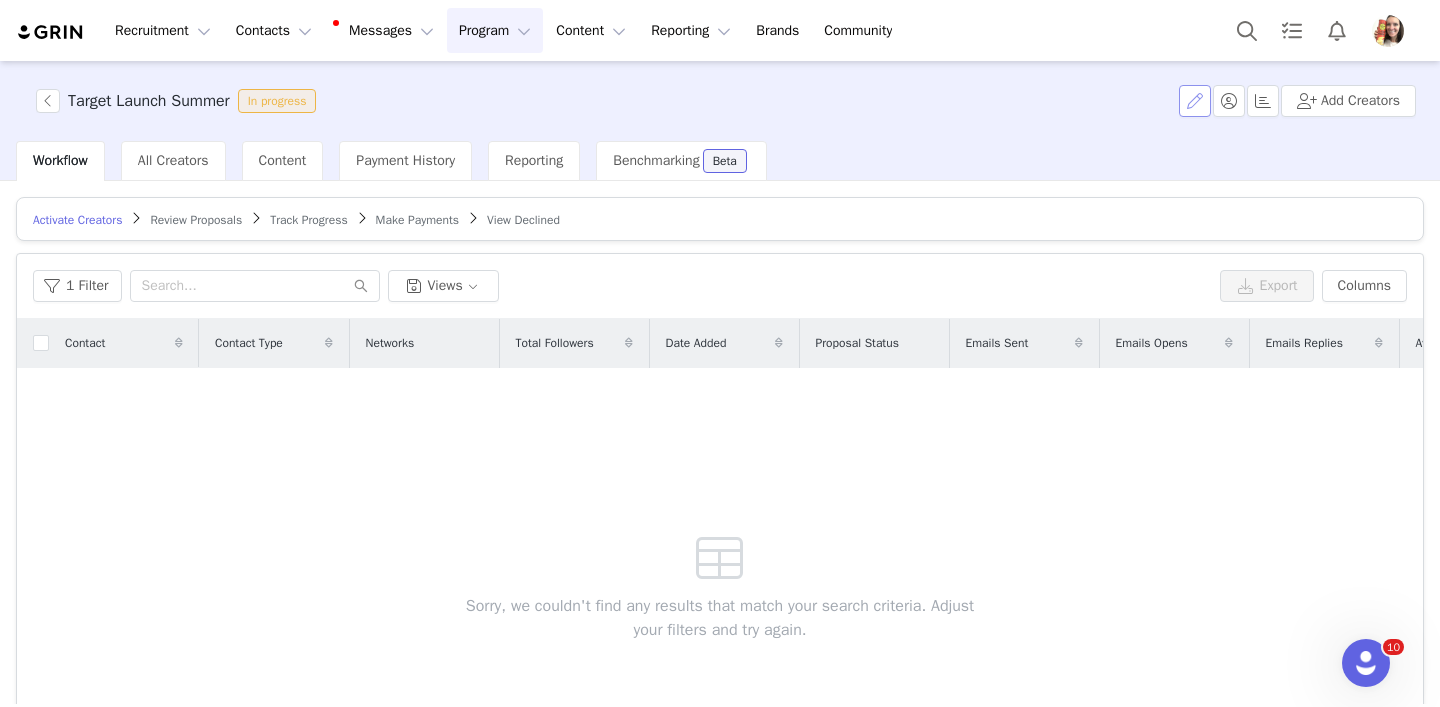 click at bounding box center [1195, 101] 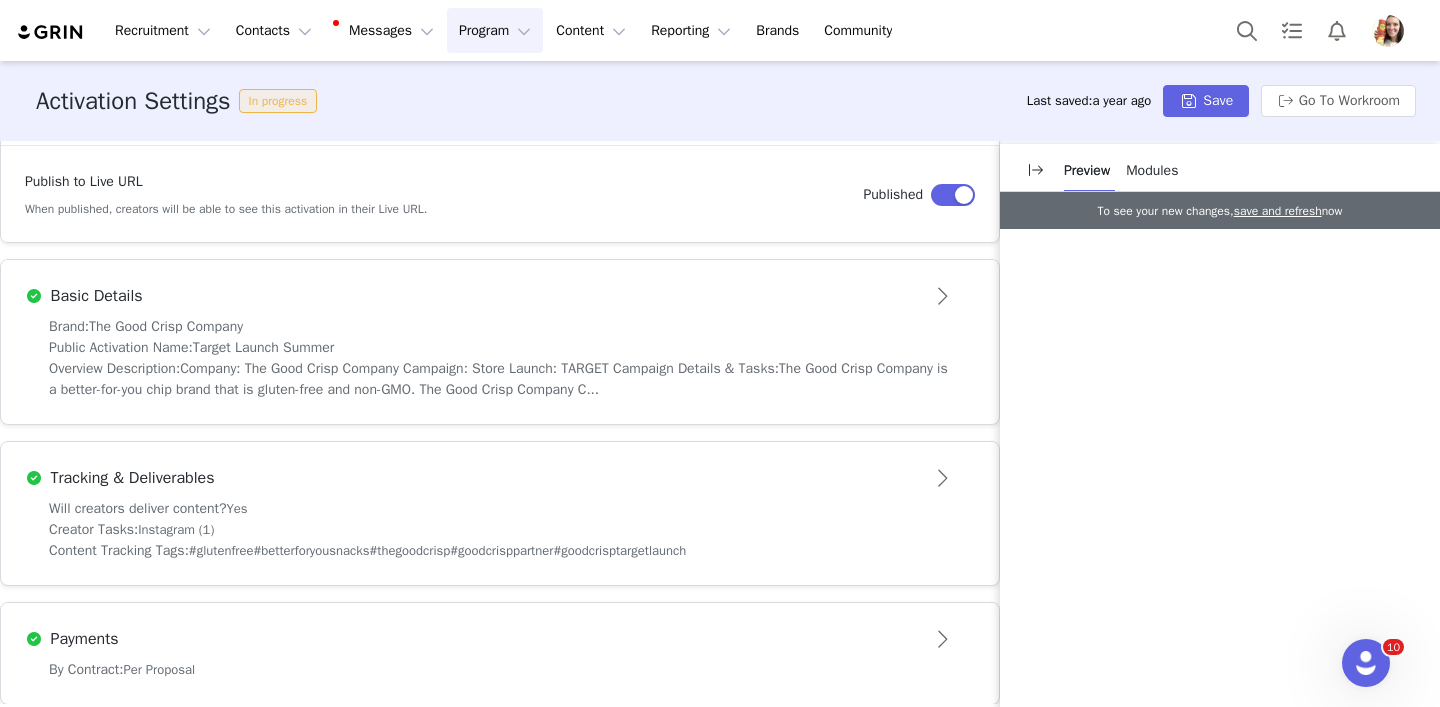 scroll, scrollTop: 365, scrollLeft: 0, axis: vertical 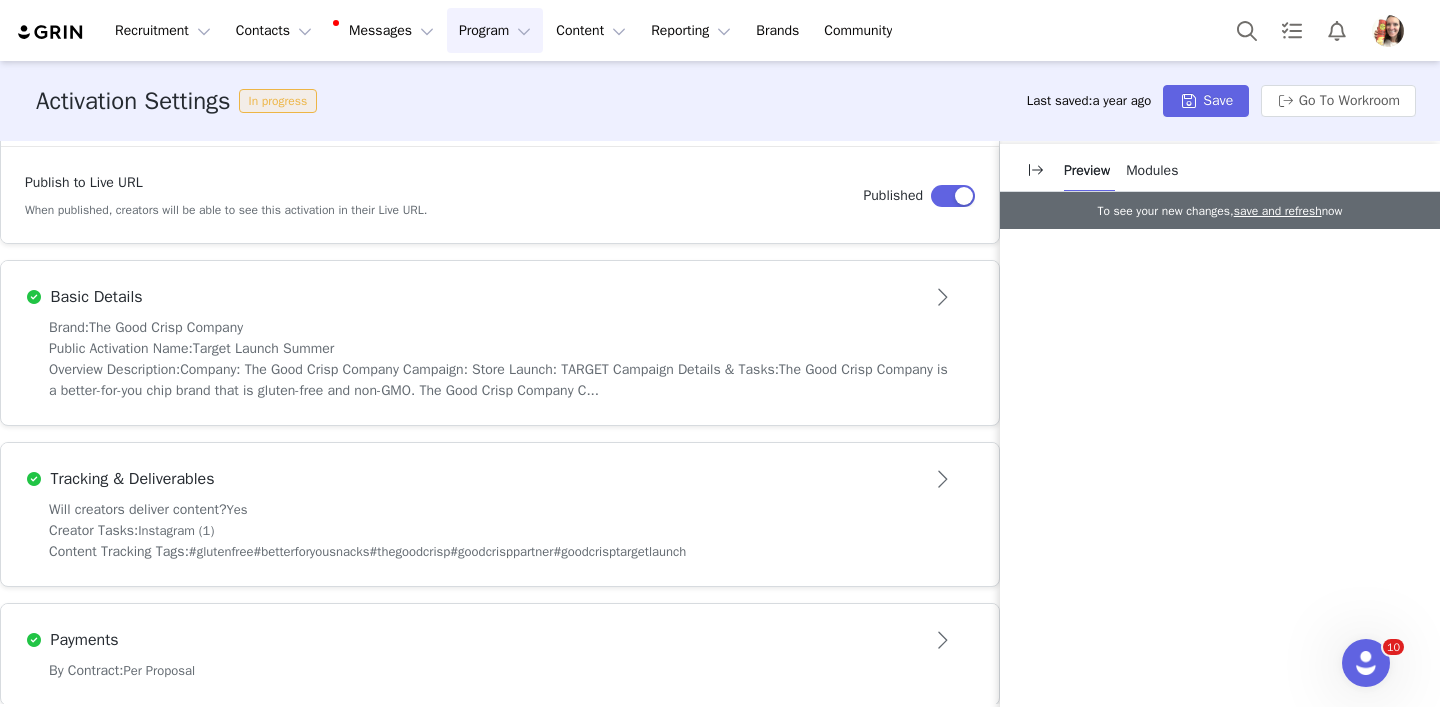 click on "Brand: The Good Crisp Company" at bounding box center (500, 327) 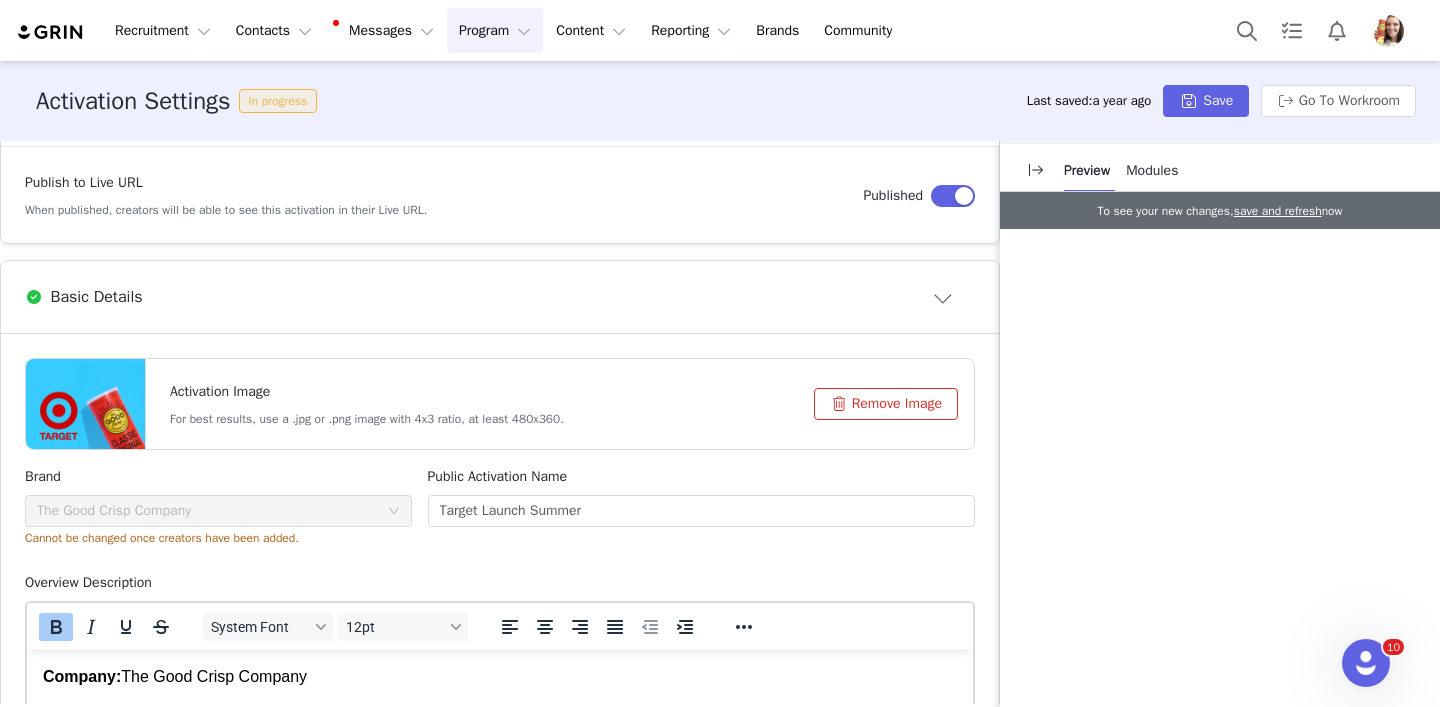 scroll, scrollTop: 0, scrollLeft: 0, axis: both 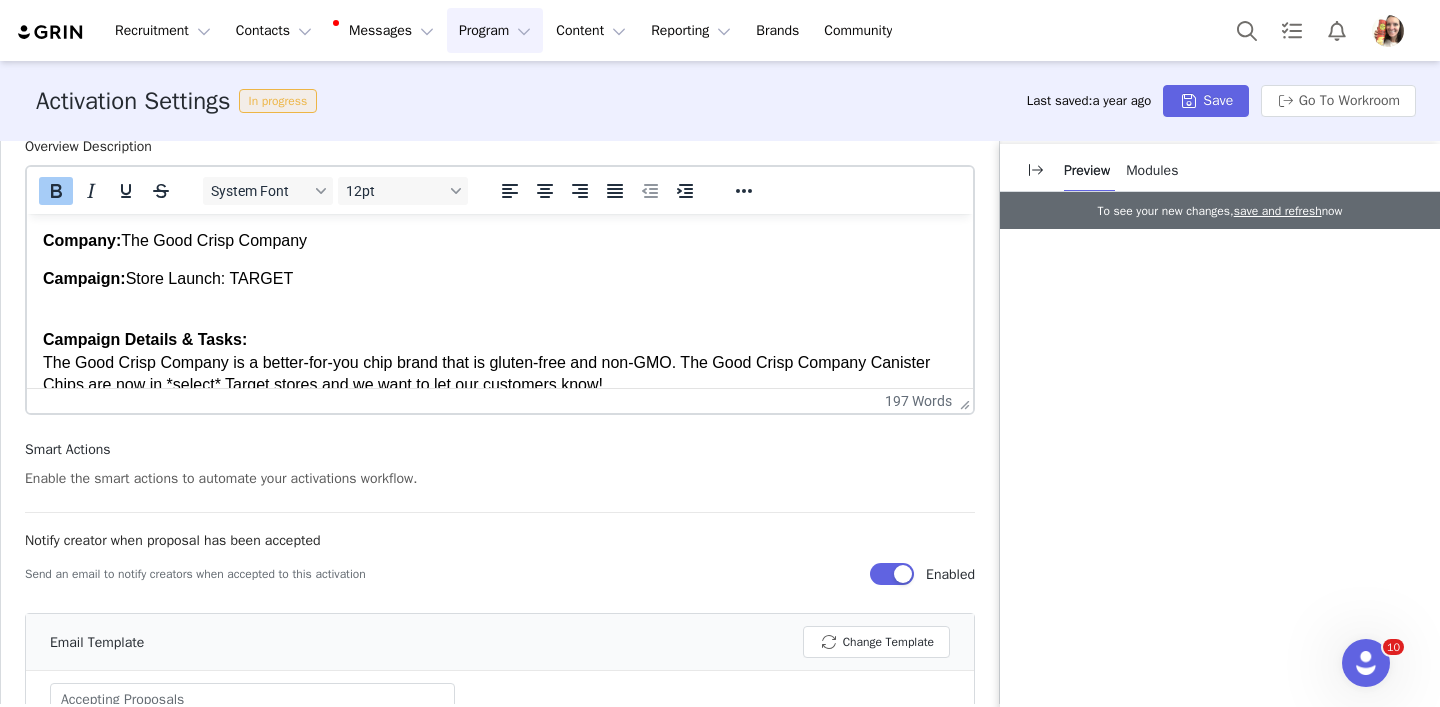 click on "Company:  The Good Crisp Company Campaign:  Store Launch: TARGET Campaign Details & Tasks: The Good Crisp Company is a better-for-you chip brand that is gluten-free and non-GMO. The Good Crisp Company Canister Chips are now in *select* Target stores and we want to let our customers know!  Products : Original 5.6 oz and Sour Cream & Onion 5.6 oz Canister Chips Creator Tasks:  - 15-20 second Reel of you walking into Target, finding our chips in the chip aisle and then using our chips in a real life scenario  (or you can do a Reel about "awesome finds at Target") Creativity welcome here!! - Re-share this Reel to your story and tag @thegoodcrispcompany -  Caption : Please mention that our chips are GLUTEN FREE and NON GMO!  -  Hashtag requirements : #thegoodcrispcompany #glutenfreechips #nongmo #targetmom #schoolsnack #goodcrisptargetlaunch DRAFT REVIEW:  Please upload your draft Reel in GRIN at least 4 days before decided upon launch date!  POSTING:" at bounding box center (500, 532) 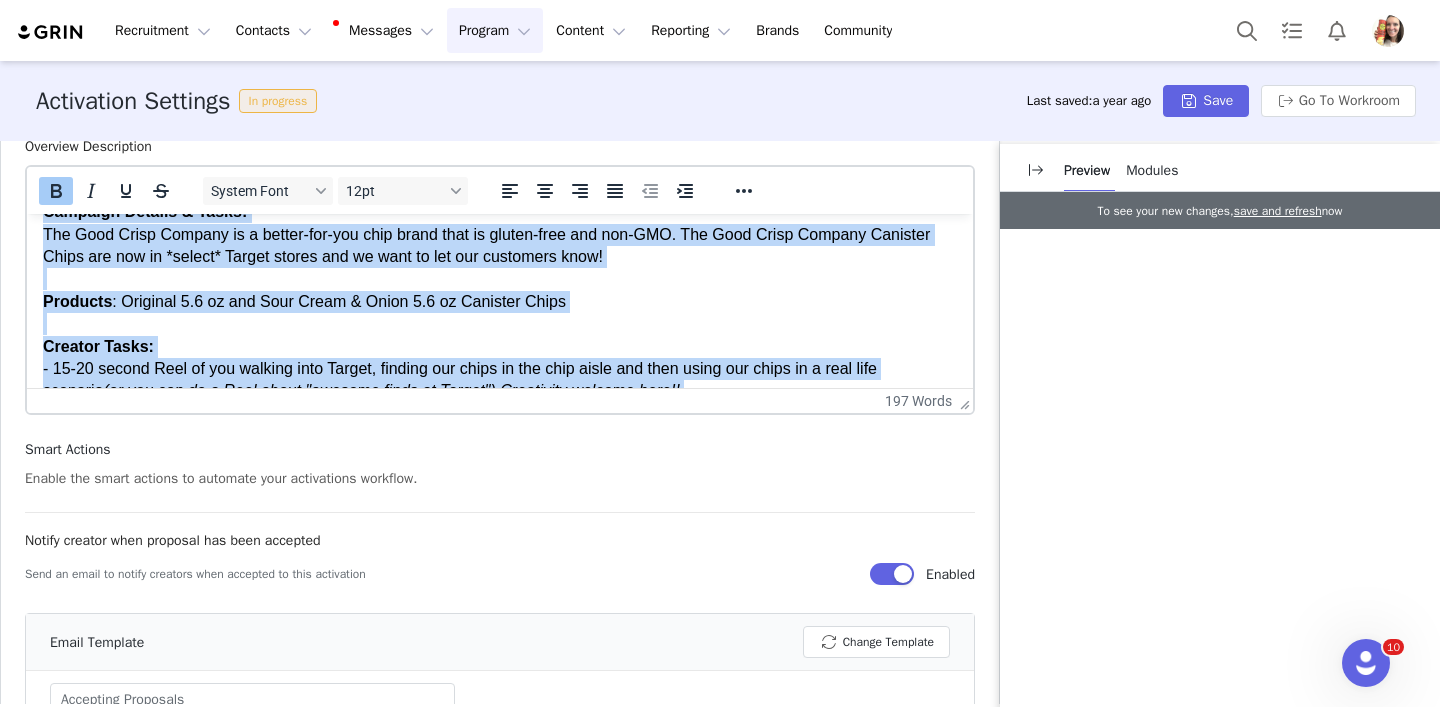 scroll, scrollTop: 485, scrollLeft: 0, axis: vertical 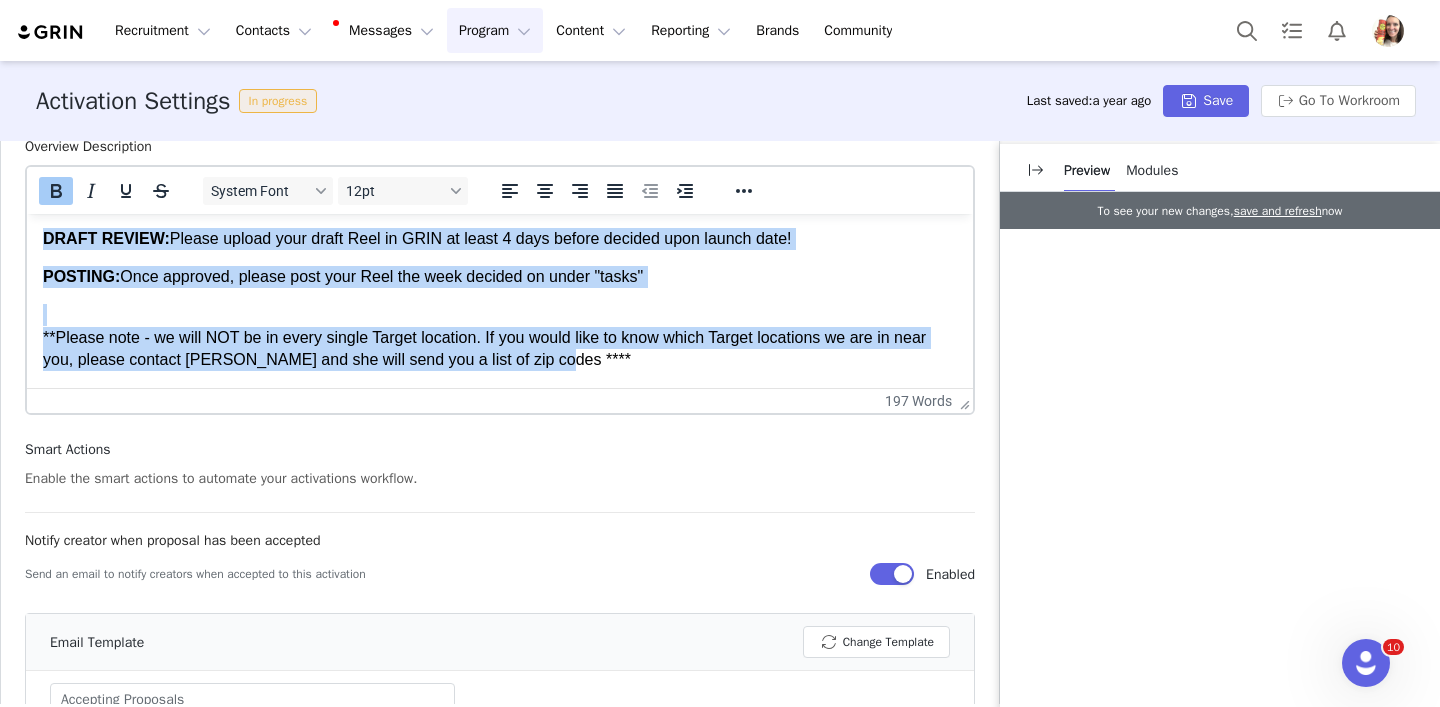 drag, startPoint x: 44, startPoint y: 242, endPoint x: 693, endPoint y: 511, distance: 702.5397 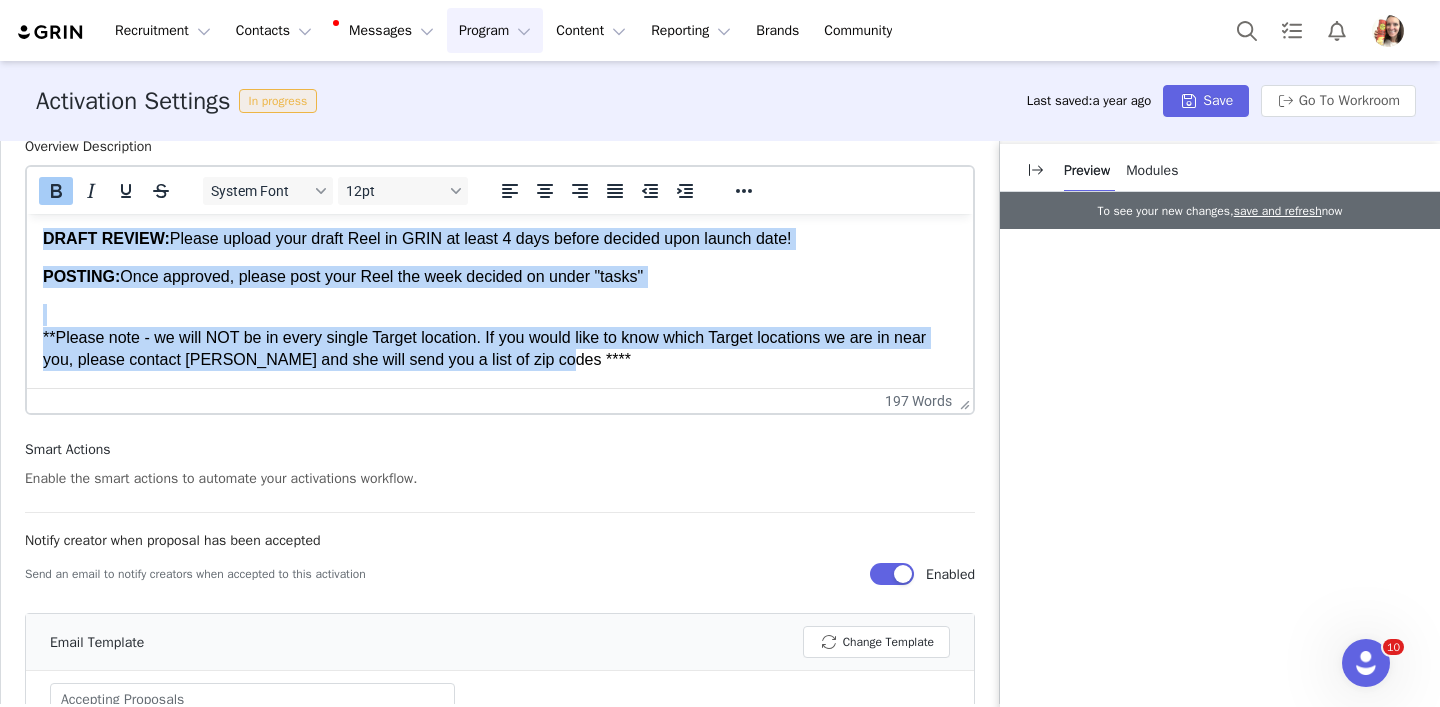 copy on "Company:  The Good Crisp Company Campaign:  Store Launch: TARGET Campaign Details & Tasks: The Good Crisp Company is a better-for-you chip brand that is gluten-free and non-GMO. The Good Crisp Company Canister Chips are now in *select* Target stores and we want to let our customers know!  Products : Original 5.6 oz and Sour Cream & Onion 5.6 oz Canister Chips Creator Tasks:  - 15-20 second Reel of you walking into Target, finding our chips in the chip aisle and then using our chips in a real life scenario  (or you can do a Reel about "awesome finds at Target") Creativity welcome here!! - Re-share this Reel to your story and tag @thegoodcrispcompany -  Caption : Please mention that our chips are GLUTEN FREE and NON GMO!  -  Hashtag requirements : #thegoodcrispcompany #glutenfreechips #nongmo #targetmom #schoolsnack #goodcrisptargetlaunch DRAFT REVIEW:  Please upload your draft Reel in GRIN at least 4 days before decided upon launch date!  POSTING:  Once approved, please post your Reel the week decided on un..." 